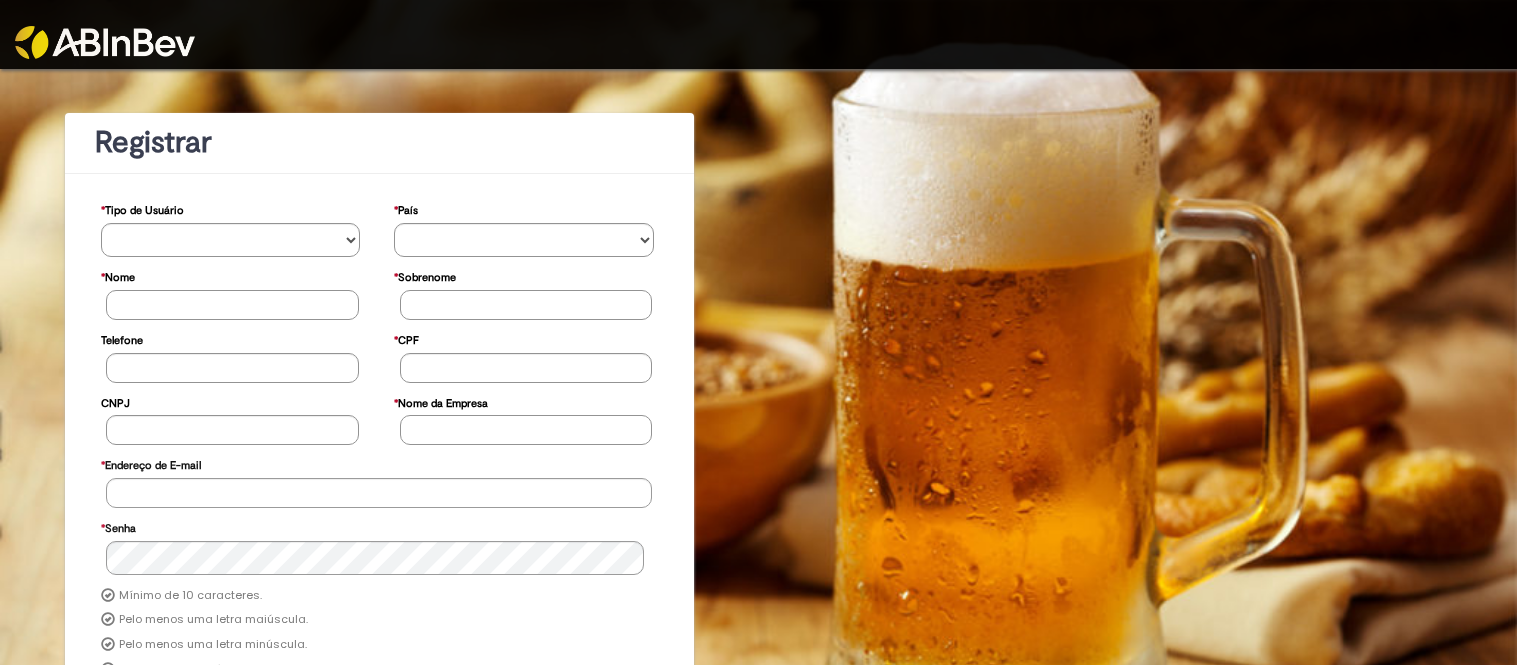 scroll, scrollTop: 0, scrollLeft: 0, axis: both 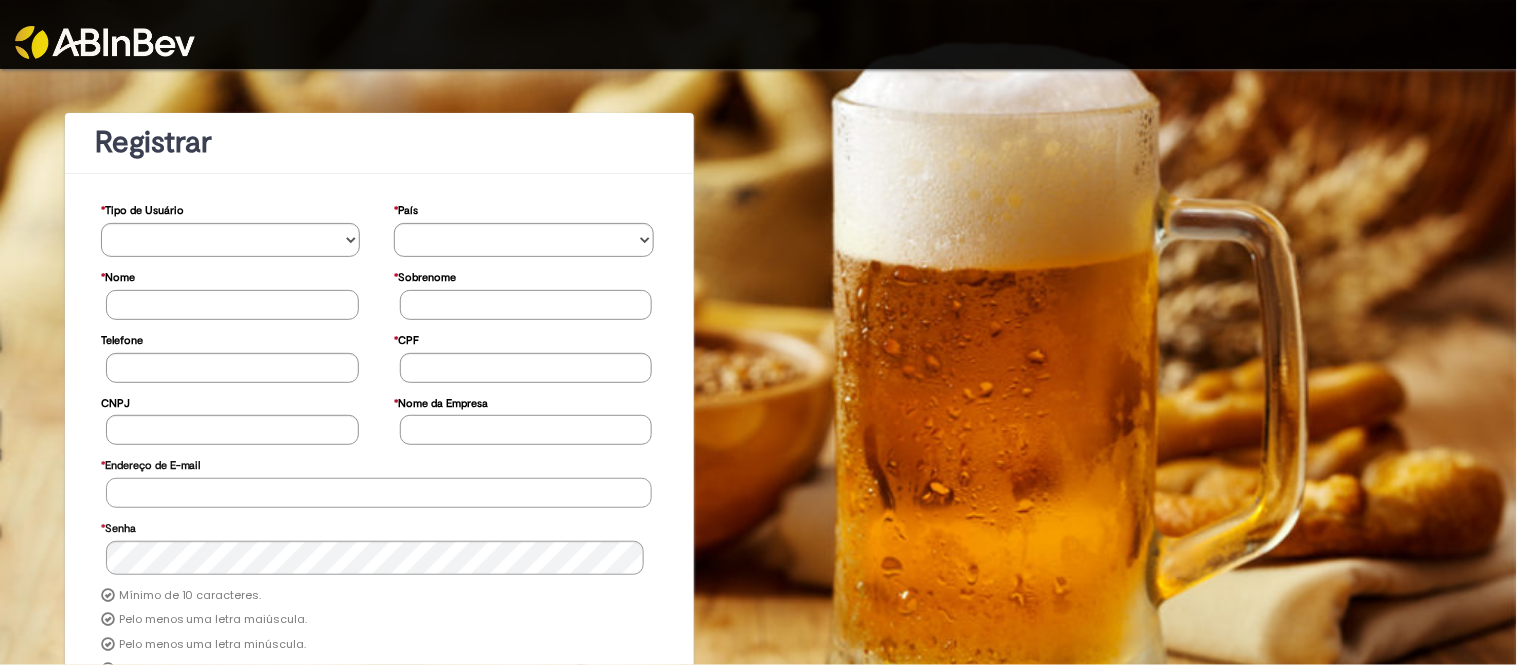 type on "**********" 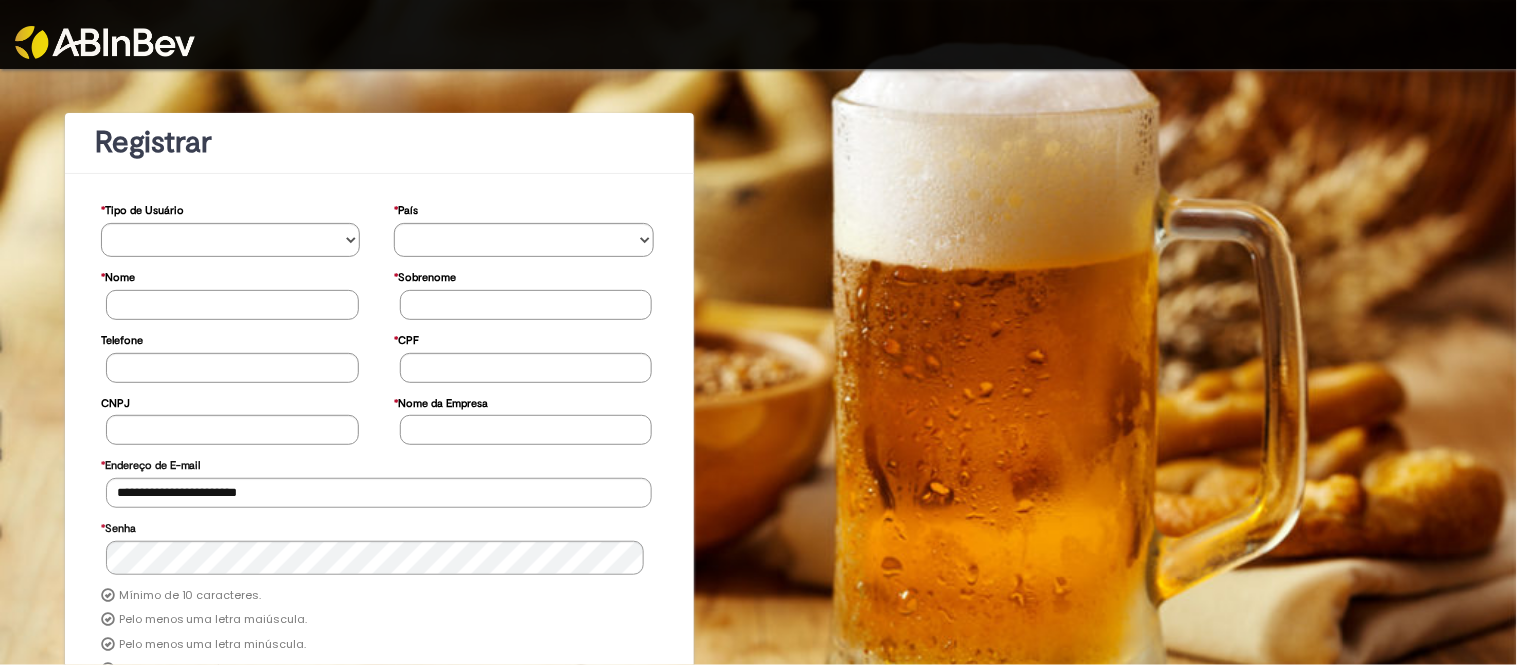 click at bounding box center (105, 42) 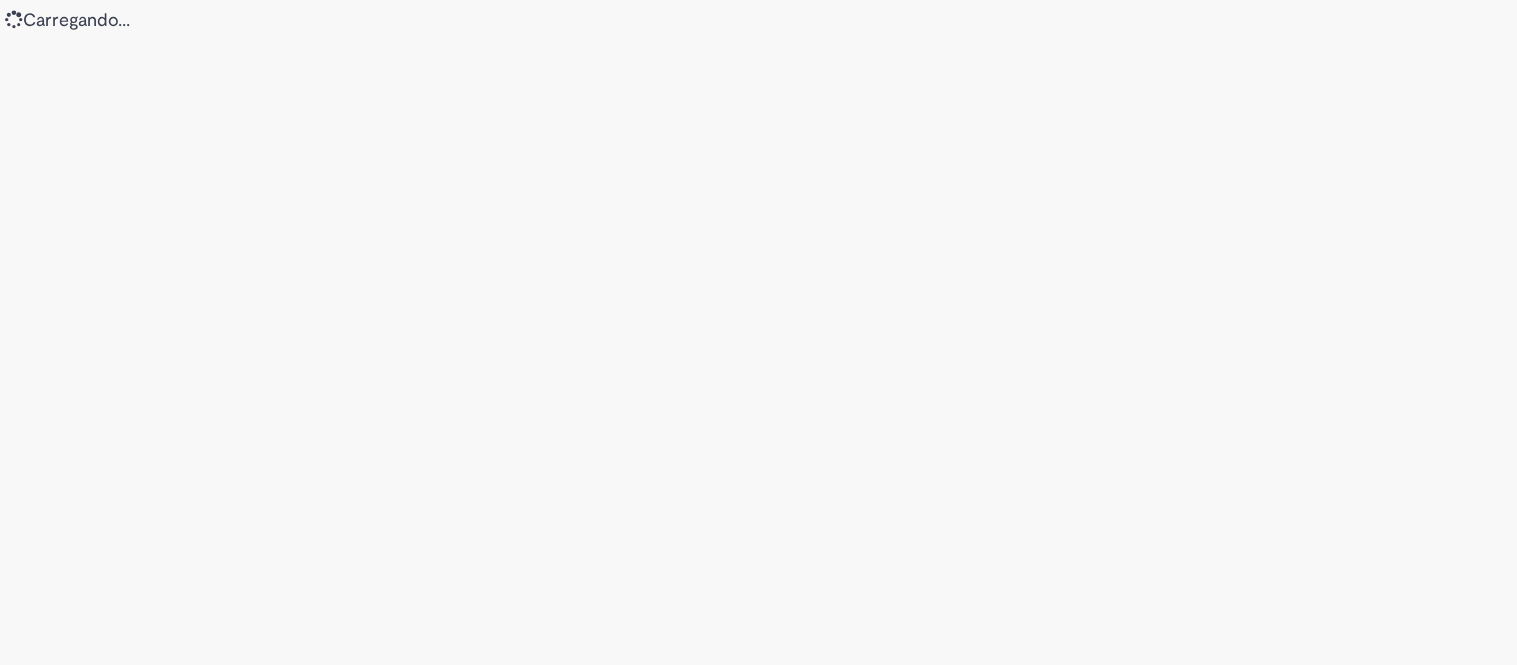 scroll, scrollTop: 0, scrollLeft: 0, axis: both 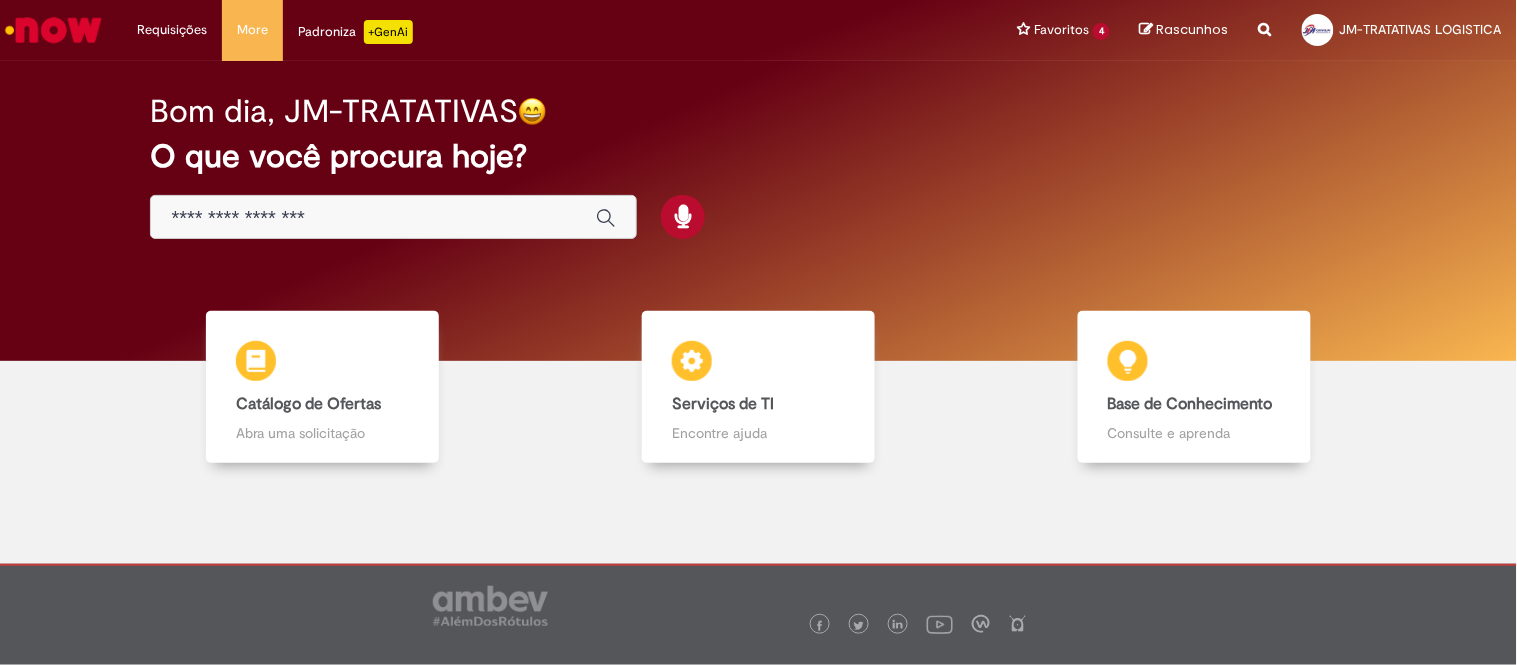 click on "Bom dia, JM-TRATATIVAS" at bounding box center [758, 111] 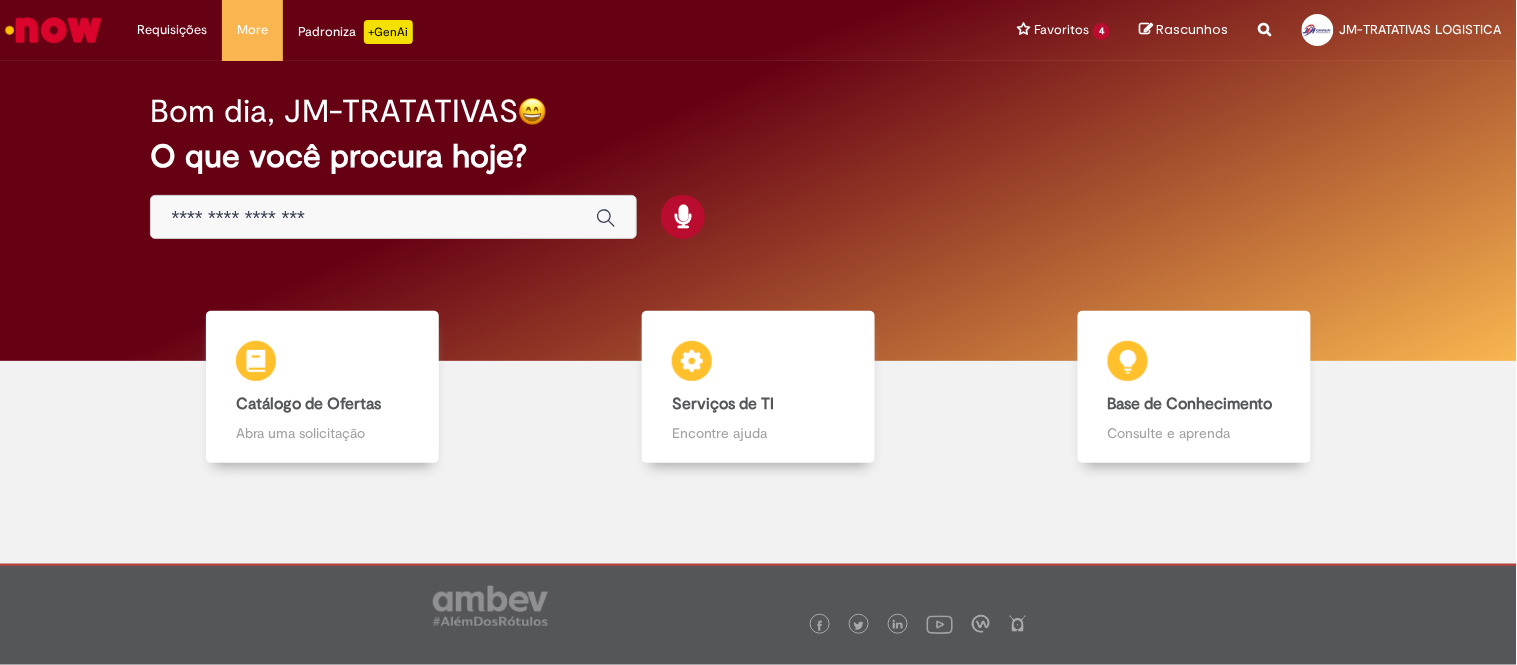 click on "O que você procura hoje?" at bounding box center (758, 156) 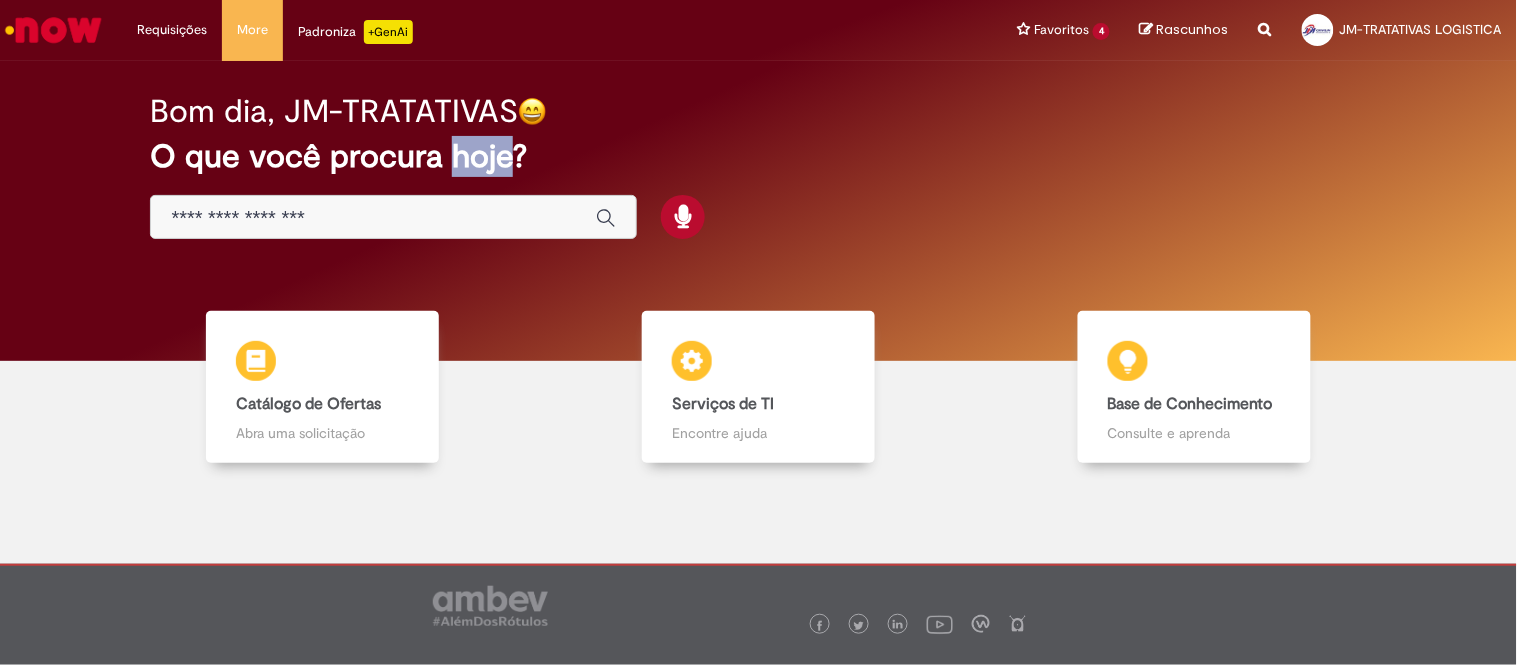 click on "O que você procura hoje?" at bounding box center [758, 156] 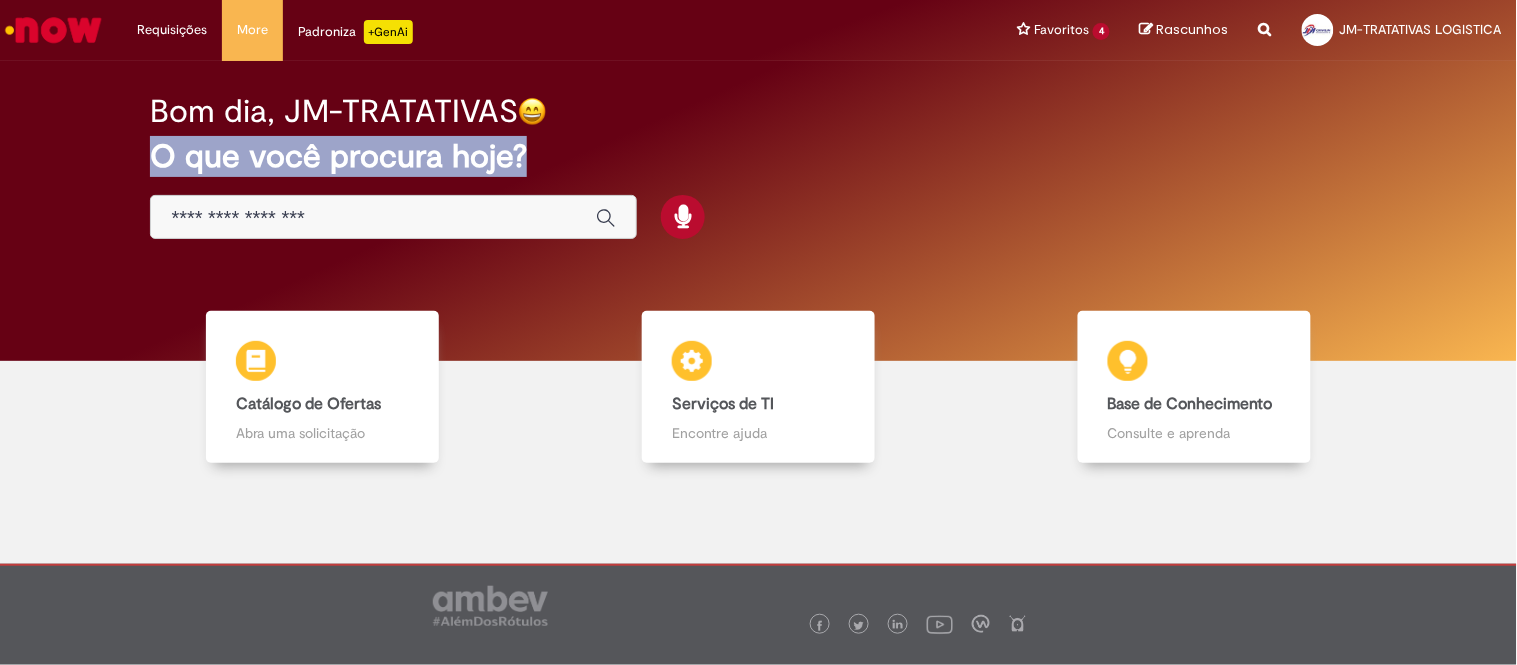 click on "O que você procura hoje?" at bounding box center (758, 156) 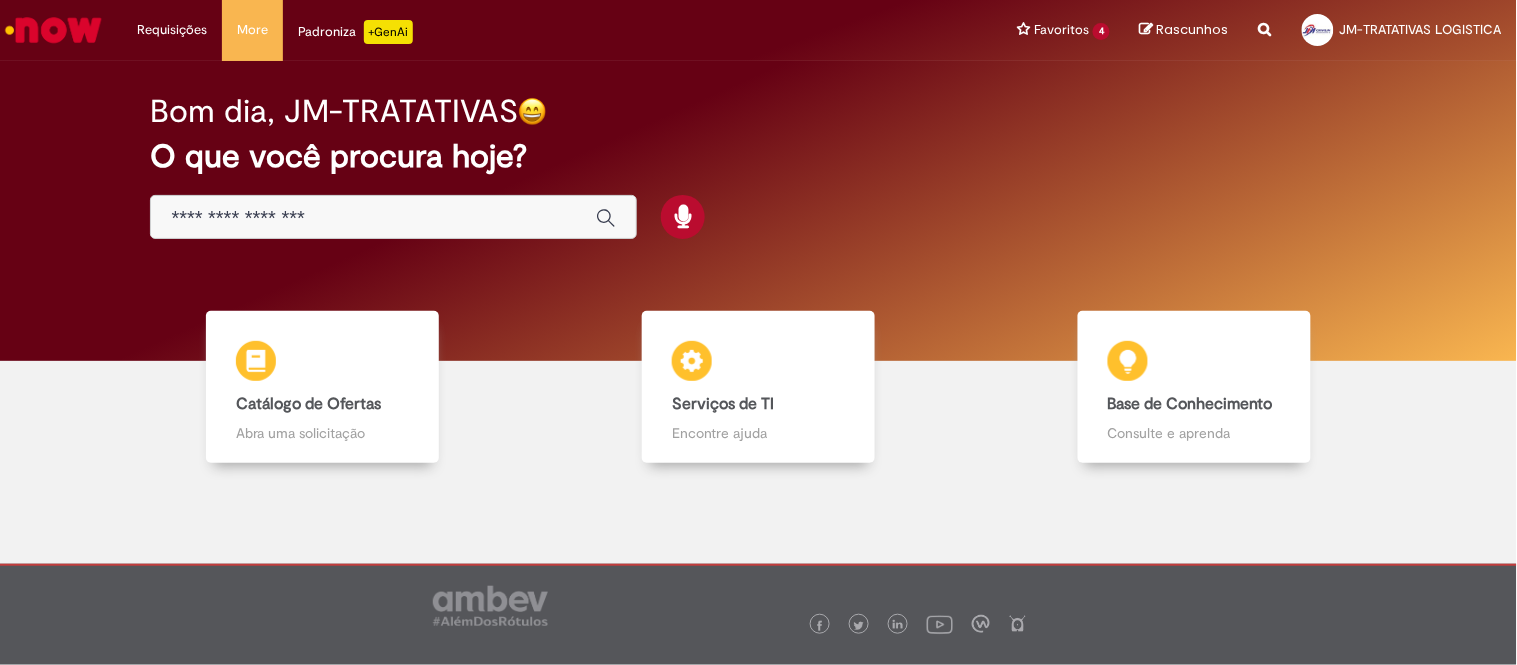 click on "Bom dia, JM-TRATATIVAS" at bounding box center (758, 111) 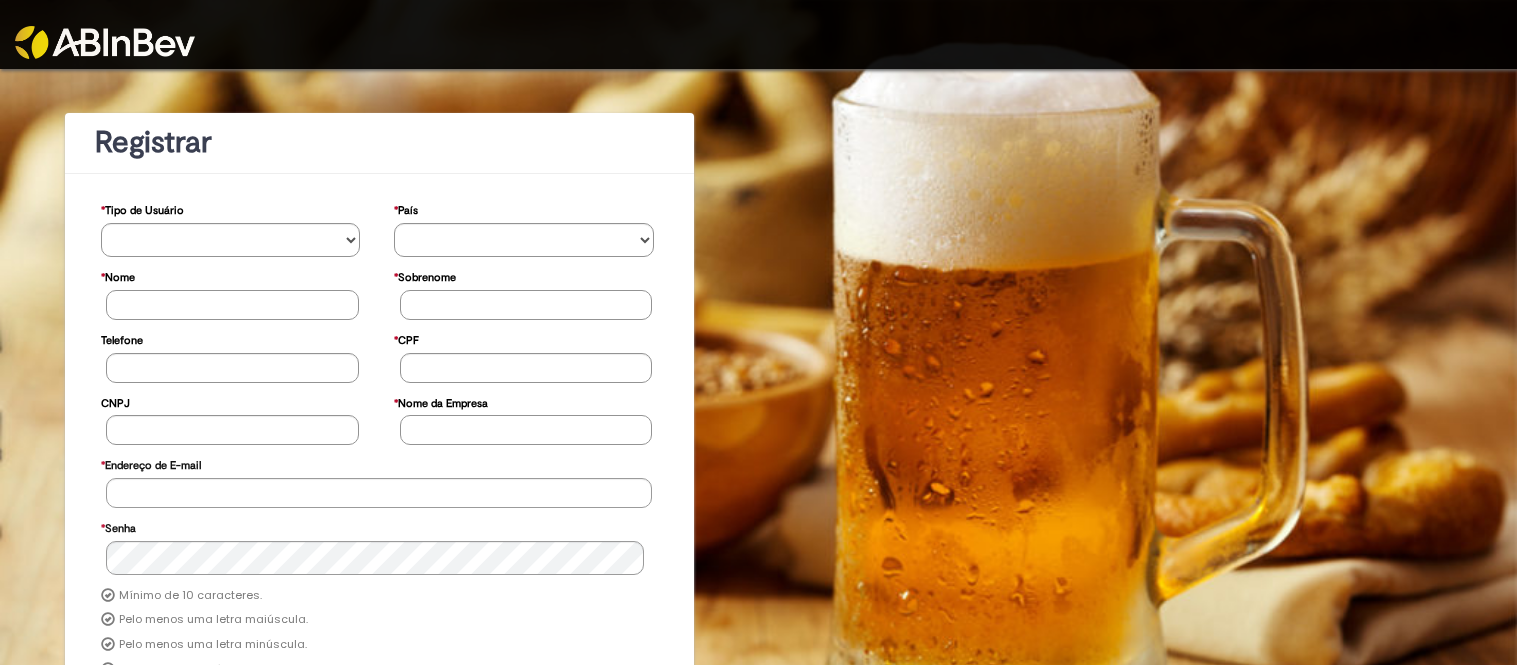 scroll, scrollTop: 0, scrollLeft: 0, axis: both 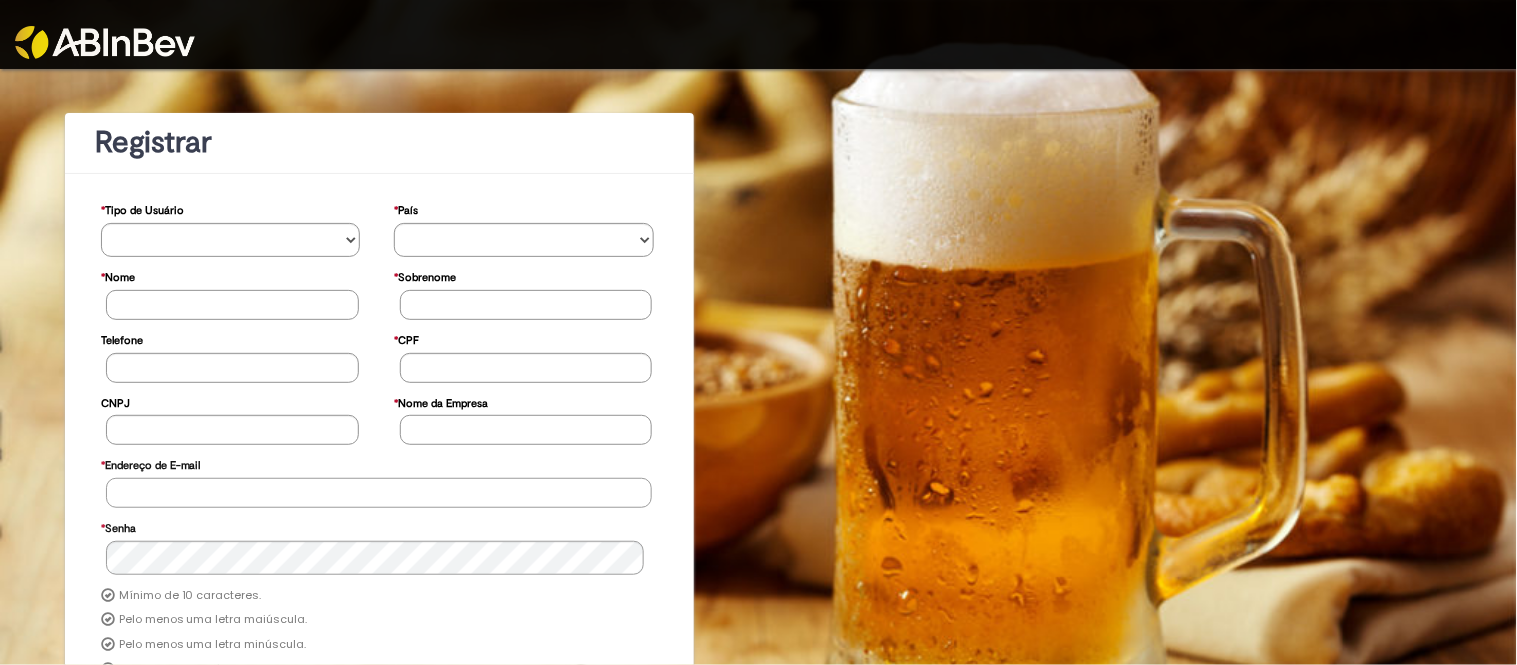 type on "**********" 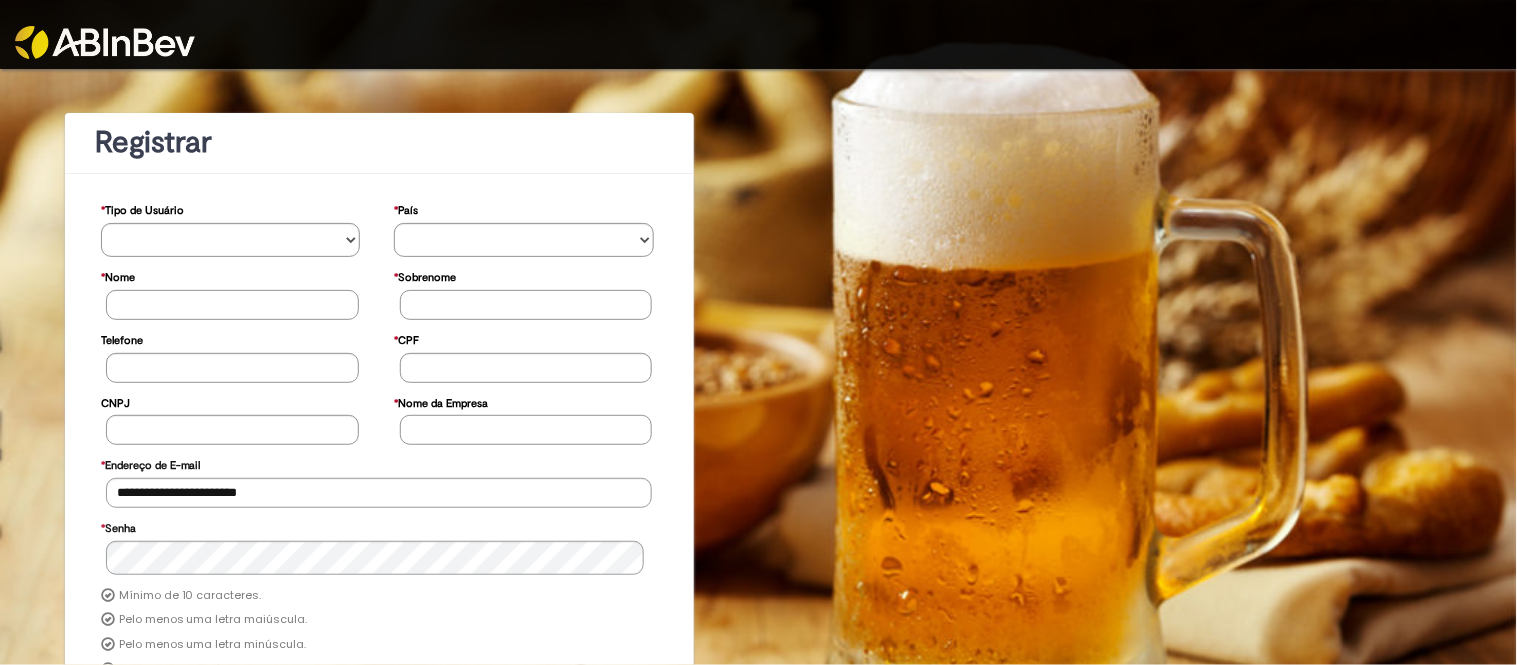 drag, startPoint x: 162, startPoint y: 42, endPoint x: 178, endPoint y: 13, distance: 33.12099 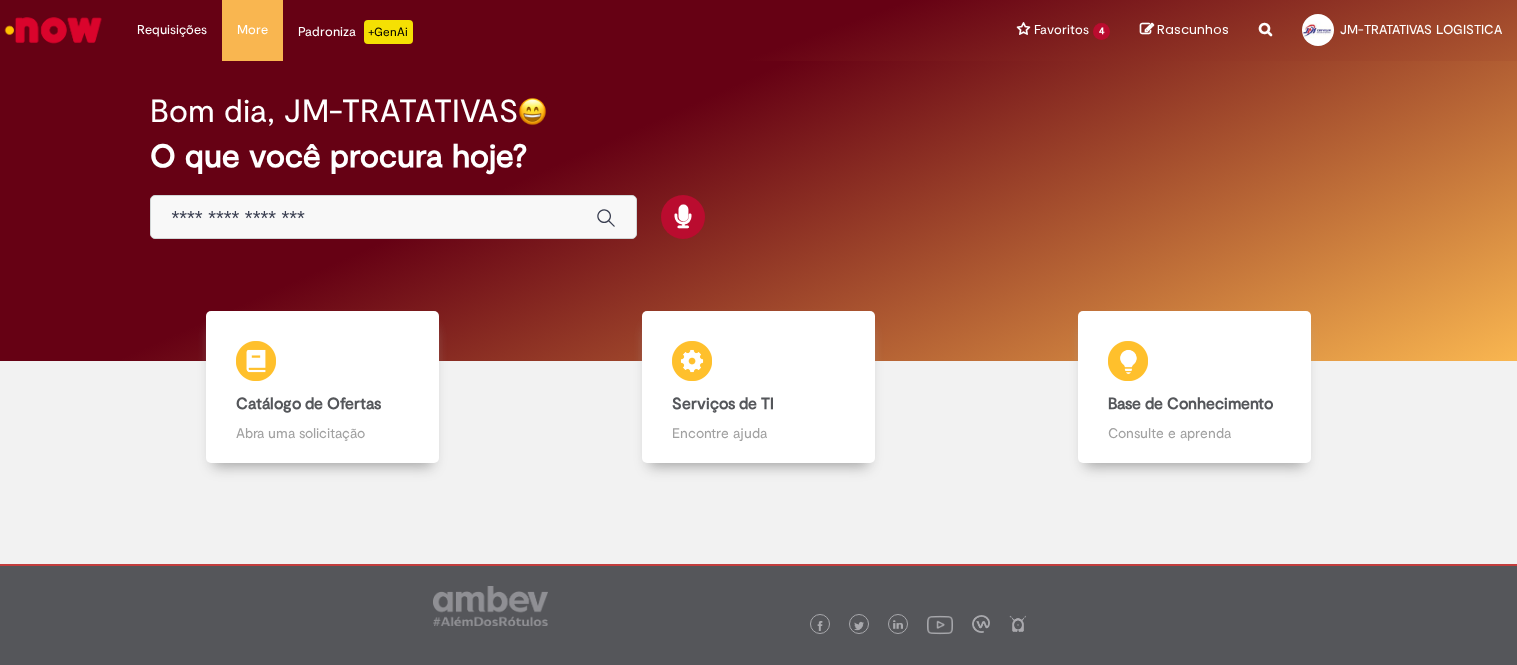 scroll, scrollTop: 0, scrollLeft: 0, axis: both 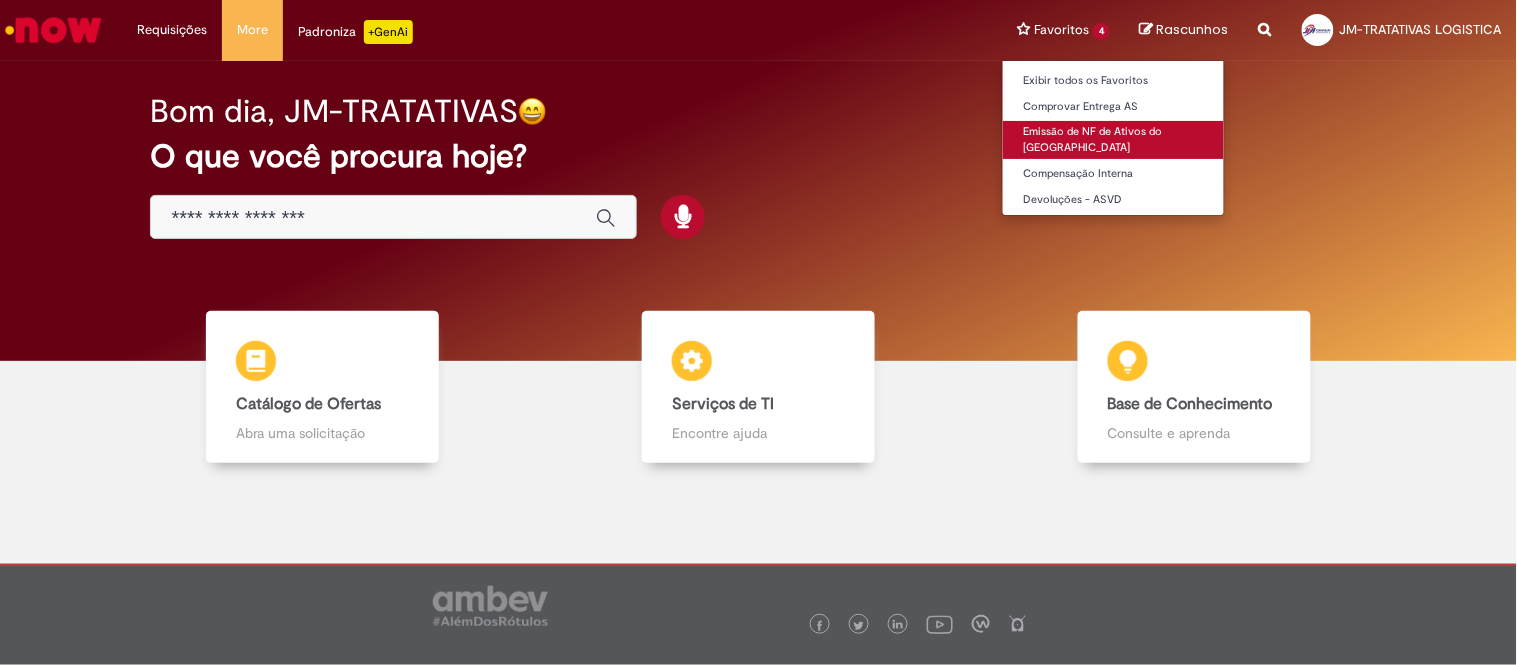click on "Emissão de NF de Ativos do [GEOGRAPHIC_DATA]" at bounding box center (1113, 139) 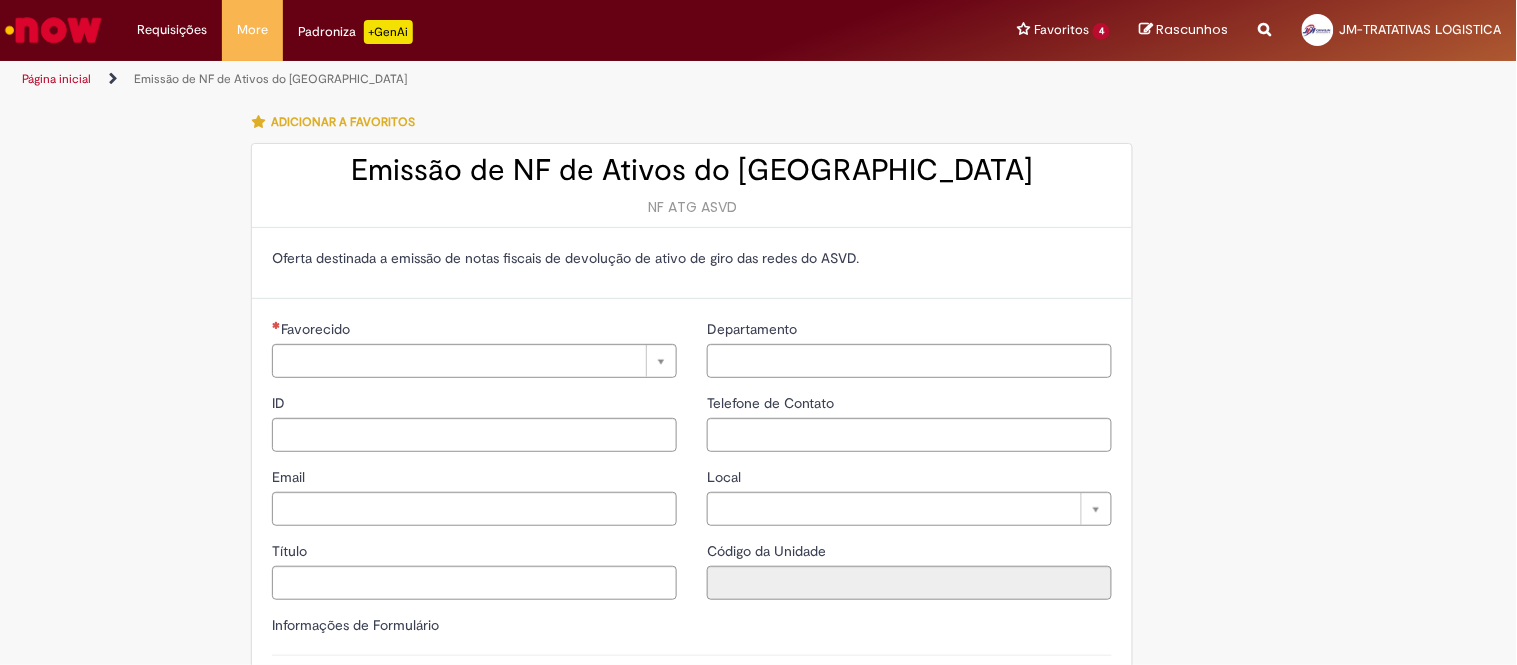 type on "**********" 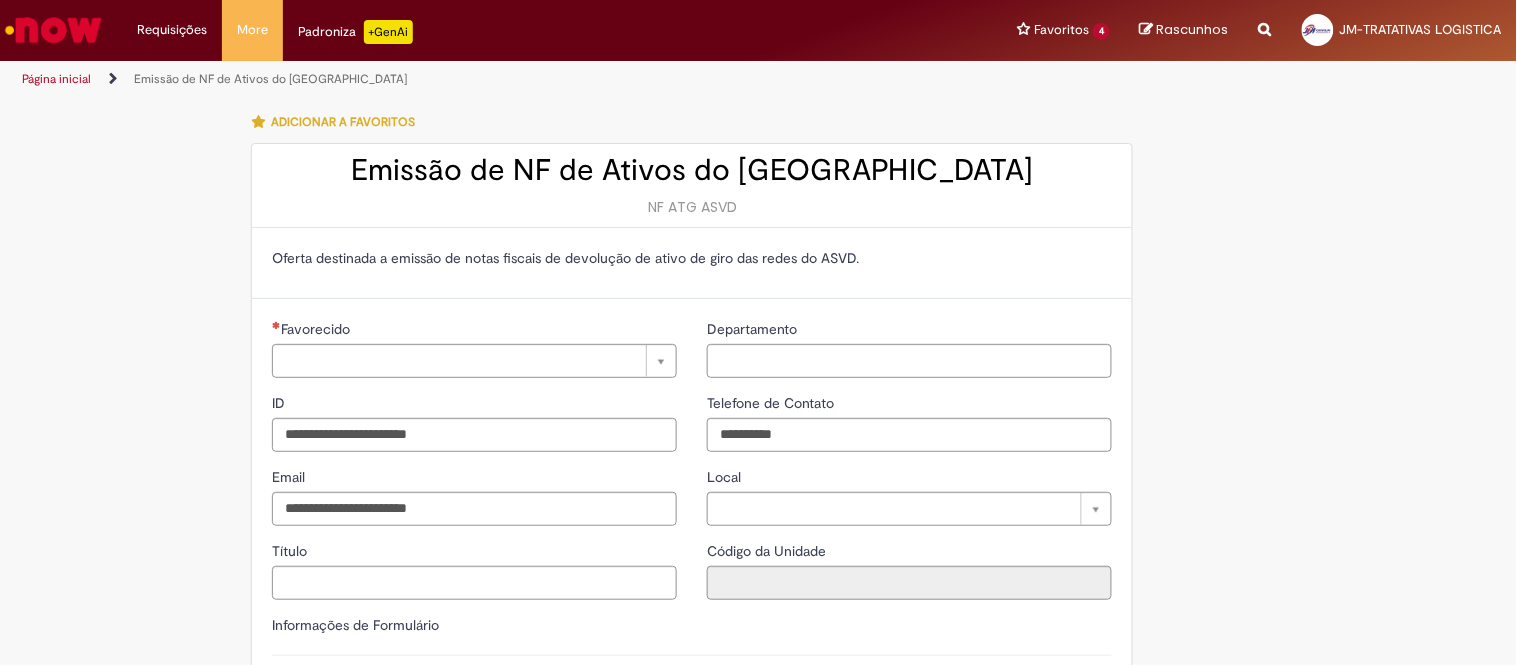 type on "**********" 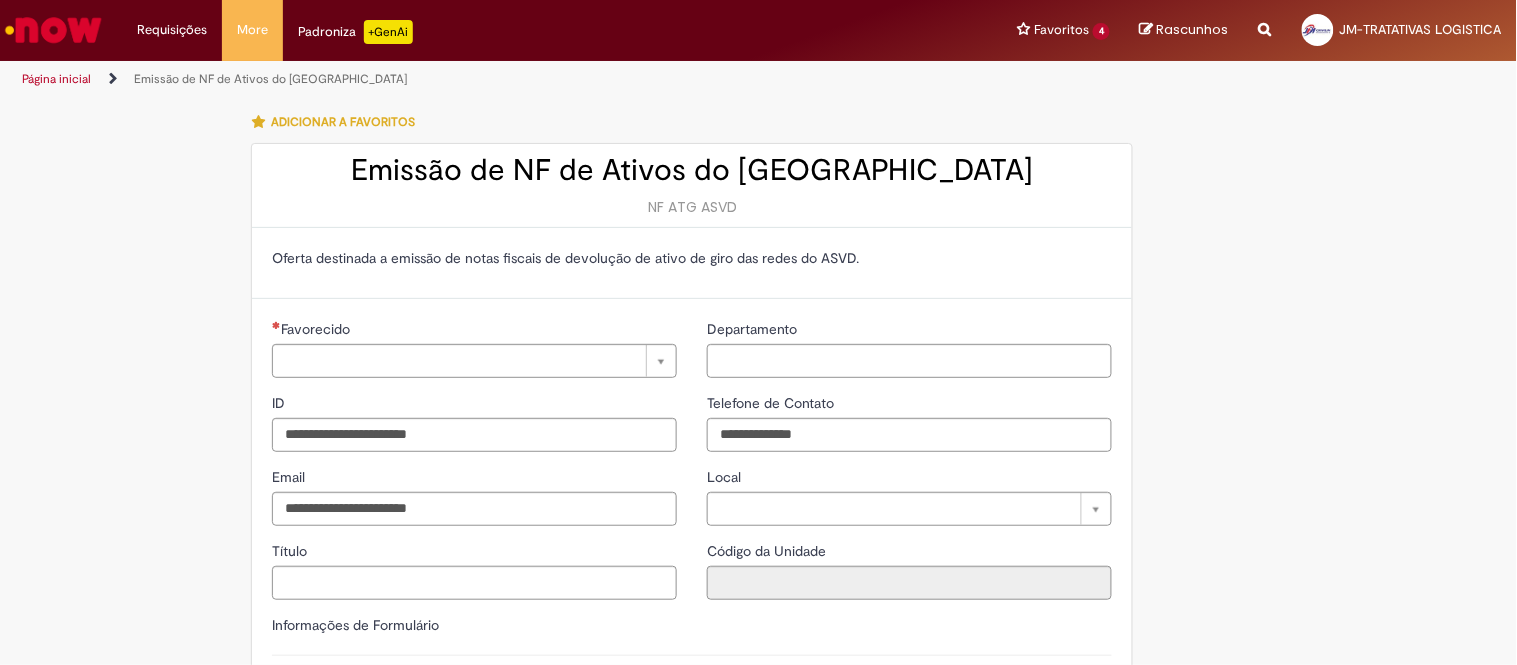 type on "**********" 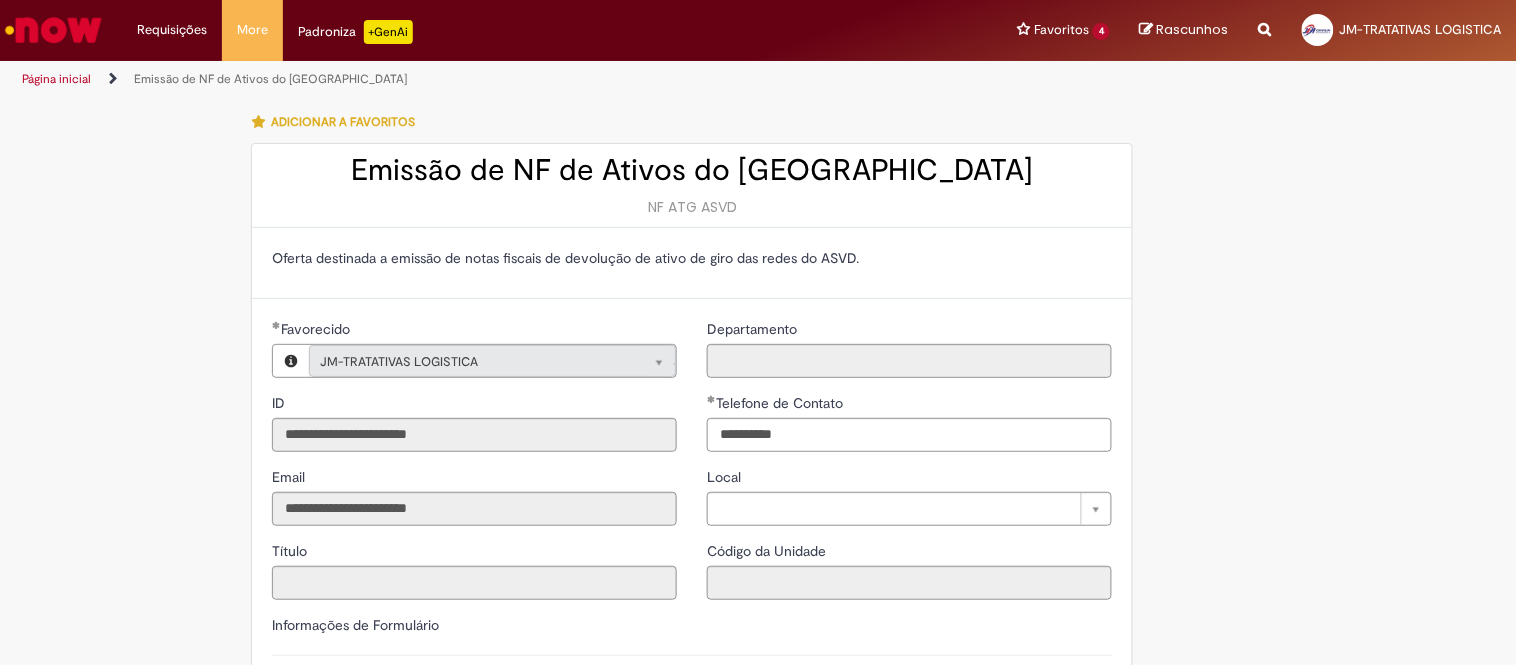 type on "**********" 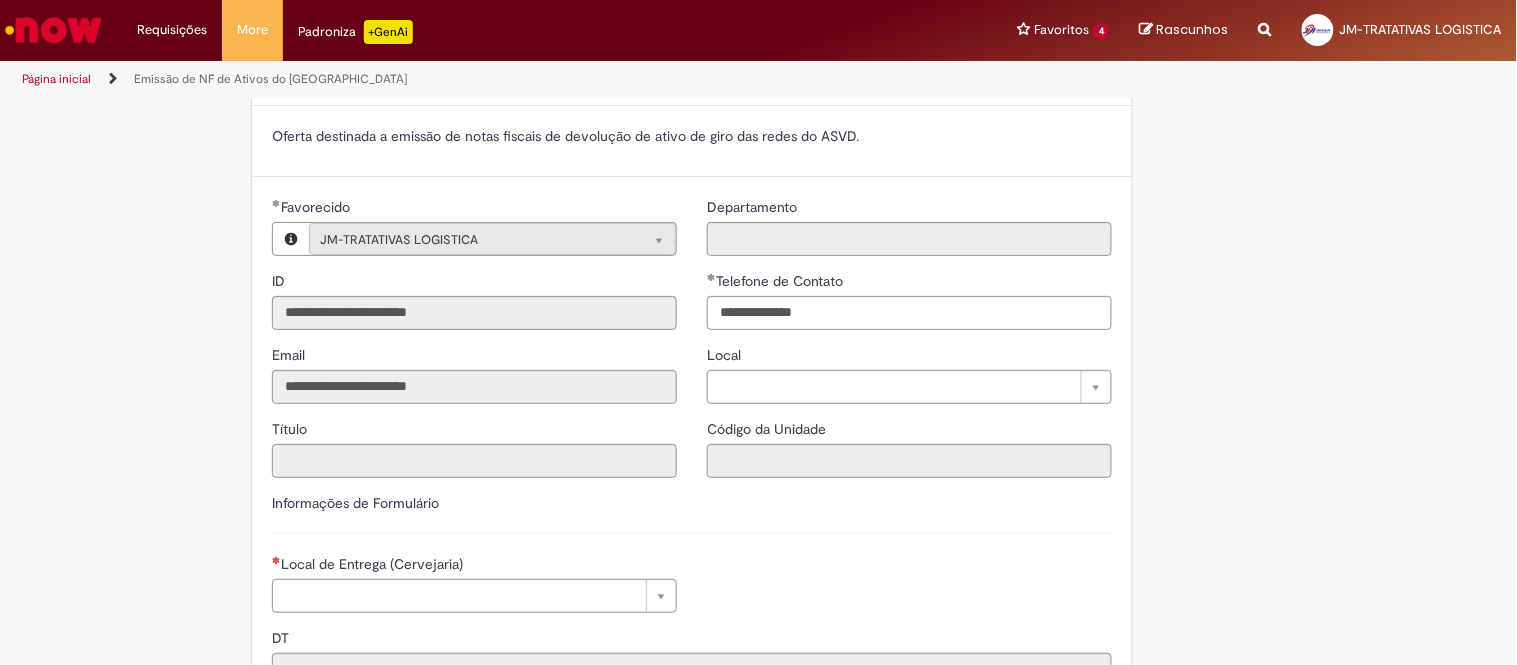 scroll, scrollTop: 222, scrollLeft: 0, axis: vertical 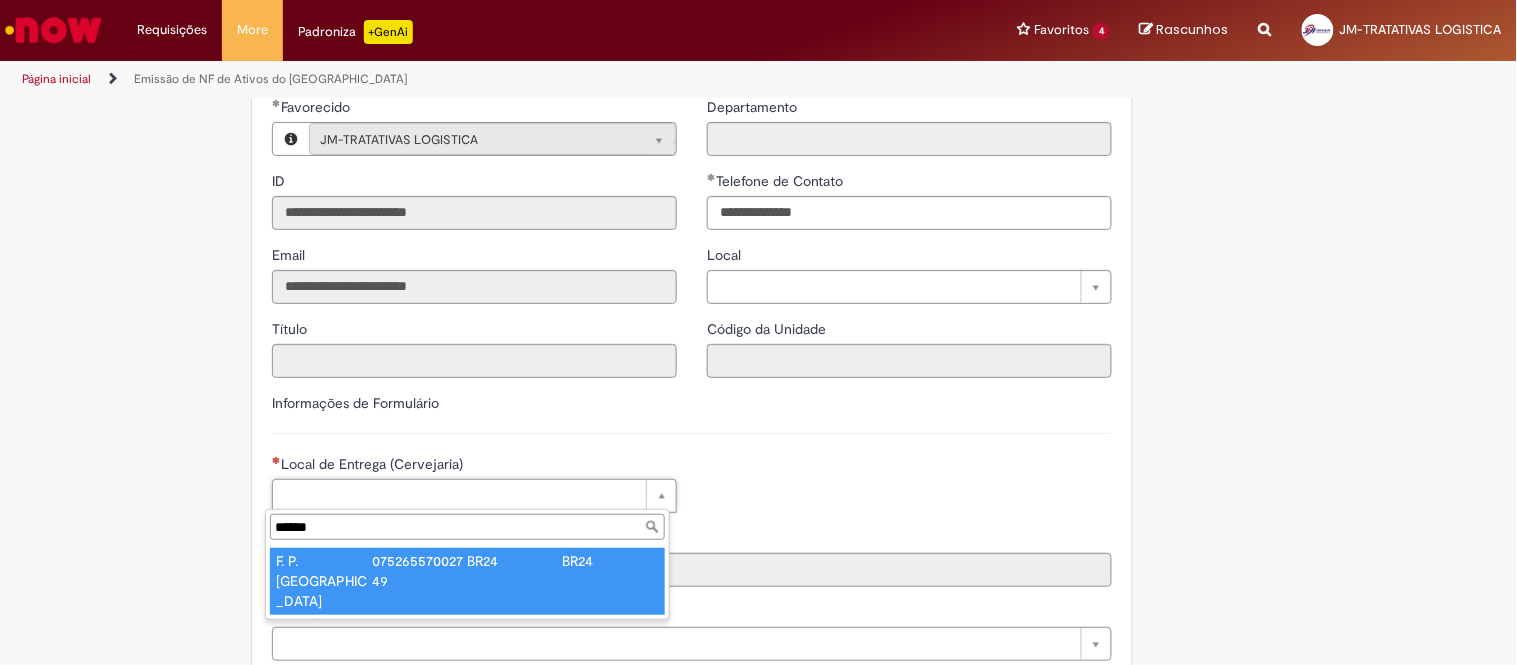 type on "******" 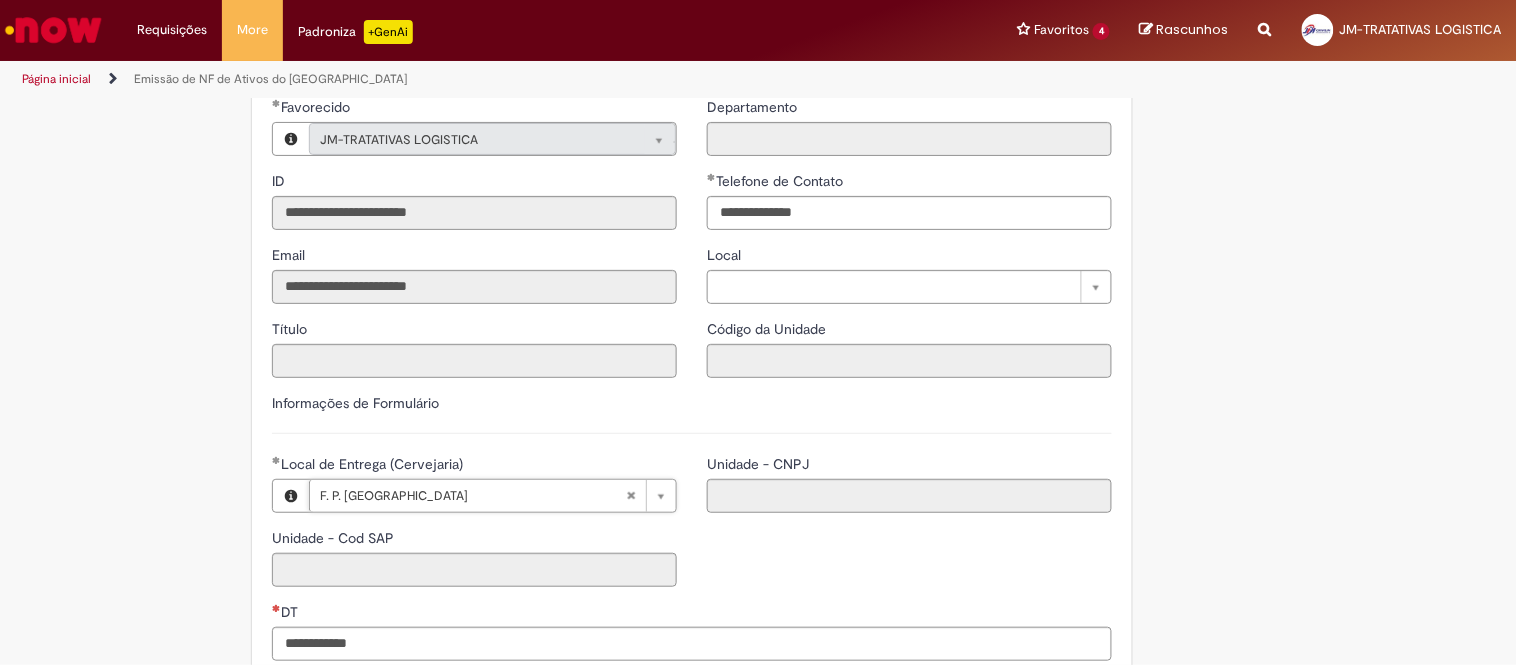 type on "****" 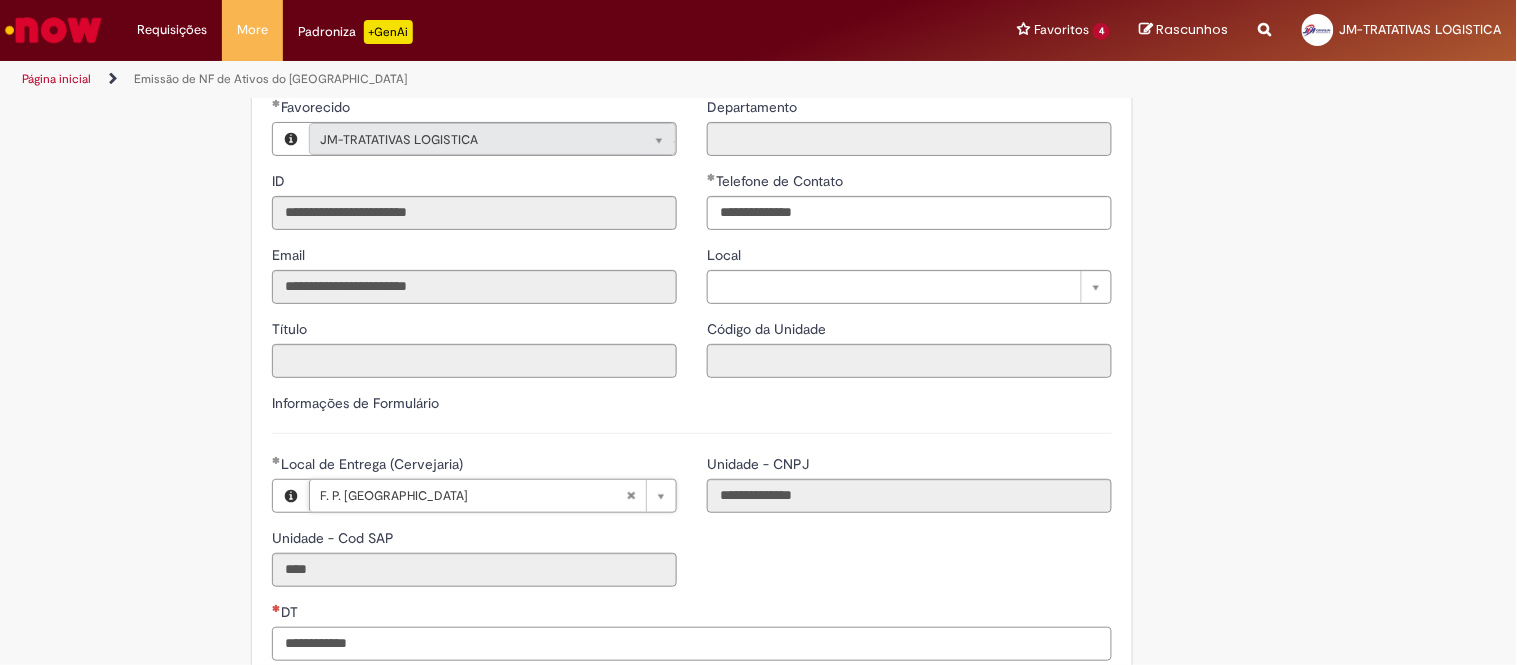 click on "DT" at bounding box center (692, 644) 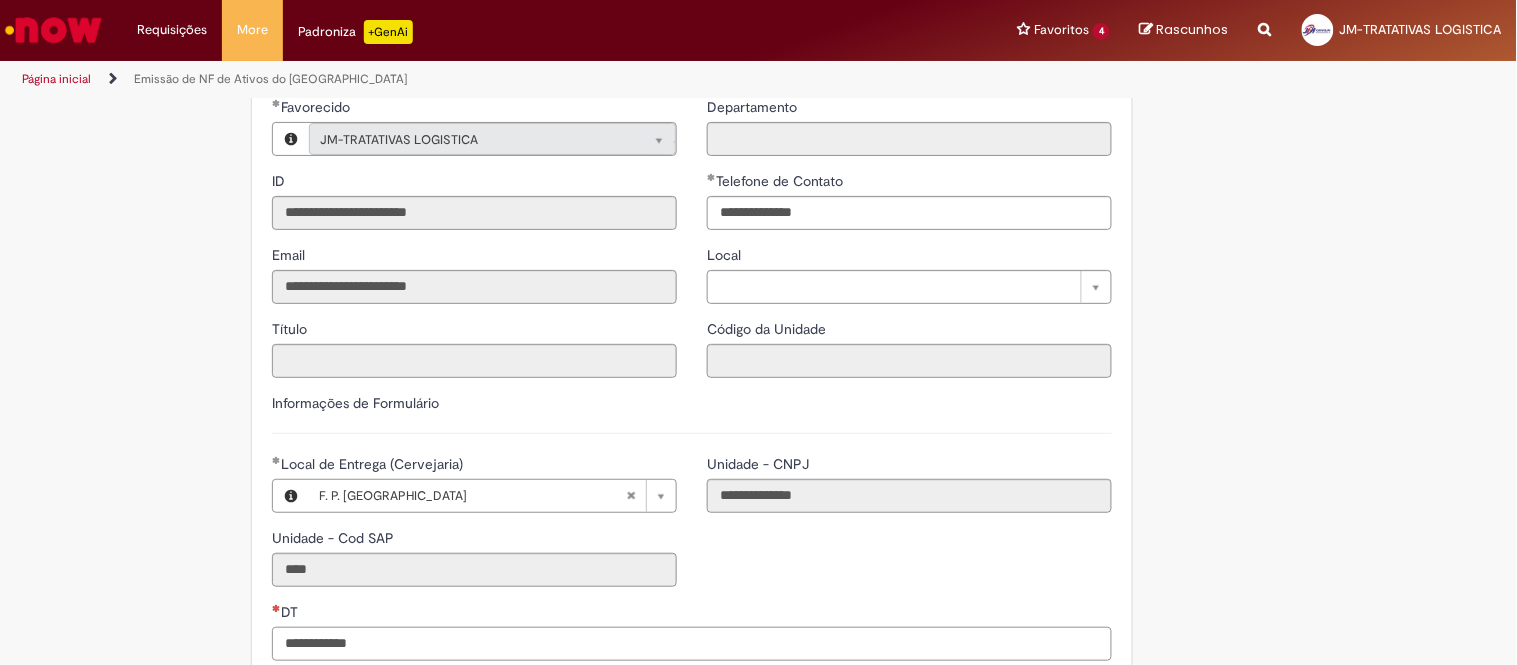 paste on "**********" 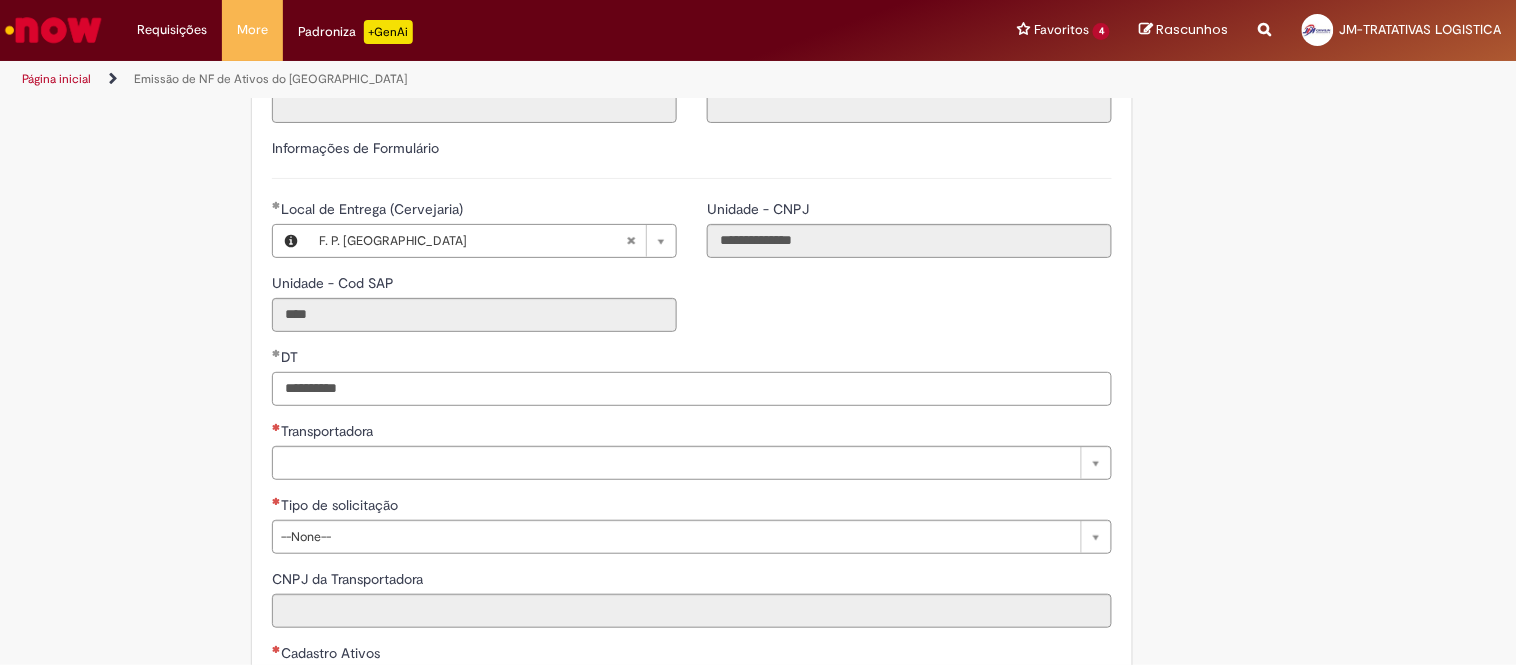 scroll, scrollTop: 555, scrollLeft: 0, axis: vertical 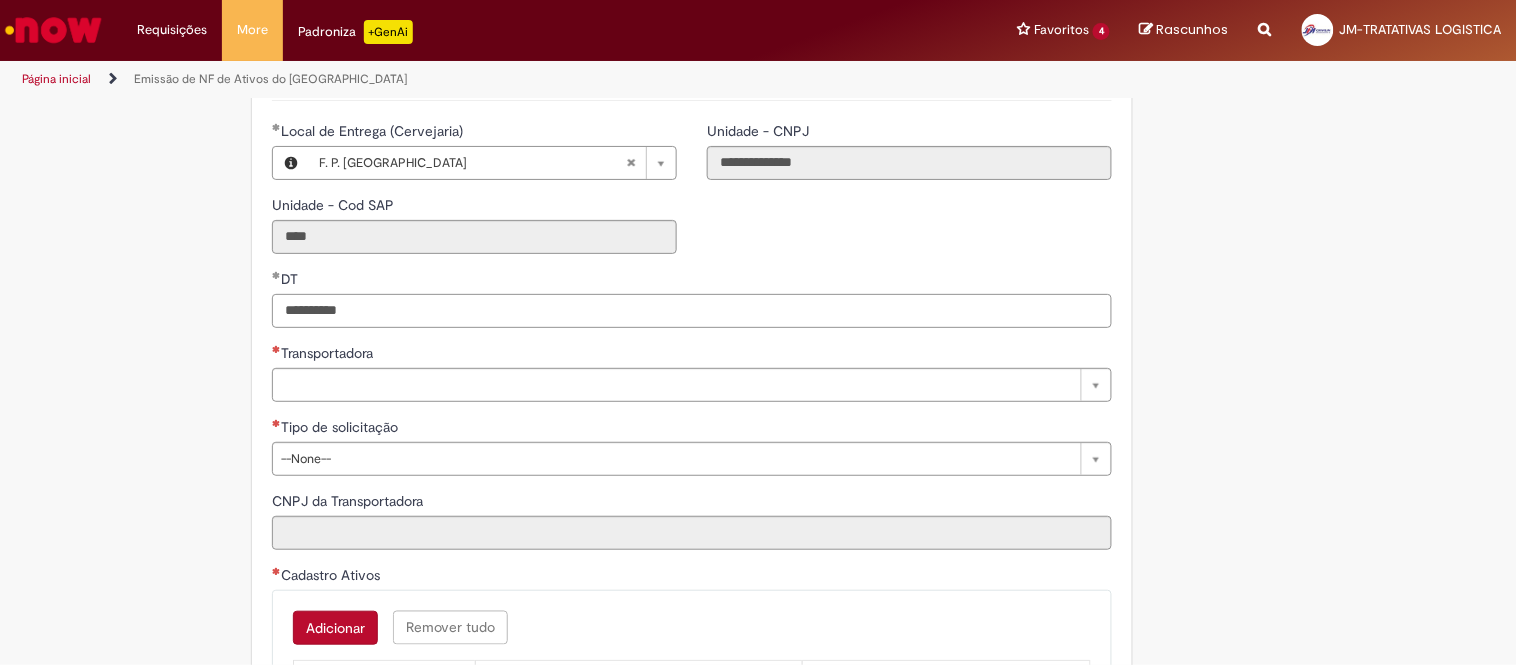 type on "**********" 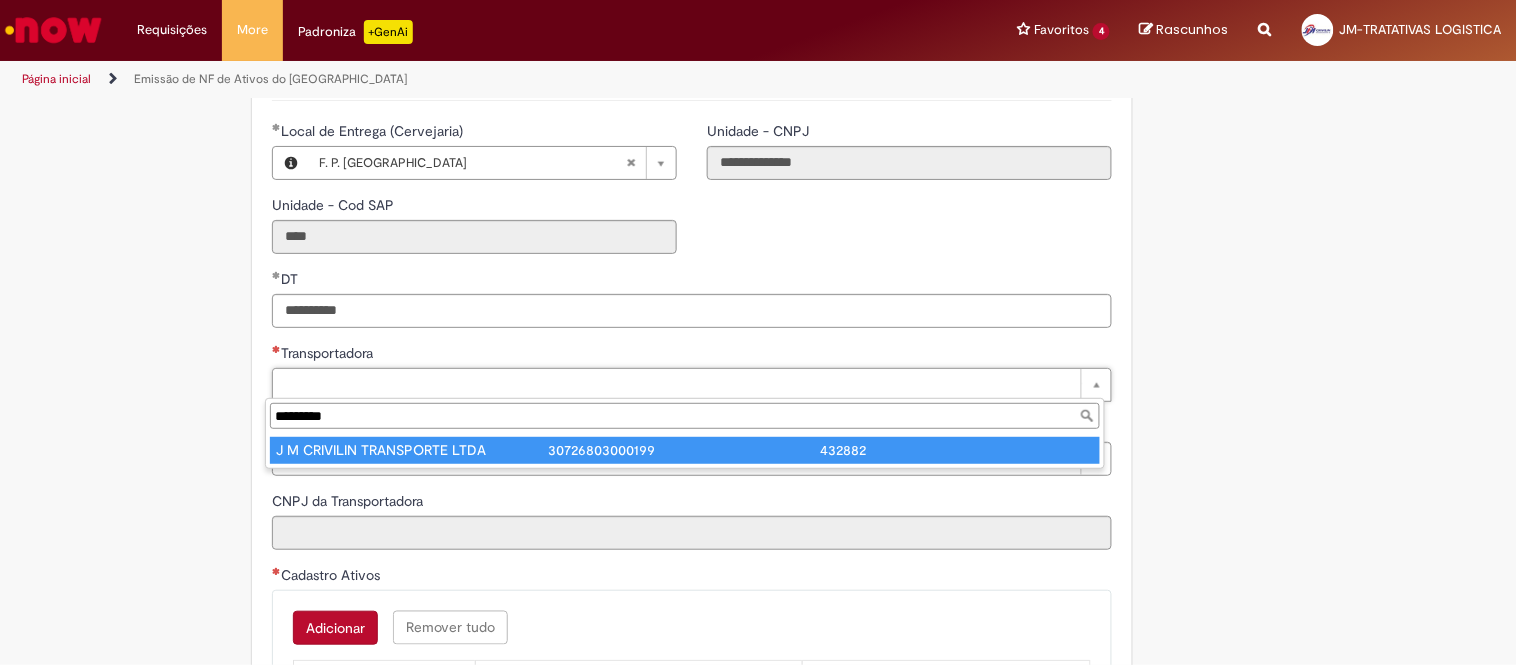 type on "*********" 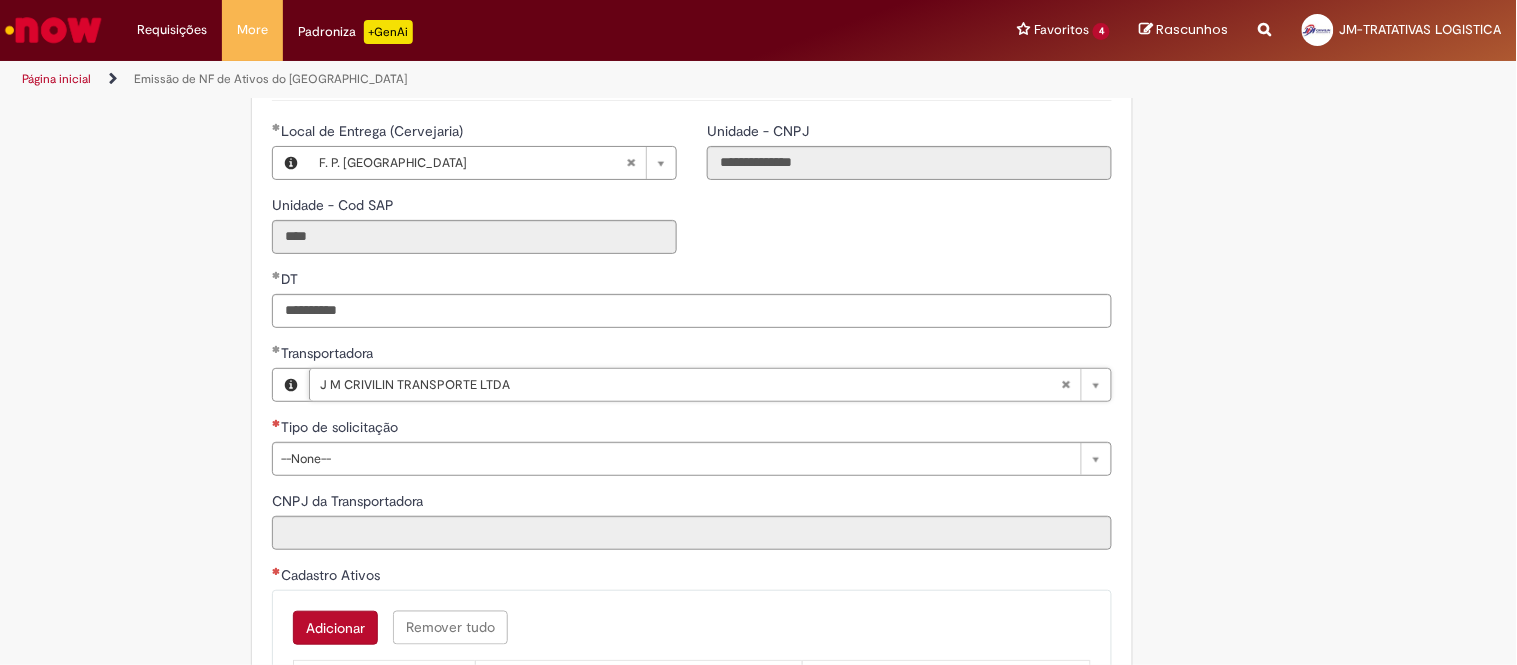 type on "**********" 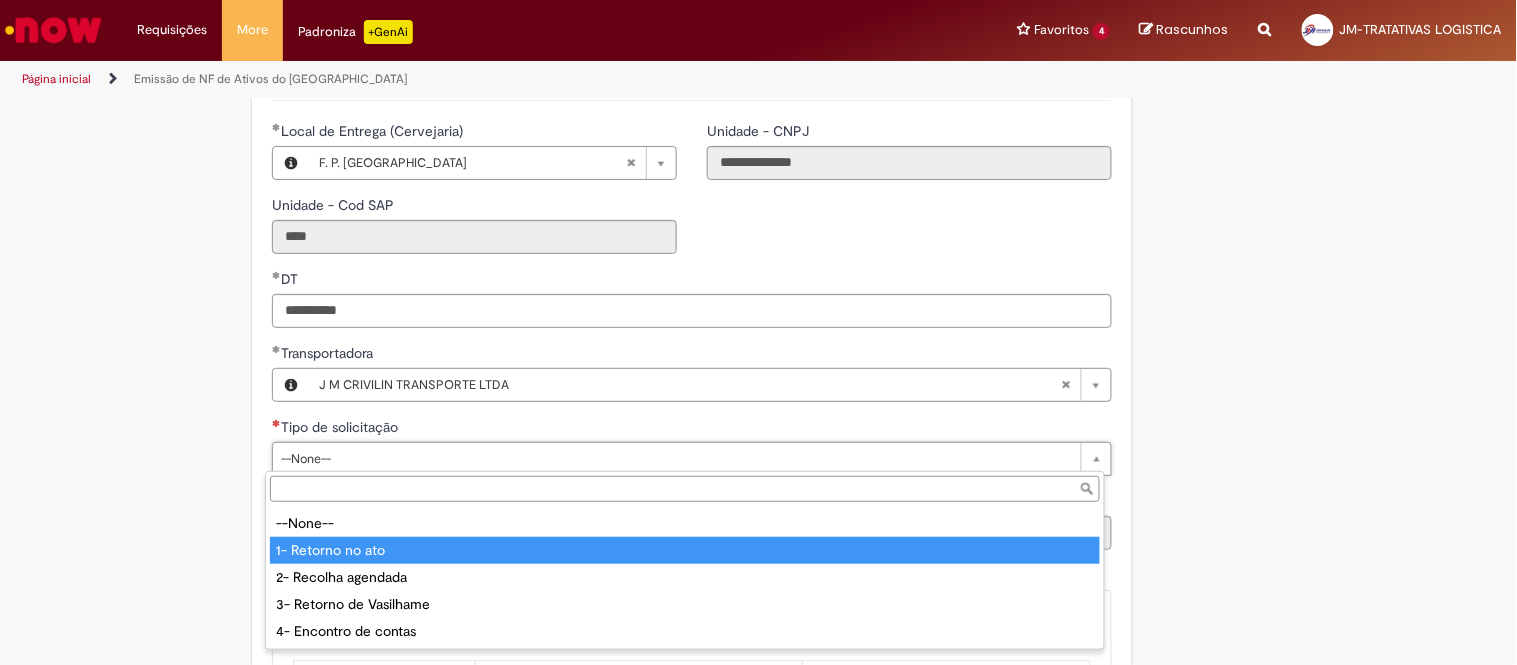 drag, startPoint x: 347, startPoint y: 545, endPoint x: 353, endPoint y: 534, distance: 12.529964 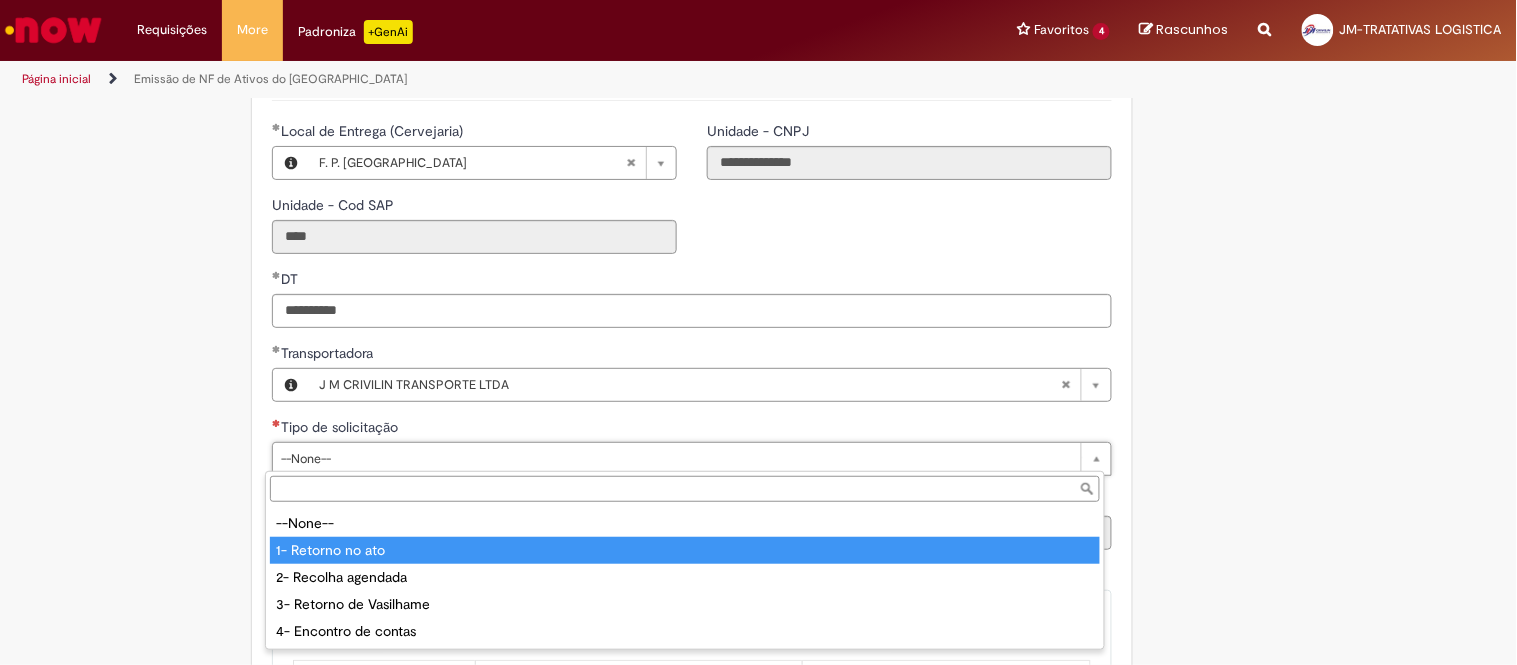 type on "**********" 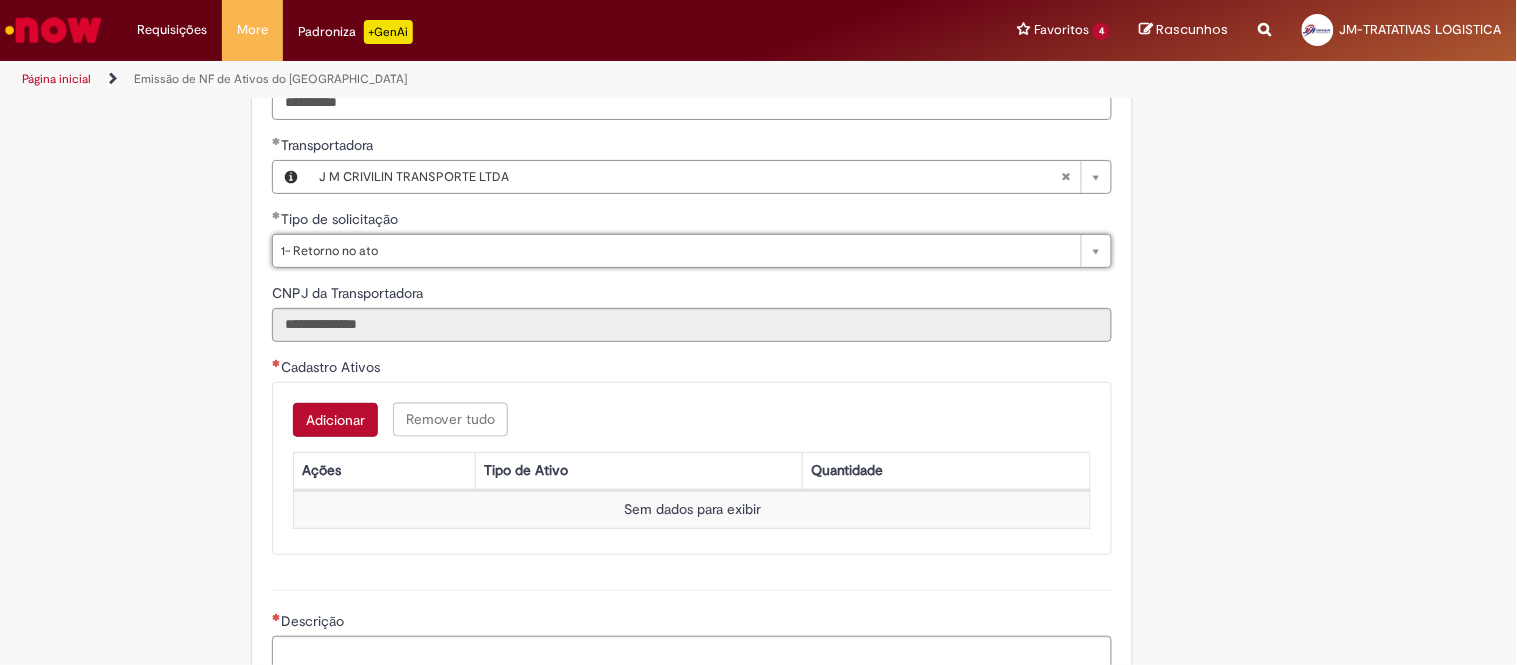 scroll, scrollTop: 777, scrollLeft: 0, axis: vertical 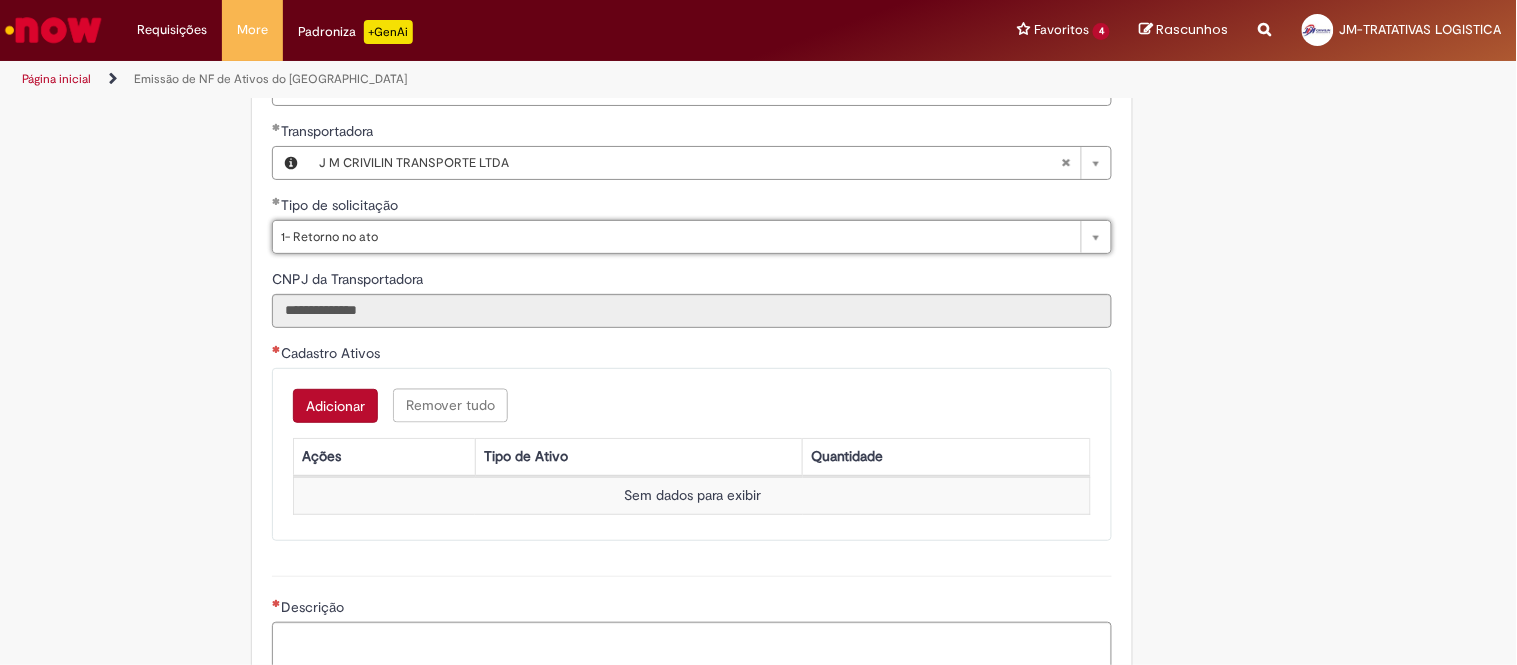 click on "Adicionar" at bounding box center [335, 406] 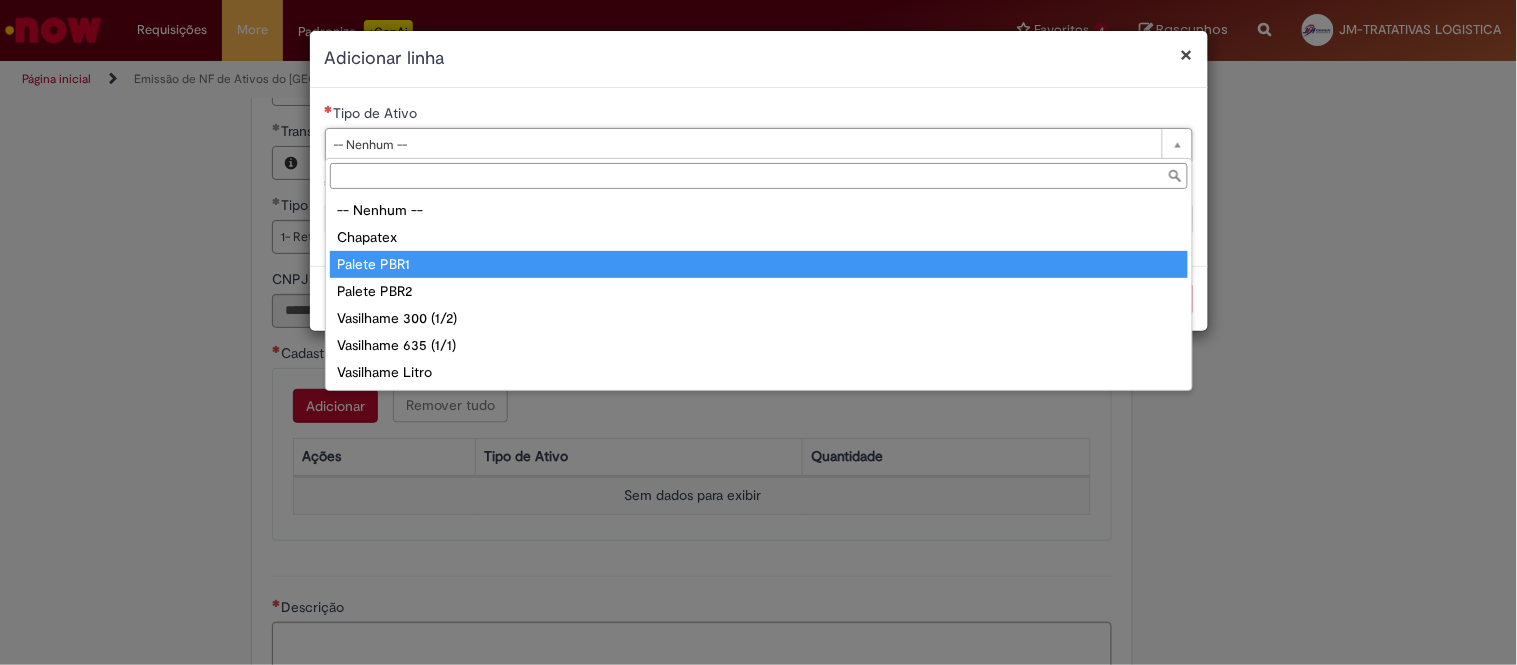 type on "**********" 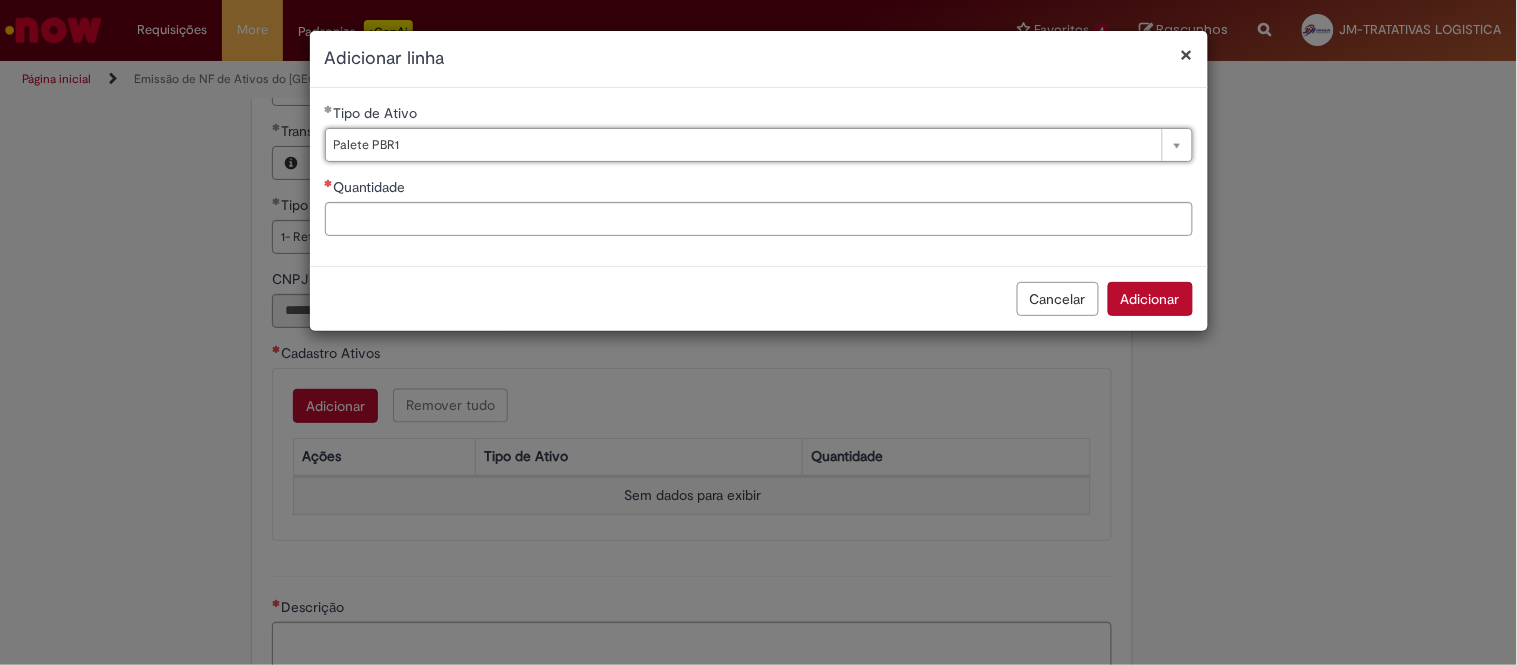 click on "Quantidade" at bounding box center [367, 187] 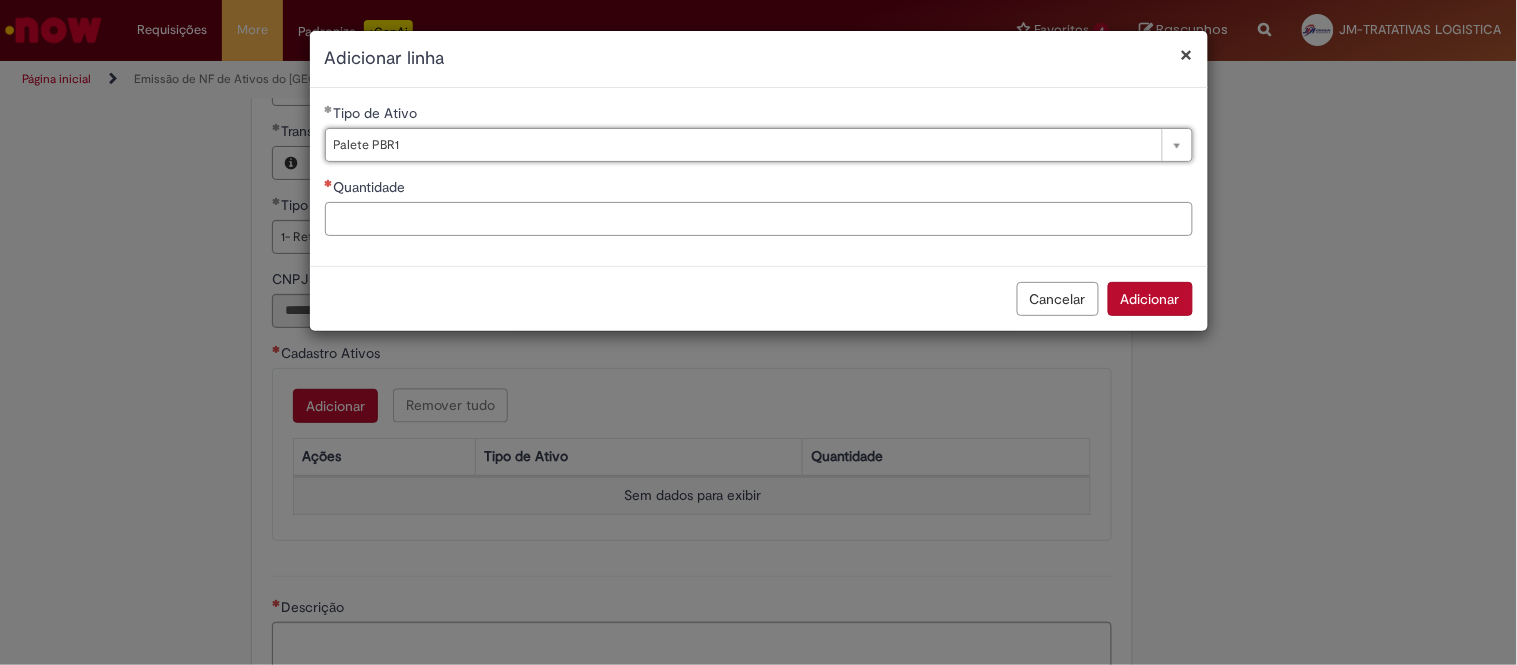 click on "Quantidade" at bounding box center (759, 219) 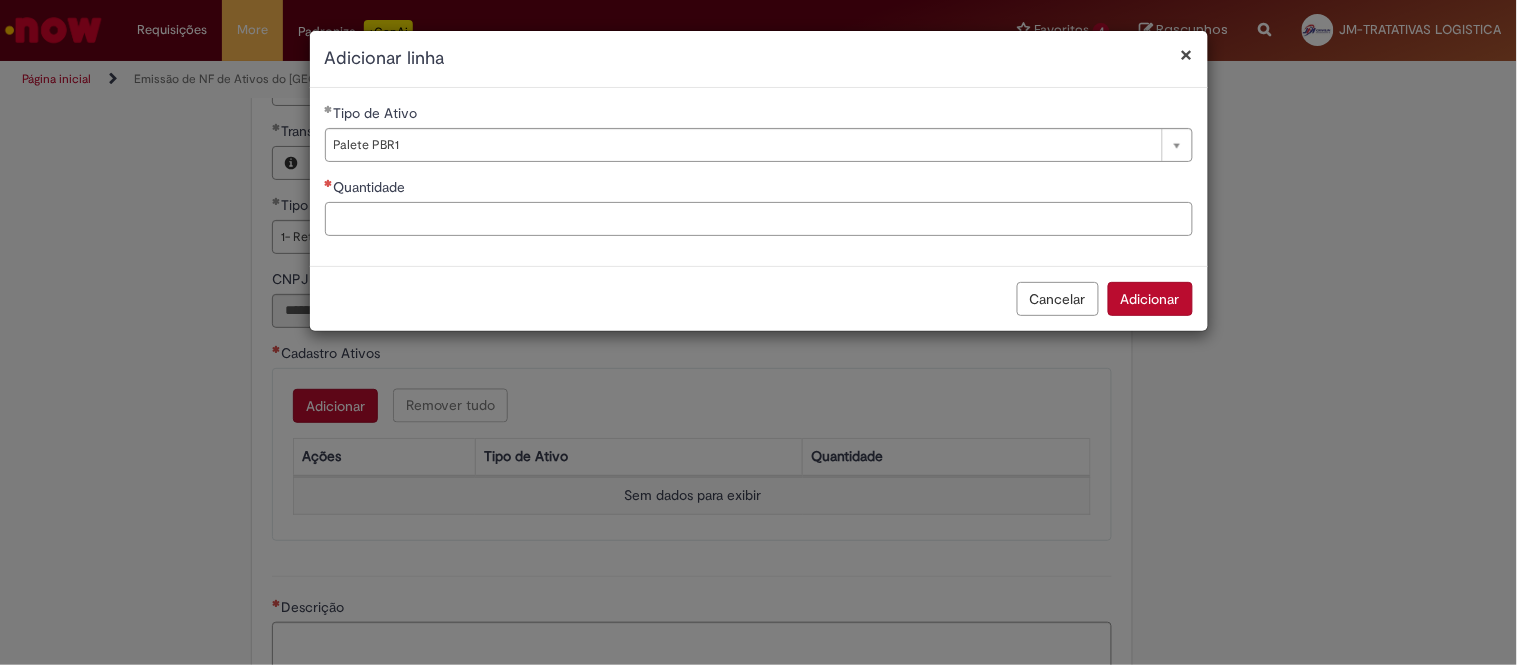 click on "Quantidade" at bounding box center [759, 219] 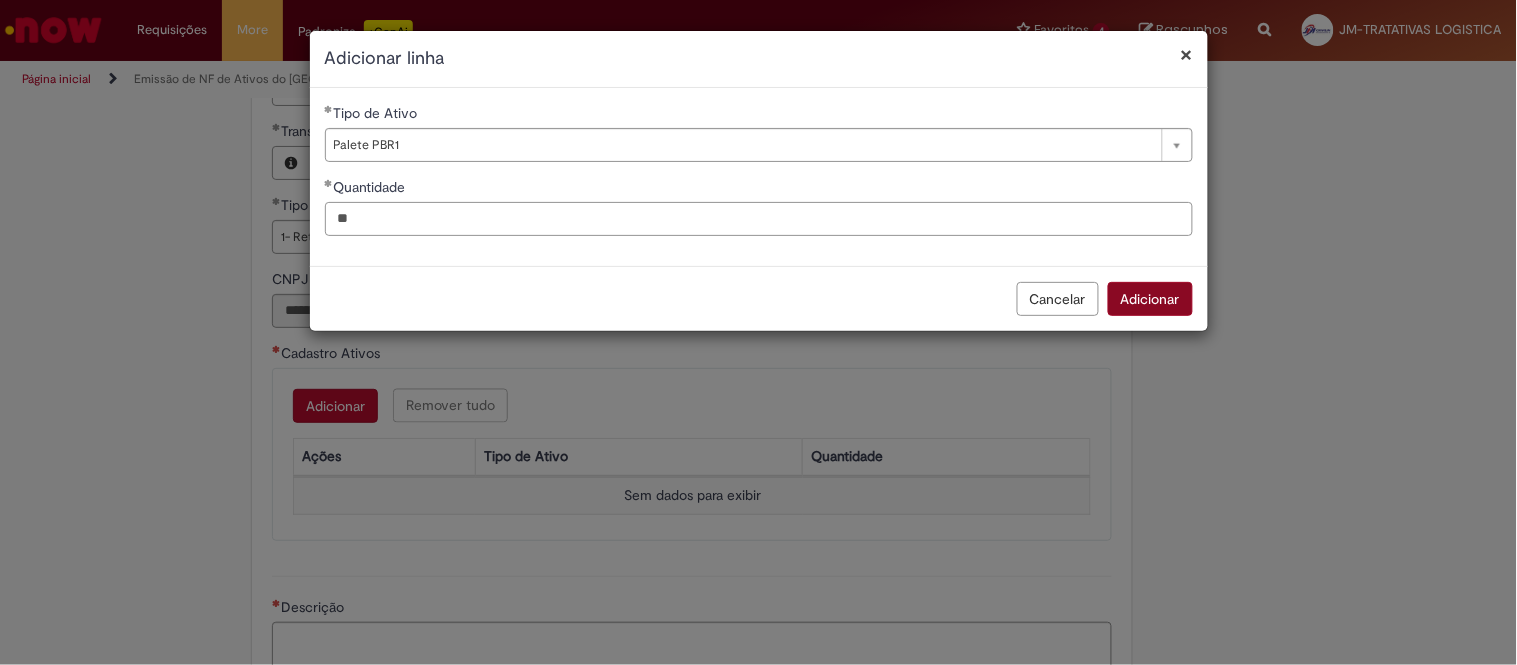 type on "**" 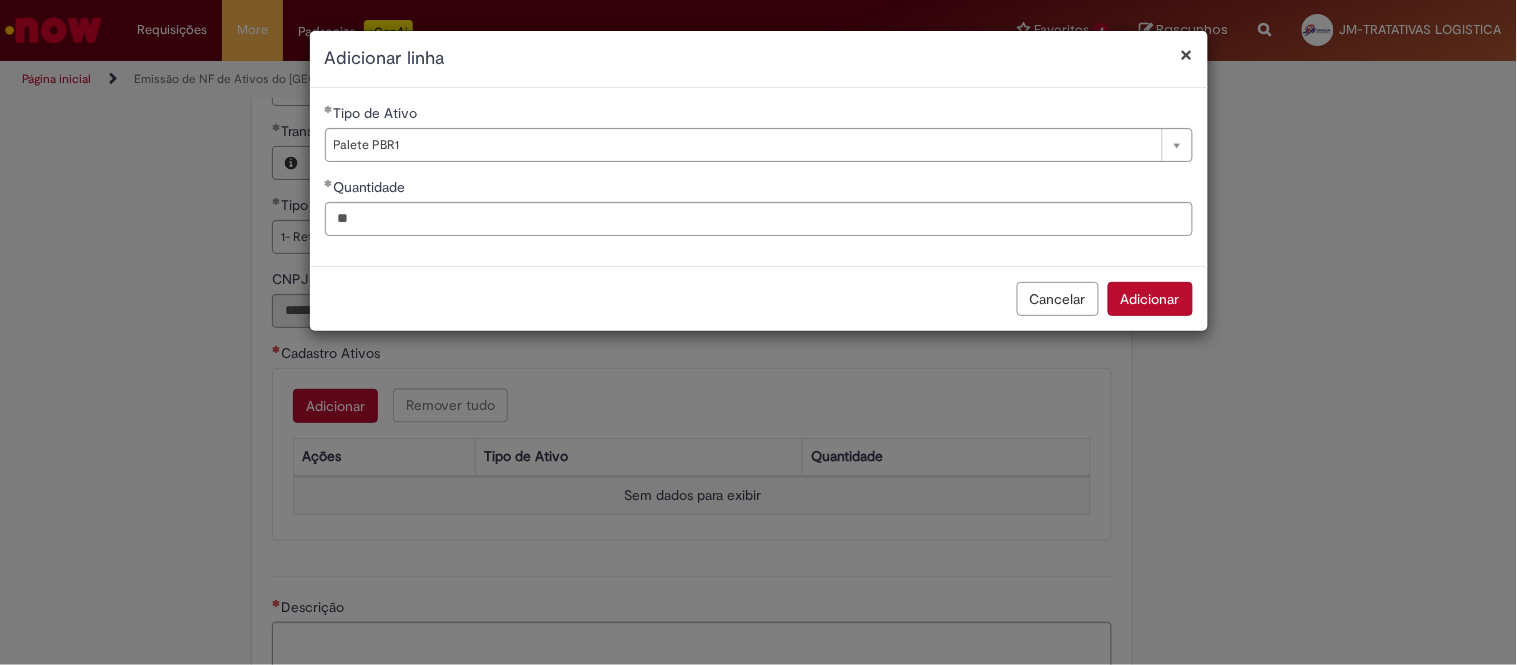 click on "Adicionar" at bounding box center (1150, 299) 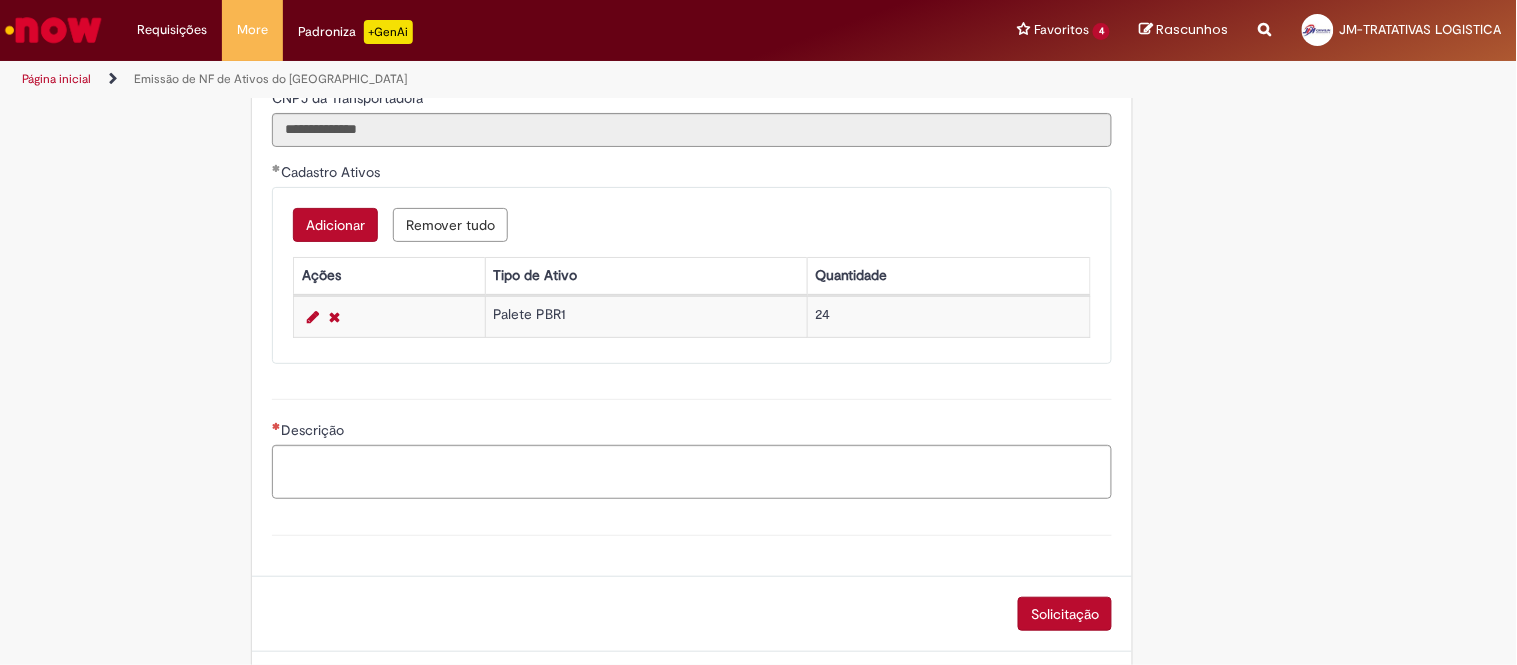scroll, scrollTop: 1000, scrollLeft: 0, axis: vertical 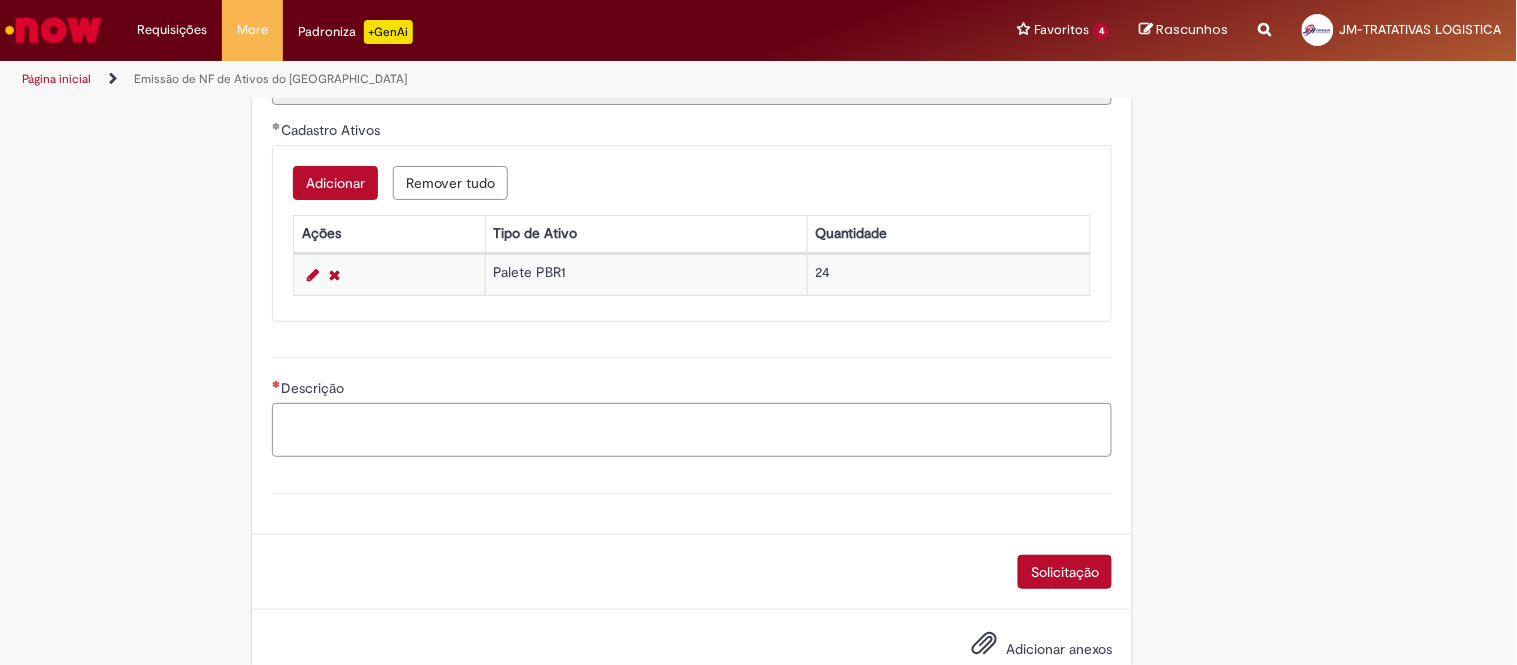 click on "Descrição" at bounding box center [692, 430] 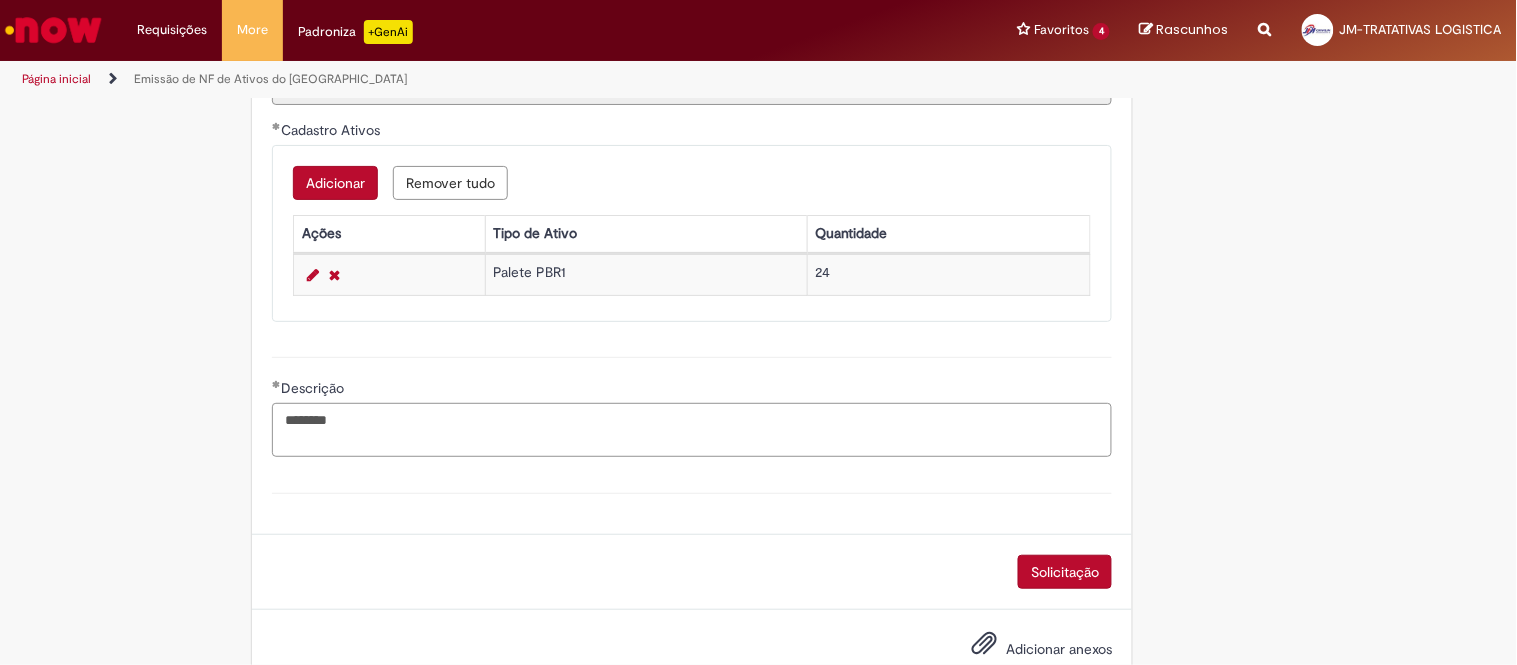 paste on "**********" 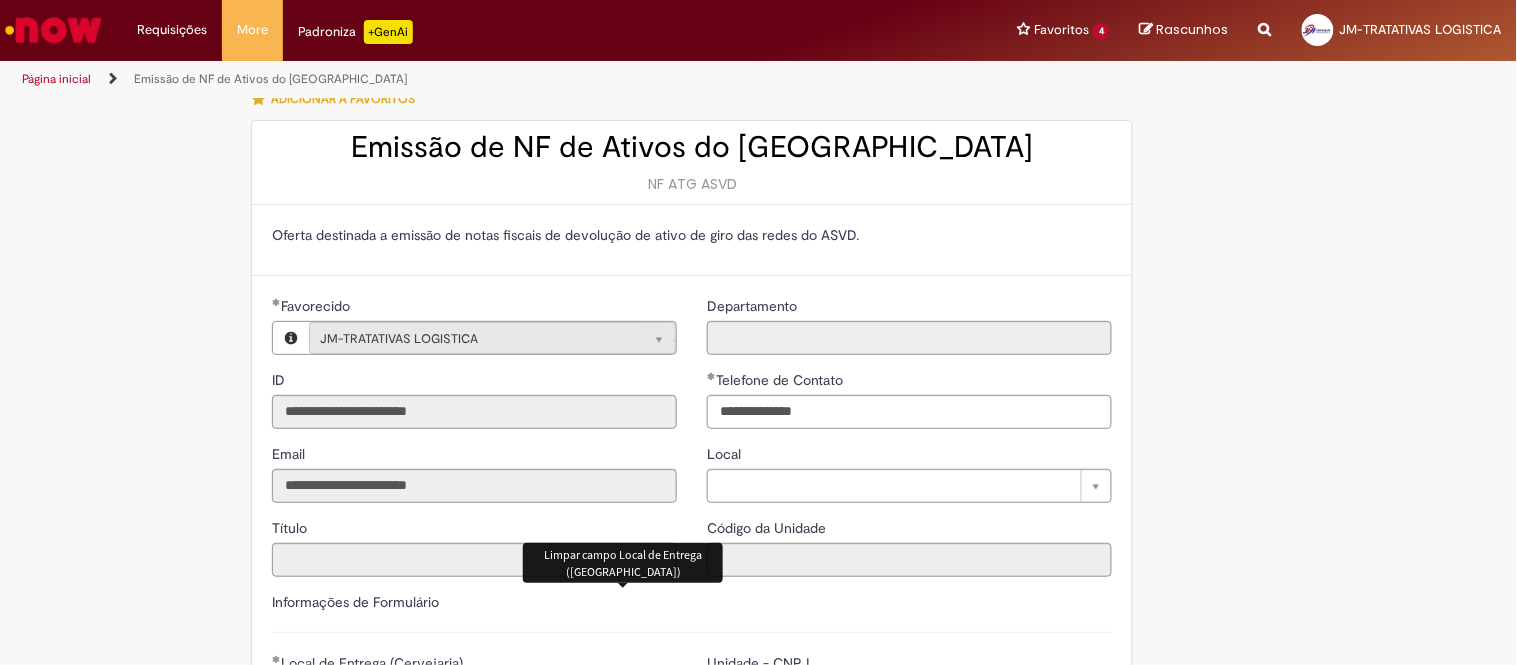 scroll, scrollTop: 0, scrollLeft: 0, axis: both 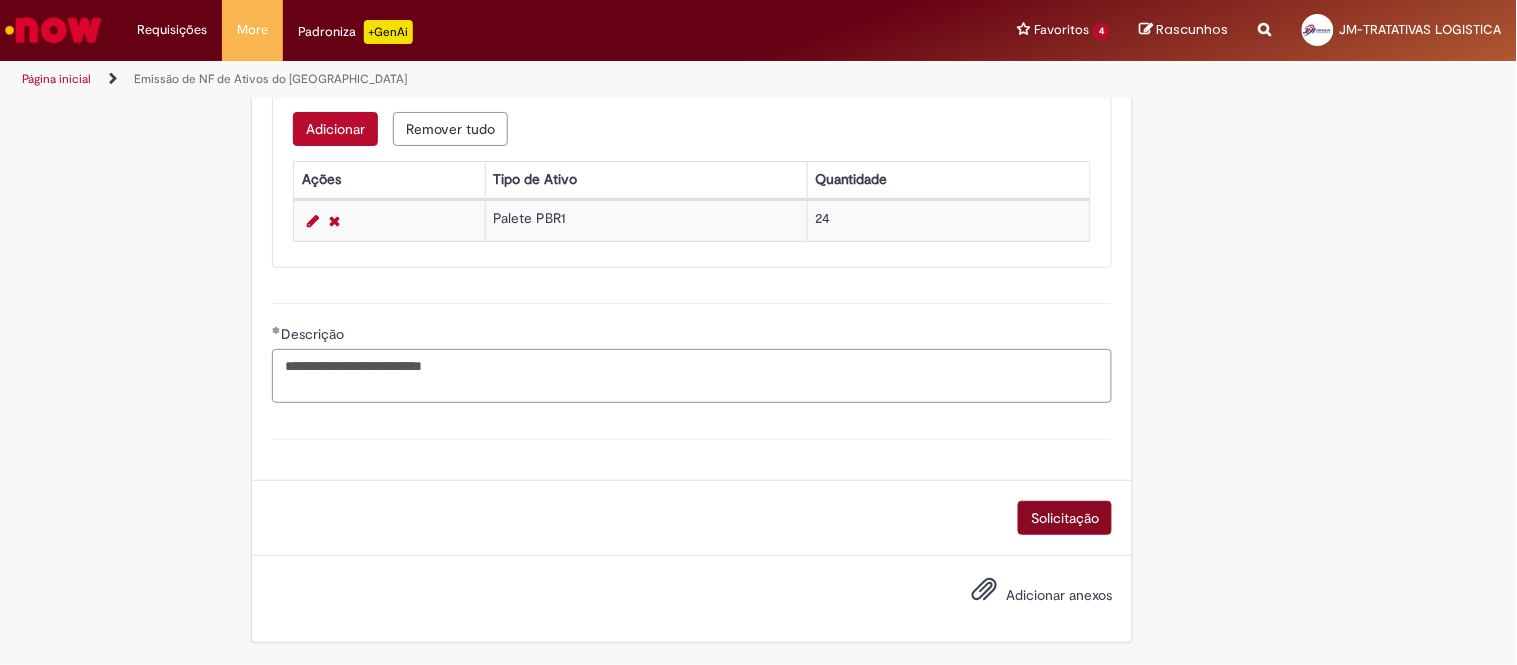 type on "**********" 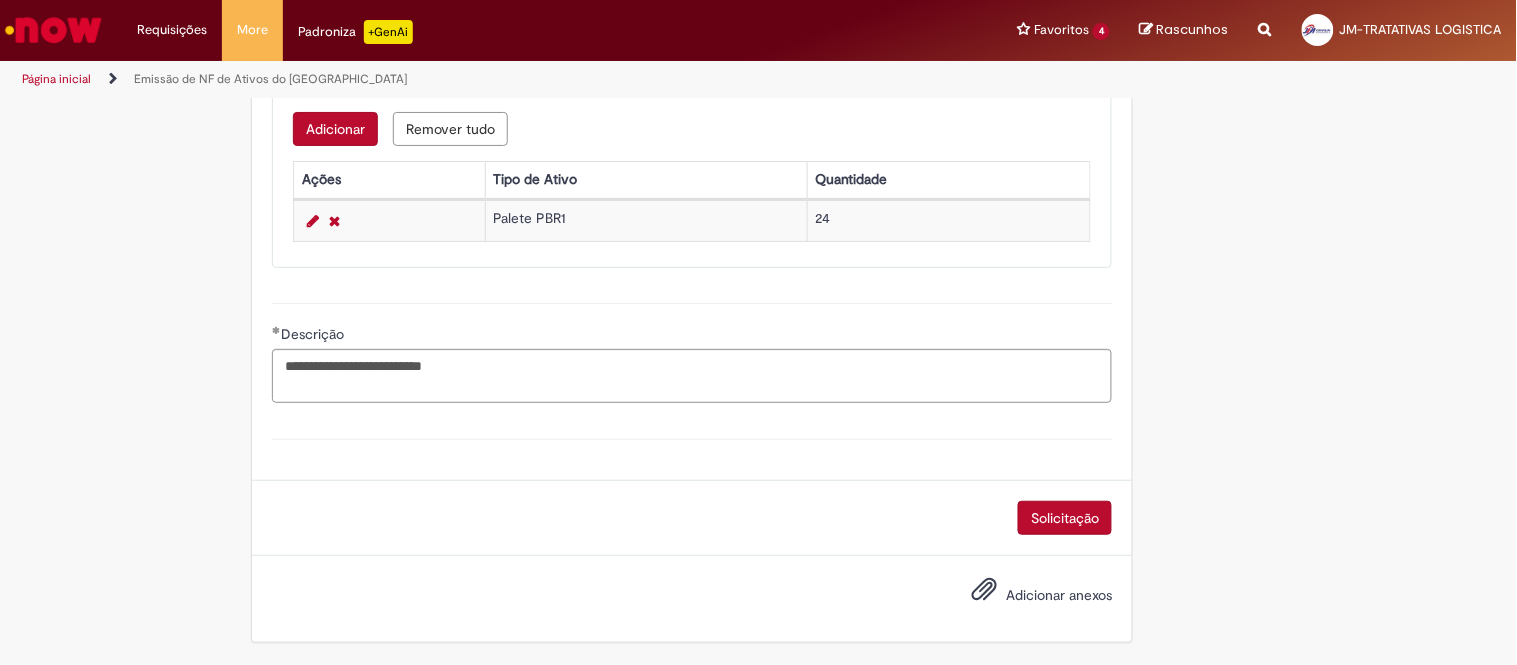 click on "Solicitação" at bounding box center (1065, 518) 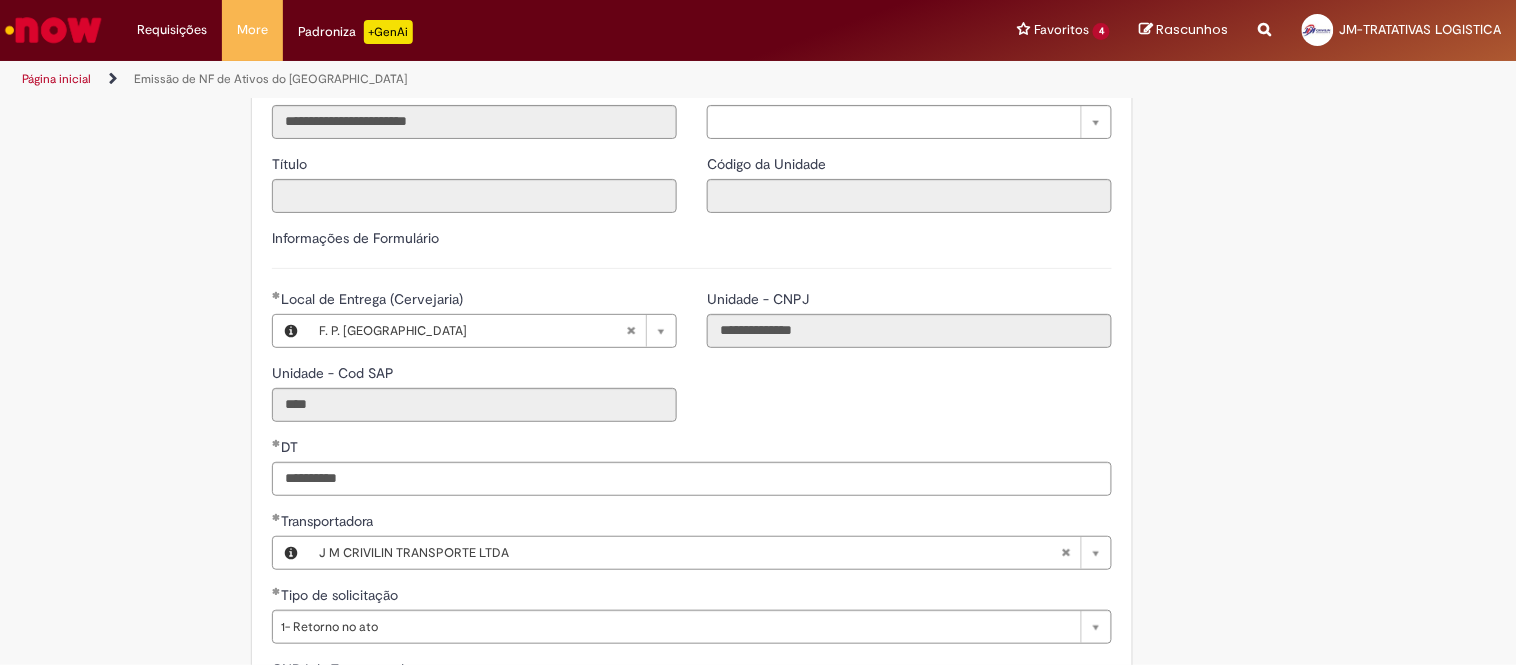 scroll, scrollTop: 342, scrollLeft: 0, axis: vertical 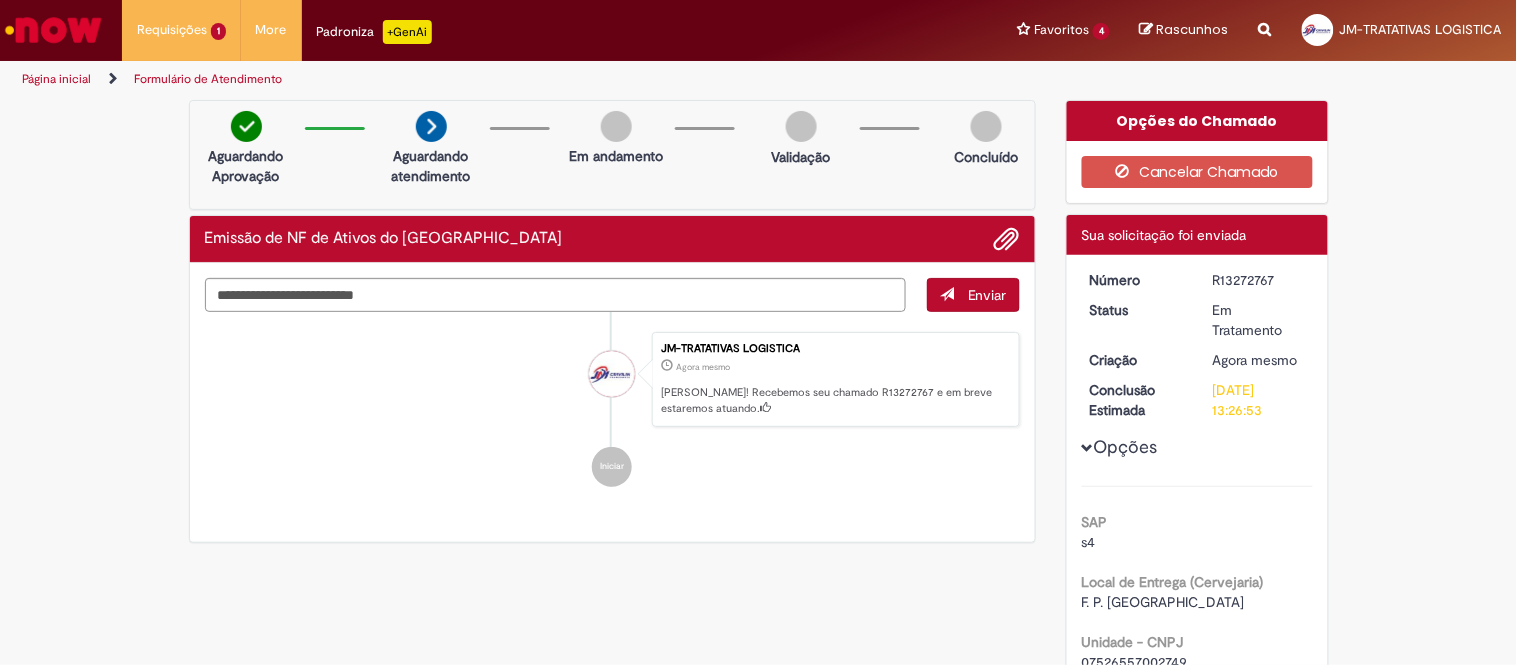 click on "R13272767" at bounding box center [1259, 280] 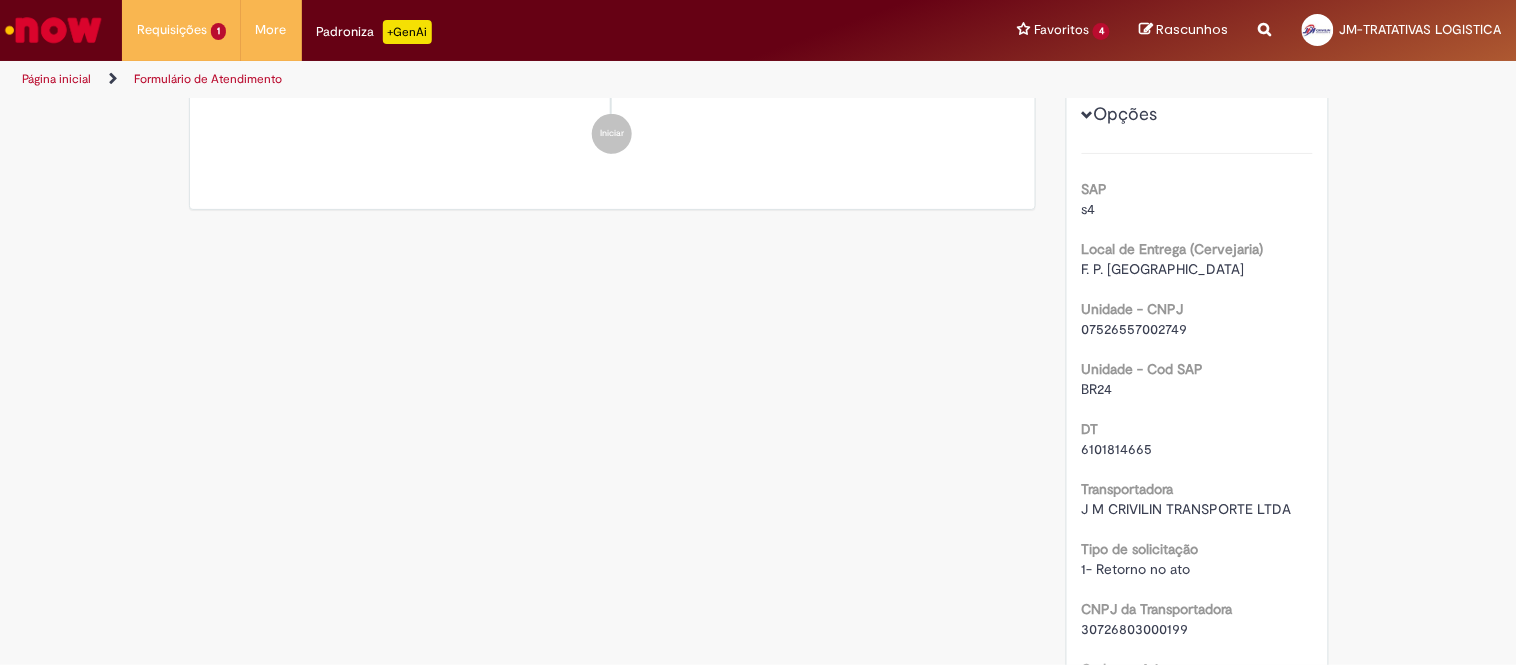 click on "Verificar Código de Barras
Aguardando Aprovação
Aguardando atendimento
Em andamento
Validação
Concluído
Emissão de NF de Ativos do ASVD
Enviar
JM-TRATATIVAS LOGISTICA
Agora mesmo Agora mesmo
Ola! Recebemos seu chamado R13272767 e em breve estaremos atuando.
Iniciar
Opções do Chamado" at bounding box center [759, 396] 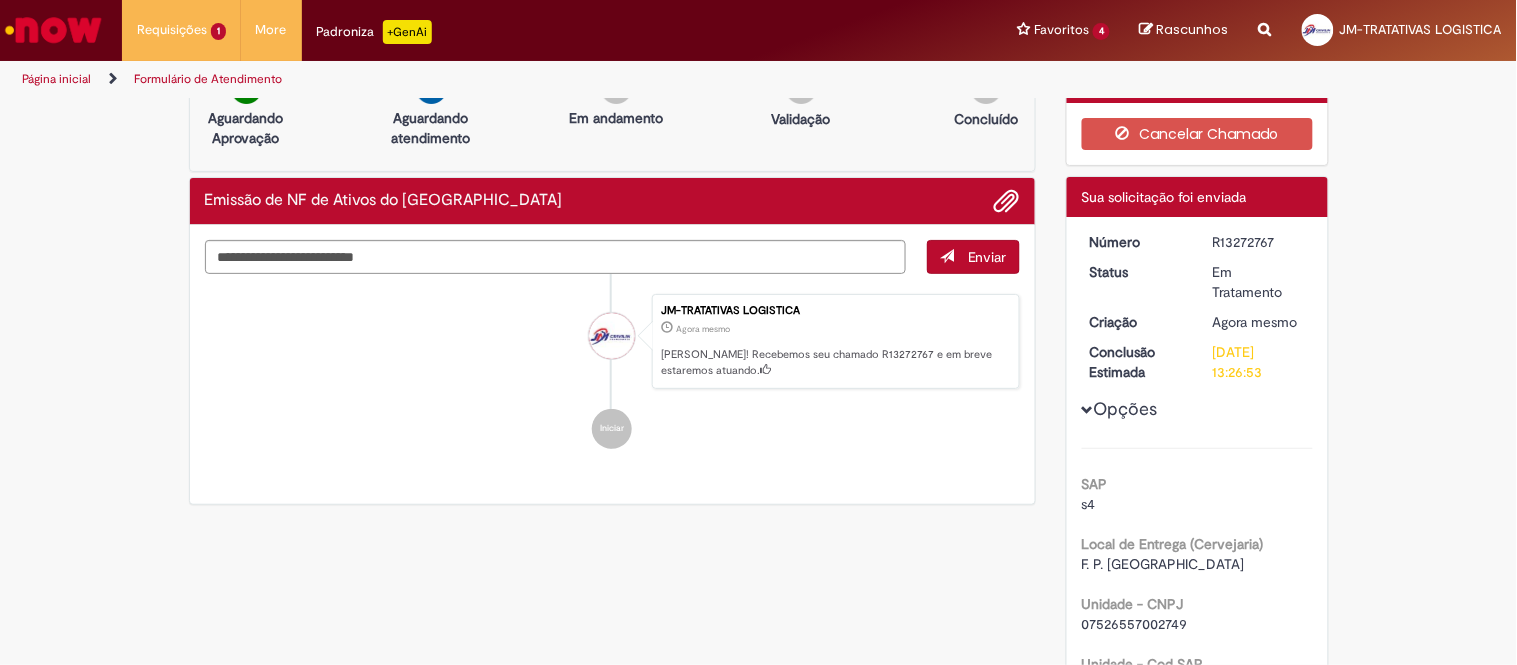 scroll, scrollTop: 0, scrollLeft: 0, axis: both 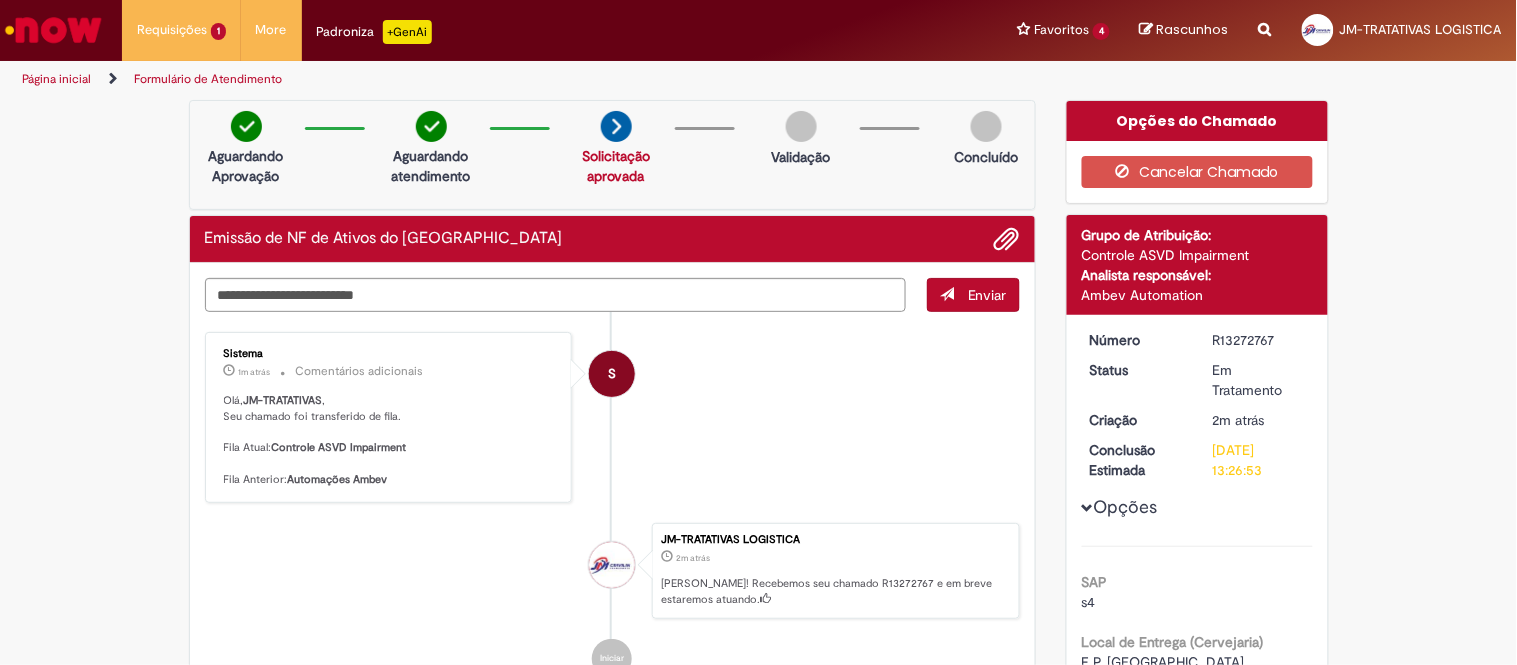 click on "S
Sistema
1m atrás 1m atrás     Comentários adicionais
Olá,  JM-TRATATIVAS ,  Seu chamado foi transferido de fila. Fila Atual:  Controle ASVD Impairment Fila Anterior:  Automações Ambev" at bounding box center [613, 417] 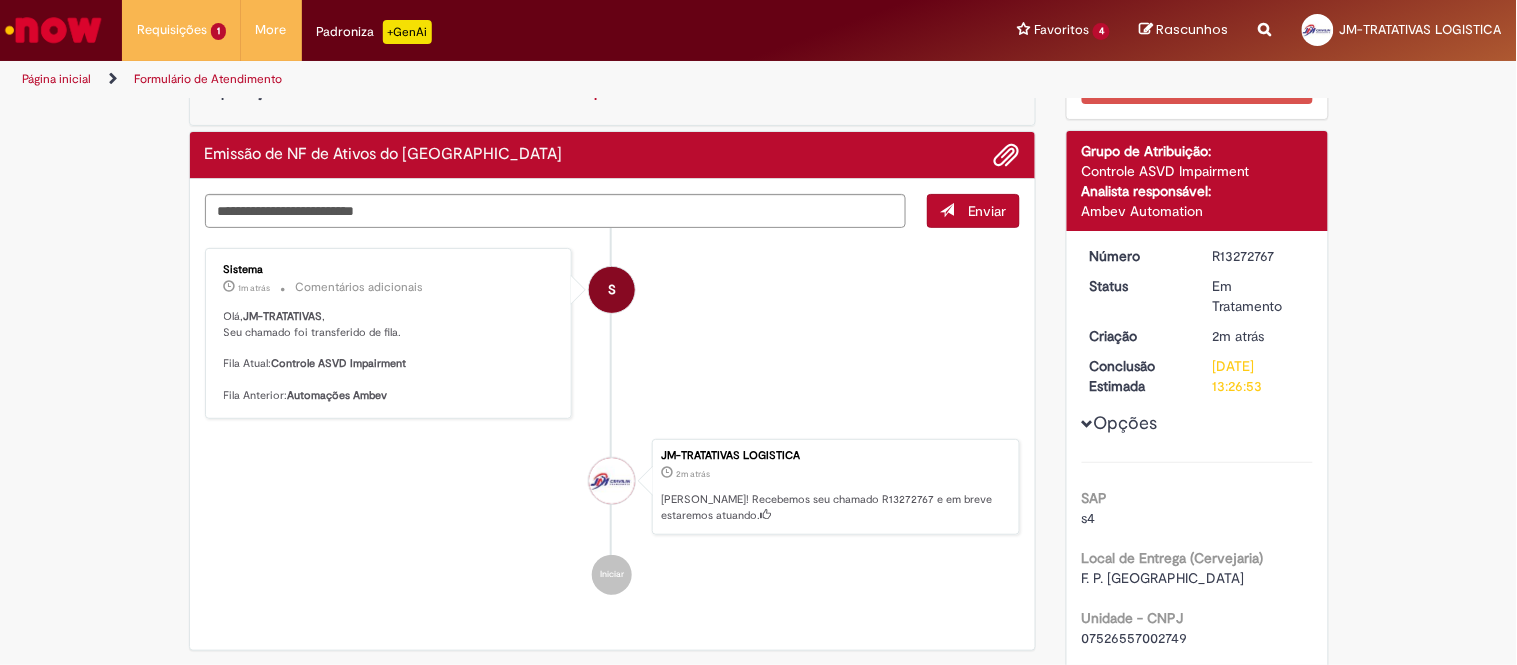 scroll, scrollTop: 444, scrollLeft: 0, axis: vertical 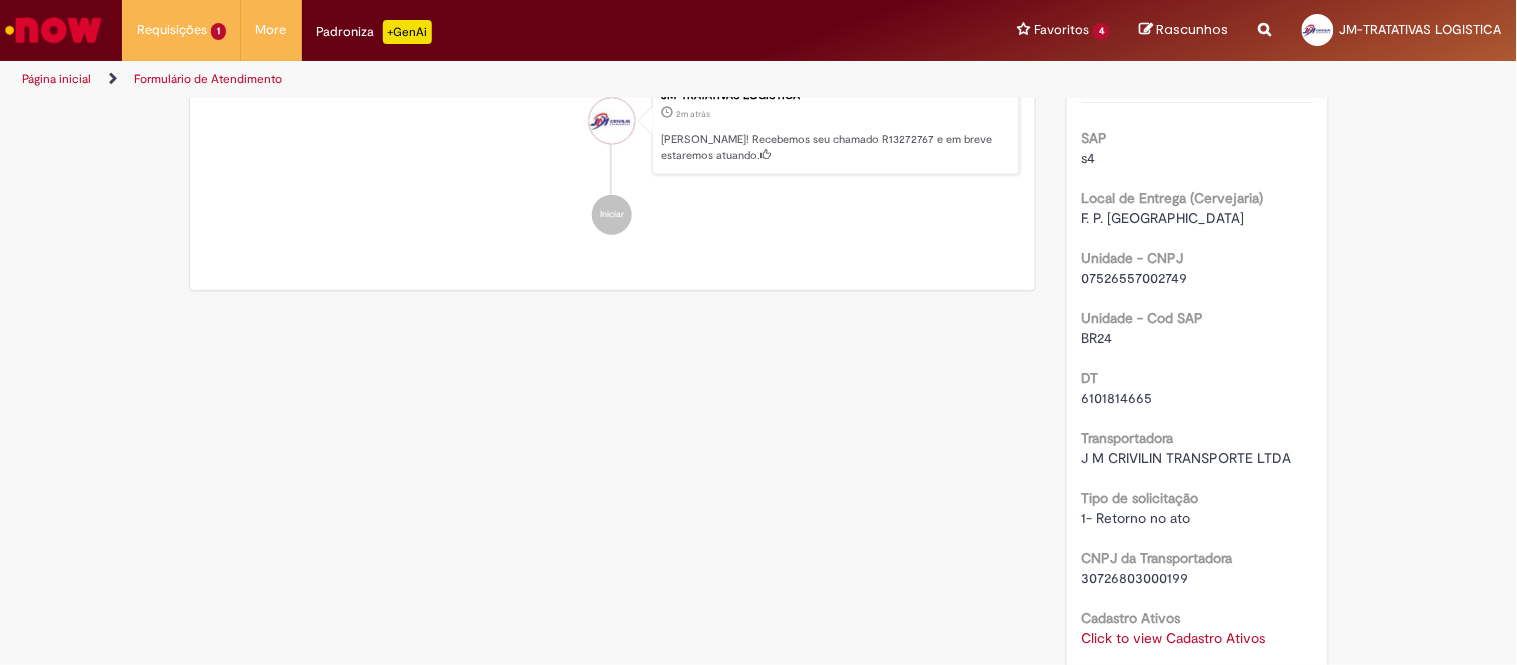 click on "Verificar Código de Barras
Aguardando Aprovação
Aguardando atendimento
Solicitação aprovada
Solicitação aprovada
Validação
Concluído
Emissão de NF de Ativos do ASVD
Enviar
S
Sistema
1m atrás 1m atrás     Comentários adicionais
Olá,  JM-TRATATIVAS ,  Seu chamado foi transferido de fila. Fila Atual:  Controle ASVD Impairment Fila Anterior:  Automações Ambev" at bounding box center [759, 315] 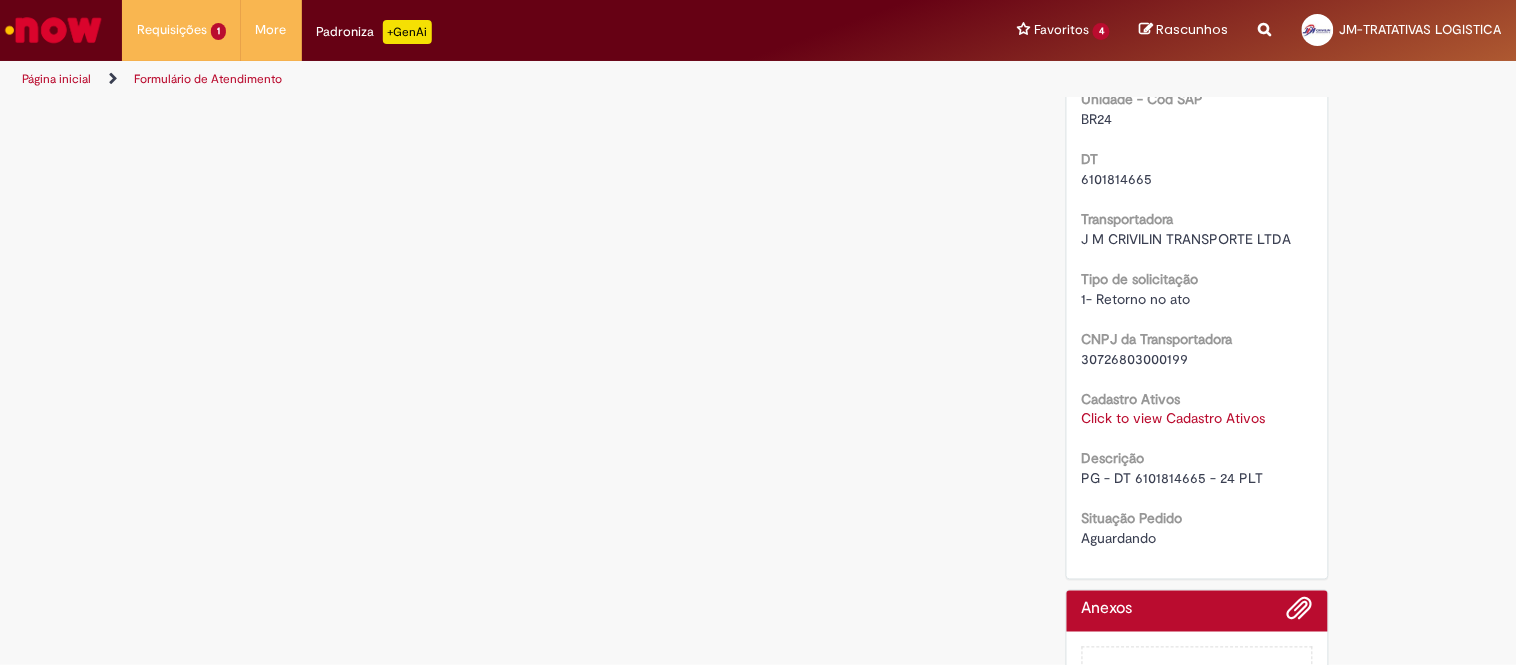 scroll, scrollTop: 666, scrollLeft: 0, axis: vertical 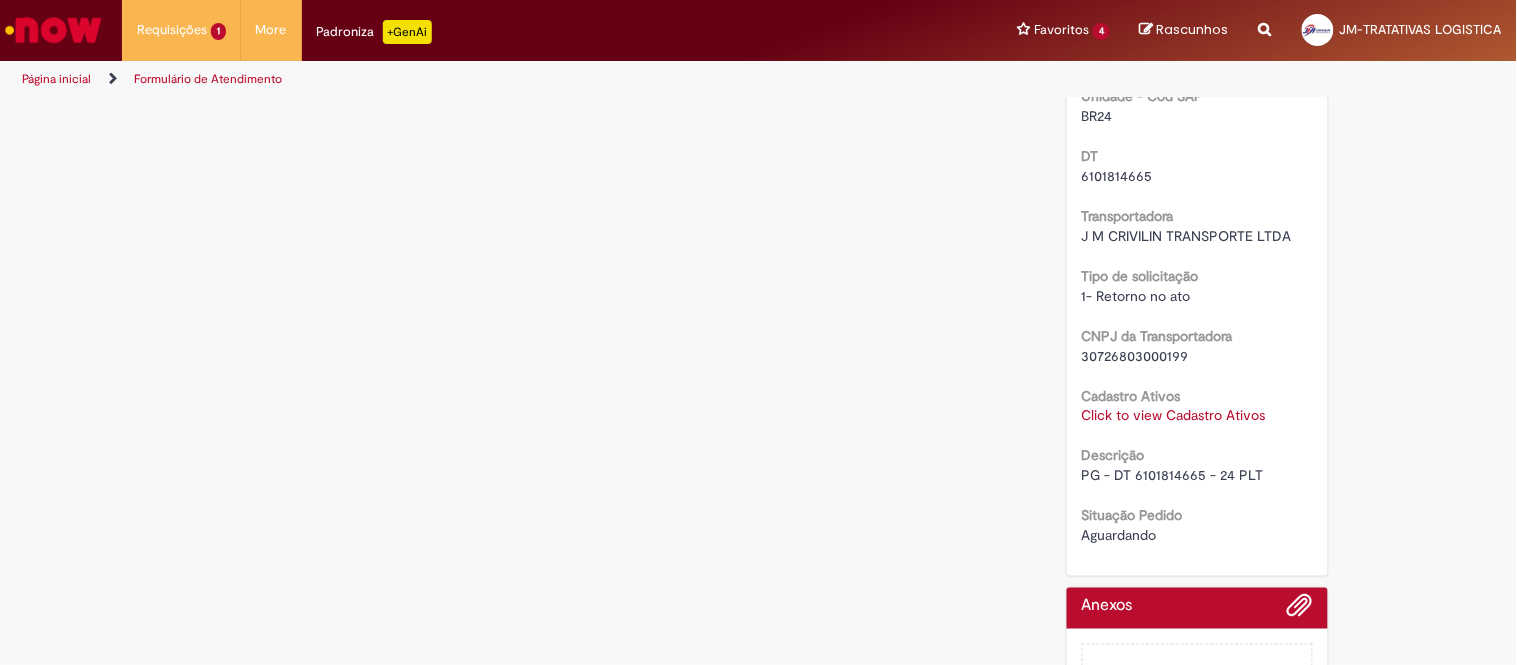 click on "SAP
s4
Local de Entrega (Cervejaria)
F. P. Grossa
Unidade - CNPJ
07526557002749
Unidade - Cod SAP
BR24
DT
6101814665
Transportadora
J M CRIVILIN TRANSPORTE LTDA
Tipo de solicitação
1- Retorno no ato
CNPJ da Transportadora
30726803000199
Cadastro Ativos
Click to view Cadastro Ativos   Click to view Cadastro Ativos
Descrição
PG - DT 6101814665 - 24 PLT
Situação Pedido
Aguardando" at bounding box center [1197, 213] 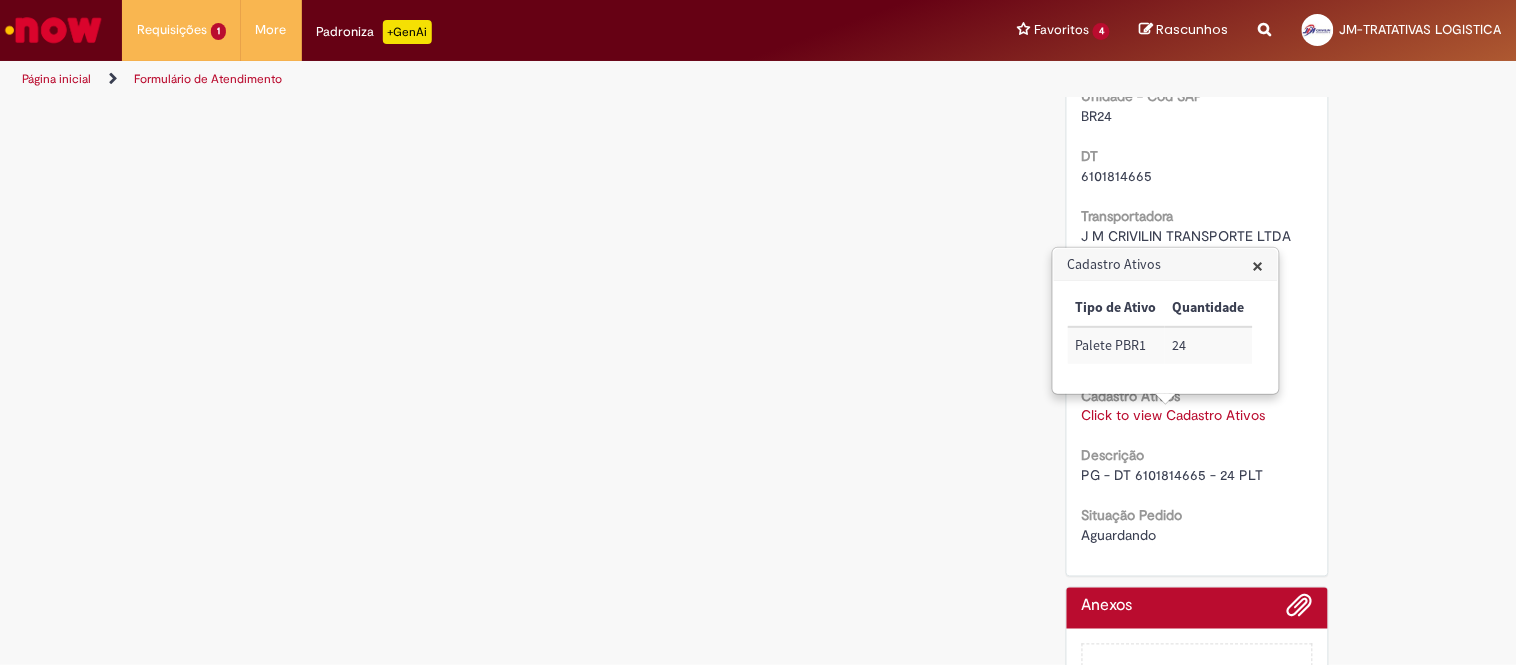 click on "Verificar Código de Barras
Aguardando Aprovação
Aguardando atendimento
Solicitação aprovada
Solicitação aprovada
Validação
Concluído
Emissão de NF de Ativos do ASVD
Enviar
S
Sistema
1m atrás 1m atrás     Comentários adicionais
Olá,  JM-TRATATIVAS ,  Seu chamado foi transferido de fila. Fila Atual:  Controle ASVD Impairment Fila Anterior:  Automações Ambev" at bounding box center (759, 93) 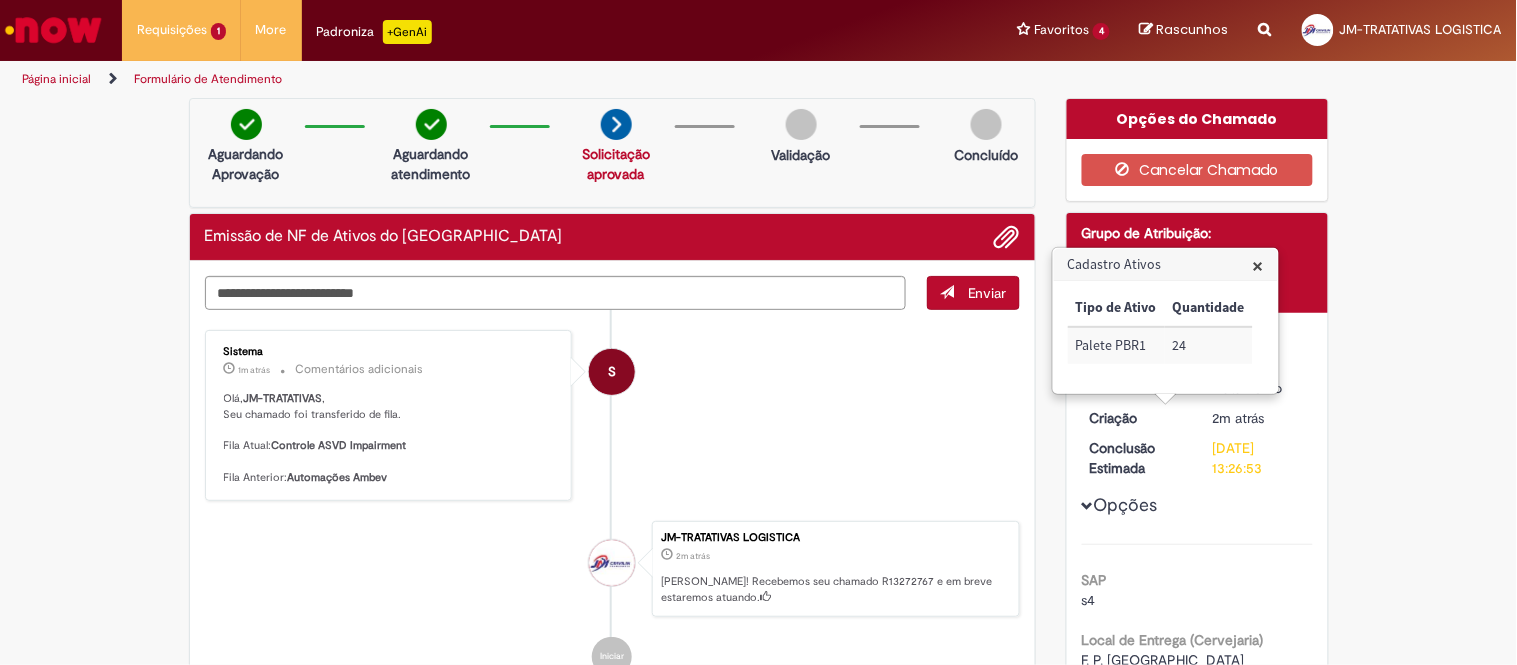 scroll, scrollTop: 0, scrollLeft: 0, axis: both 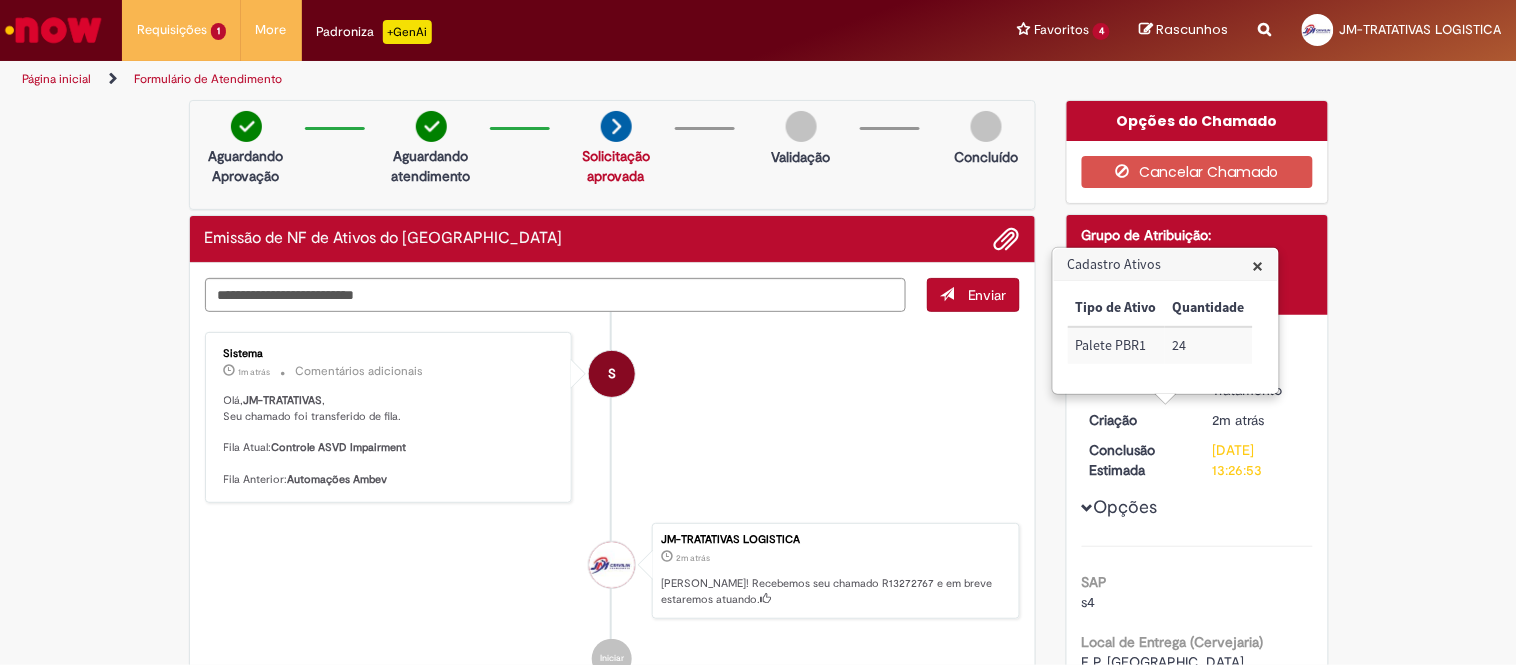 click on "JM-TRATATIVAS LOGISTICA
2m atrás 2 minutos atrás
Ola! Recebemos seu chamado R13272767 e em breve estaremos atuando." at bounding box center (836, 571) 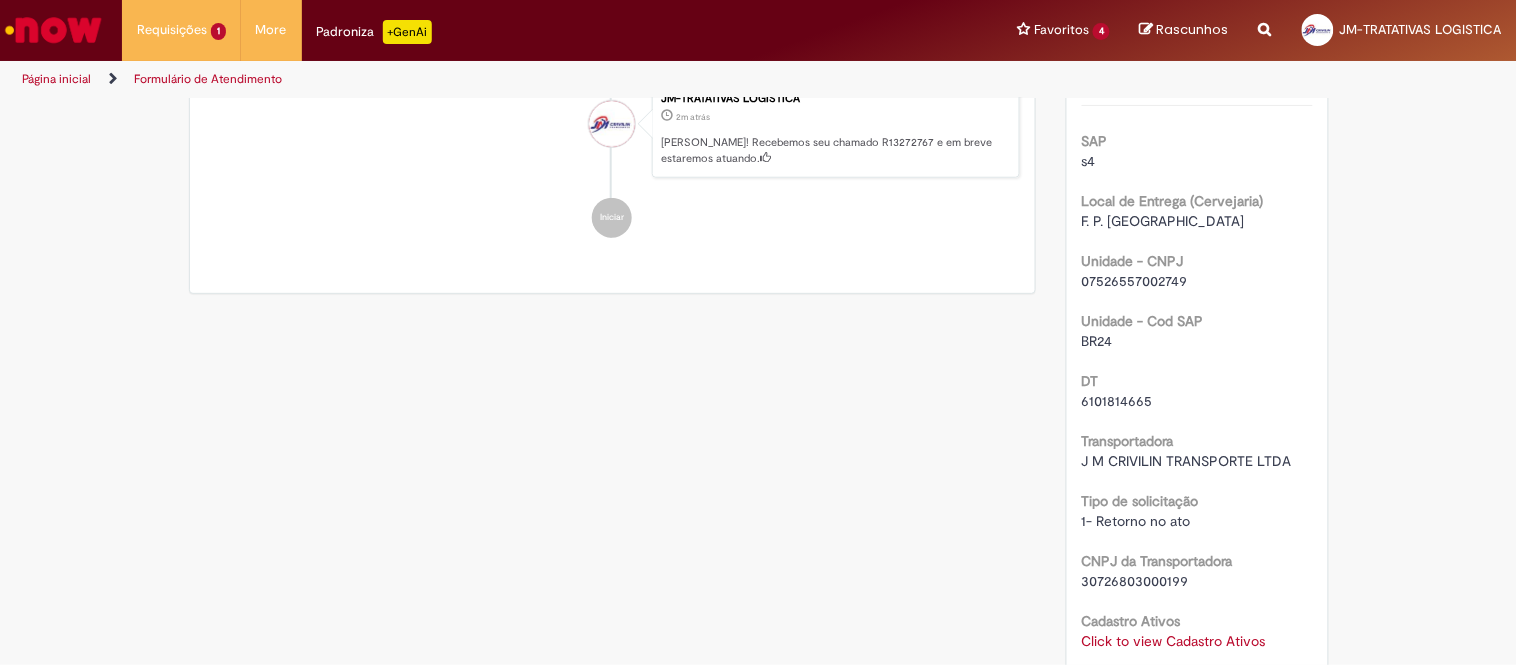 scroll, scrollTop: 32, scrollLeft: 0, axis: vertical 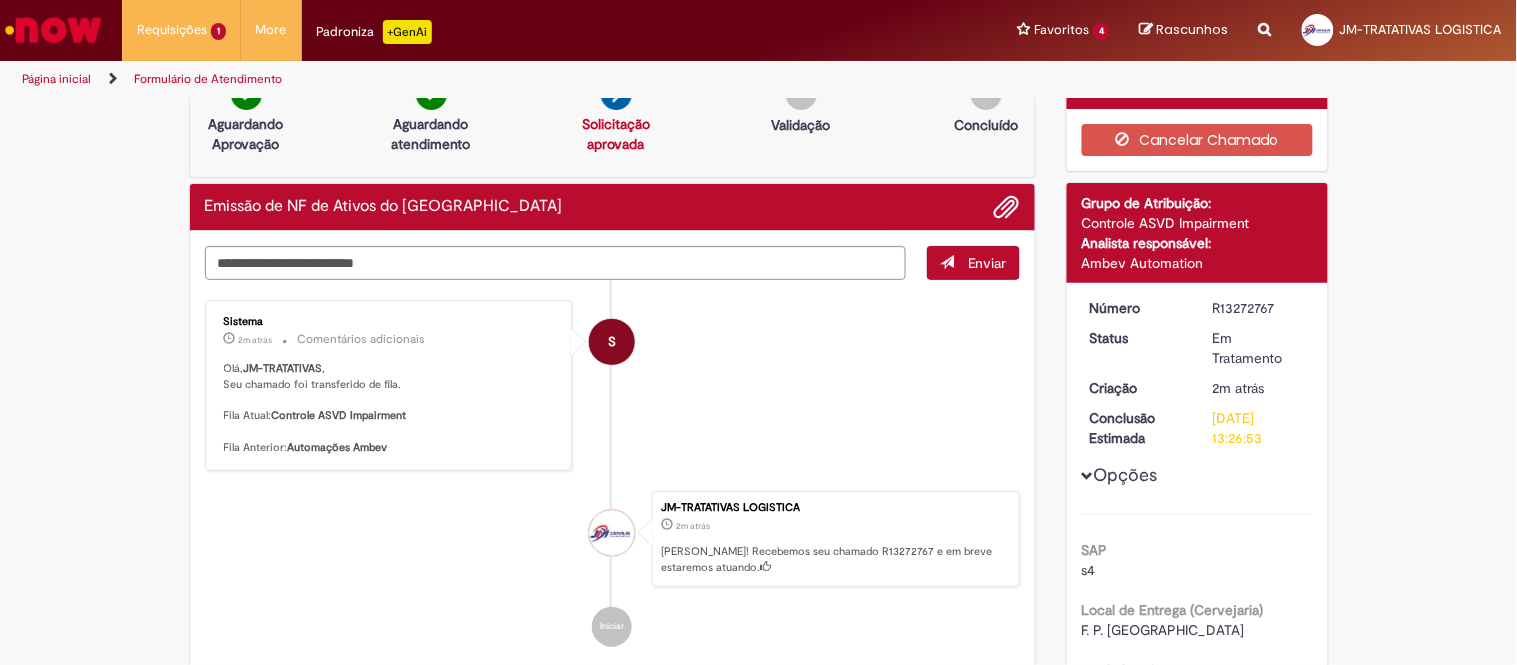 click on "R13272767" at bounding box center [1259, 308] 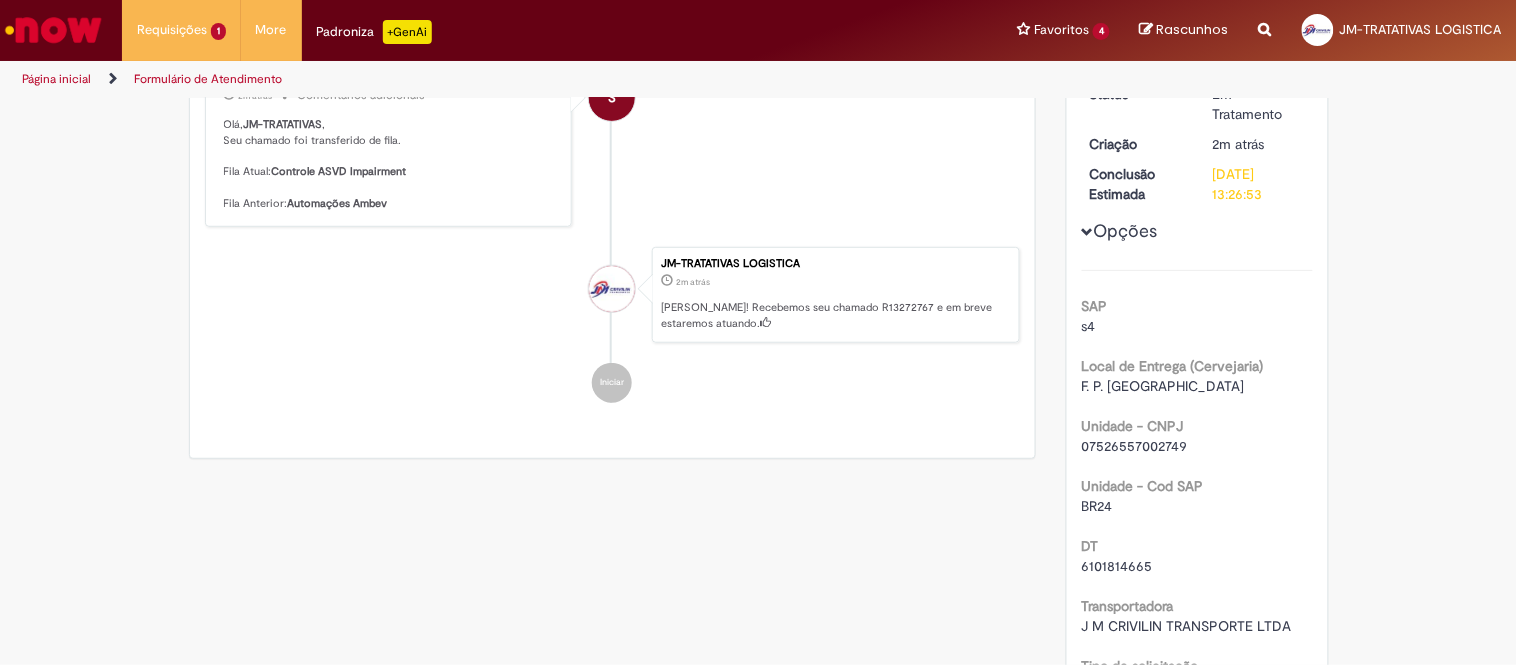 scroll, scrollTop: 753, scrollLeft: 0, axis: vertical 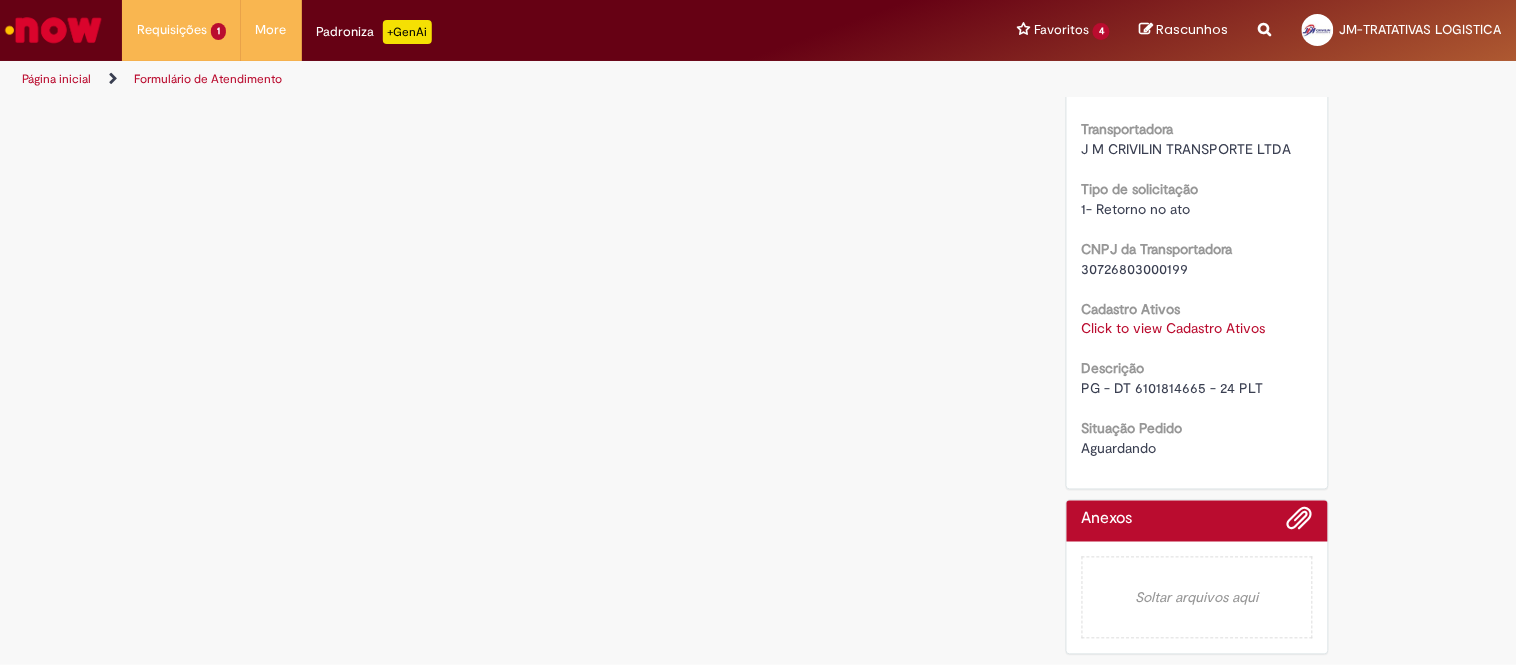 click on "PG - DT 6101814665 - 24 PLT" at bounding box center [1173, 389] 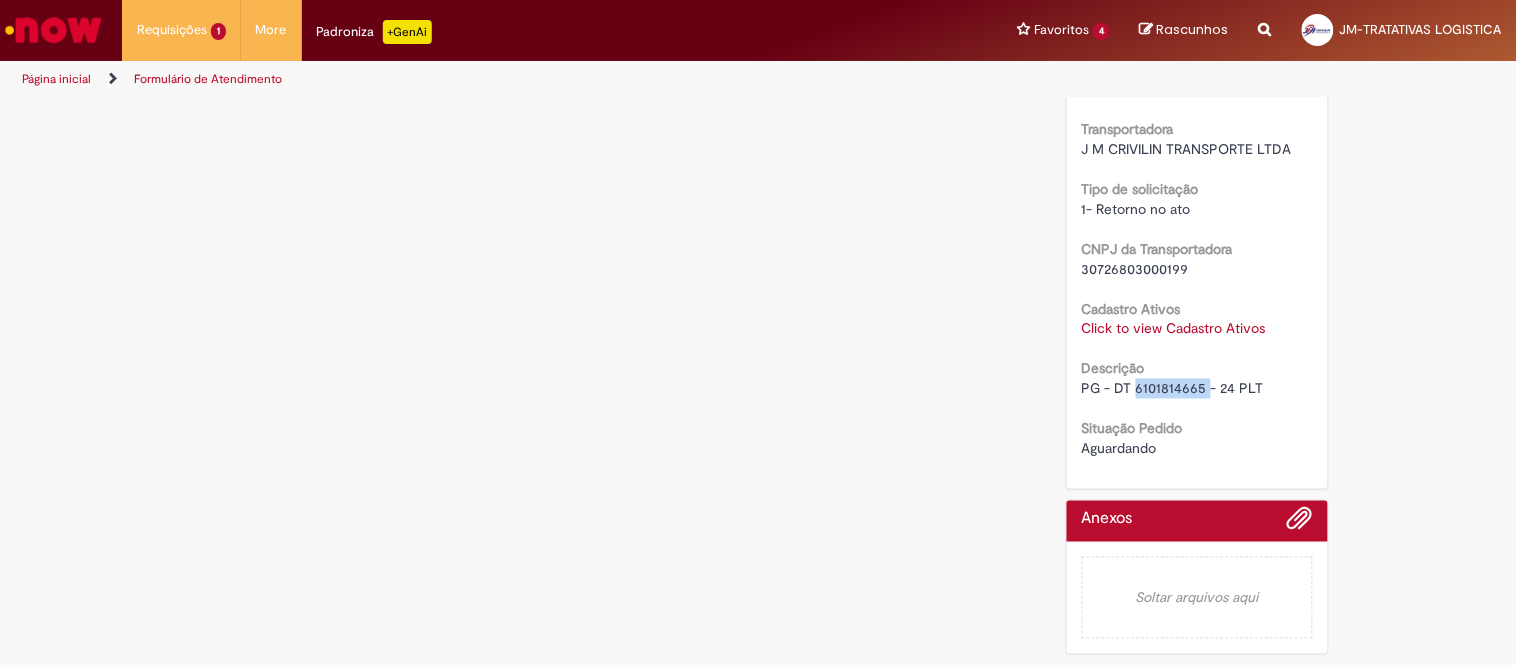 click on "PG - DT 6101814665 - 24 PLT" at bounding box center [1173, 389] 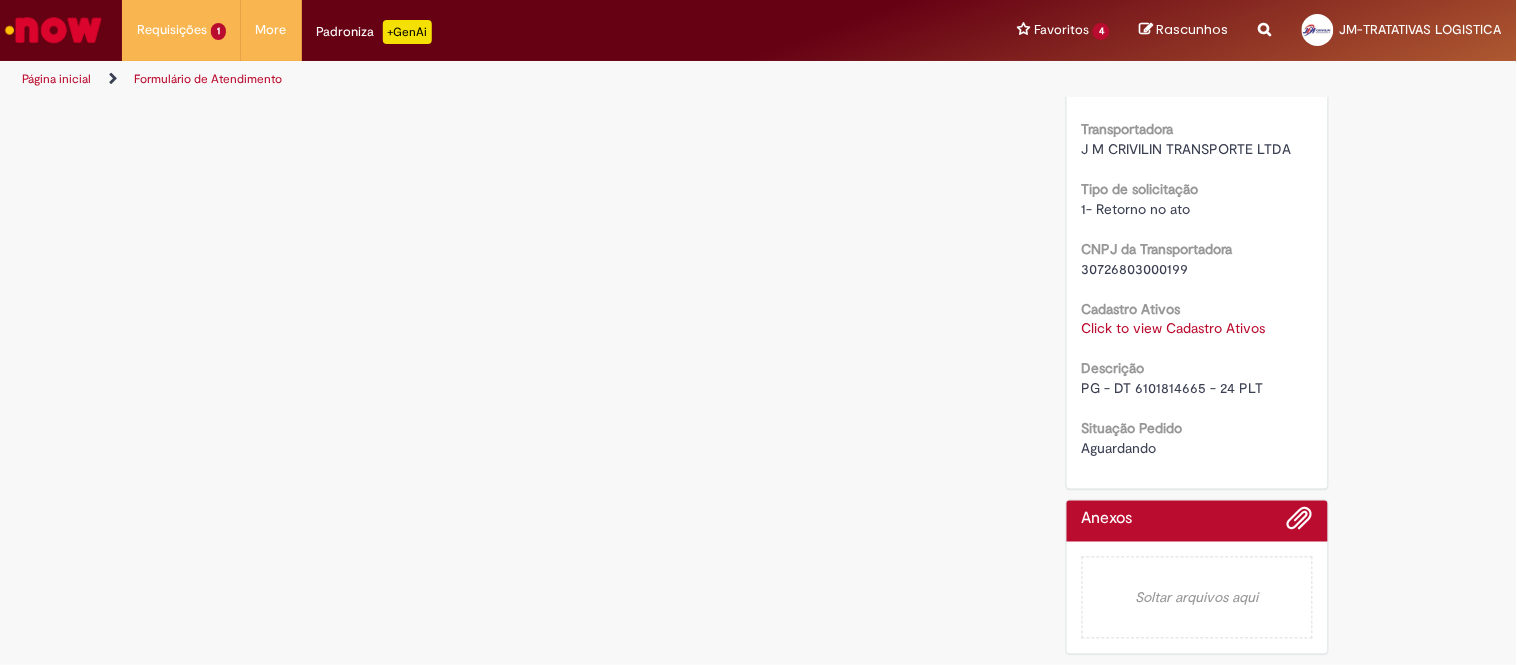 drag, startPoint x: 1171, startPoint y: 348, endPoint x: 1170, endPoint y: 334, distance: 14.035668 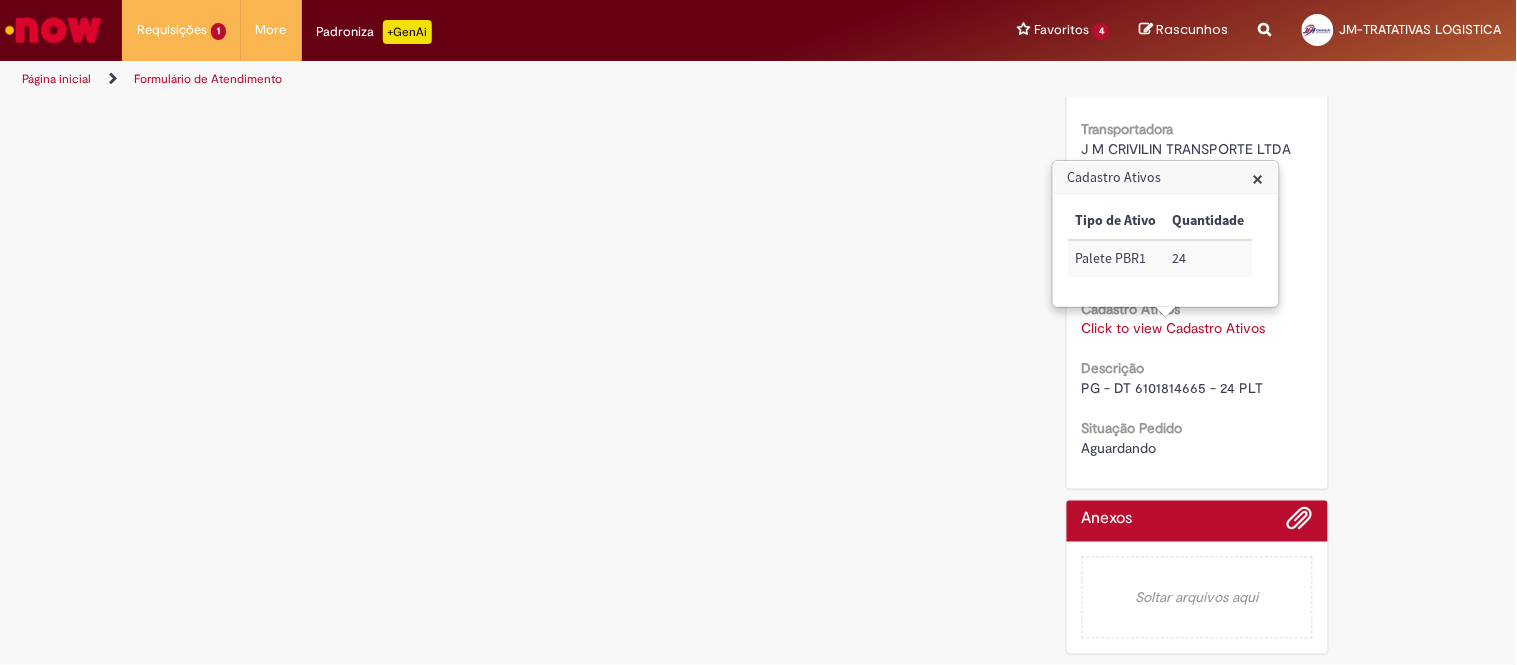 click on "Verificar Código de Barras
Aguardando Aprovação
Aguardando atendimento
Solicitação aprovada
Solicitação aprovada
Validação
Concluído
Emissão de NF de Ativos do ASVD
Enviar
S
Sistema
2m atrás 2 minutos atrás     Comentários adicionais
Olá,  JM-TRATATIVAS ,  Seu chamado foi transferido de fila. Fila Atual:  Controle ASVD Impairment Fila Anterior:  Automações Ambev" at bounding box center [759, 6] 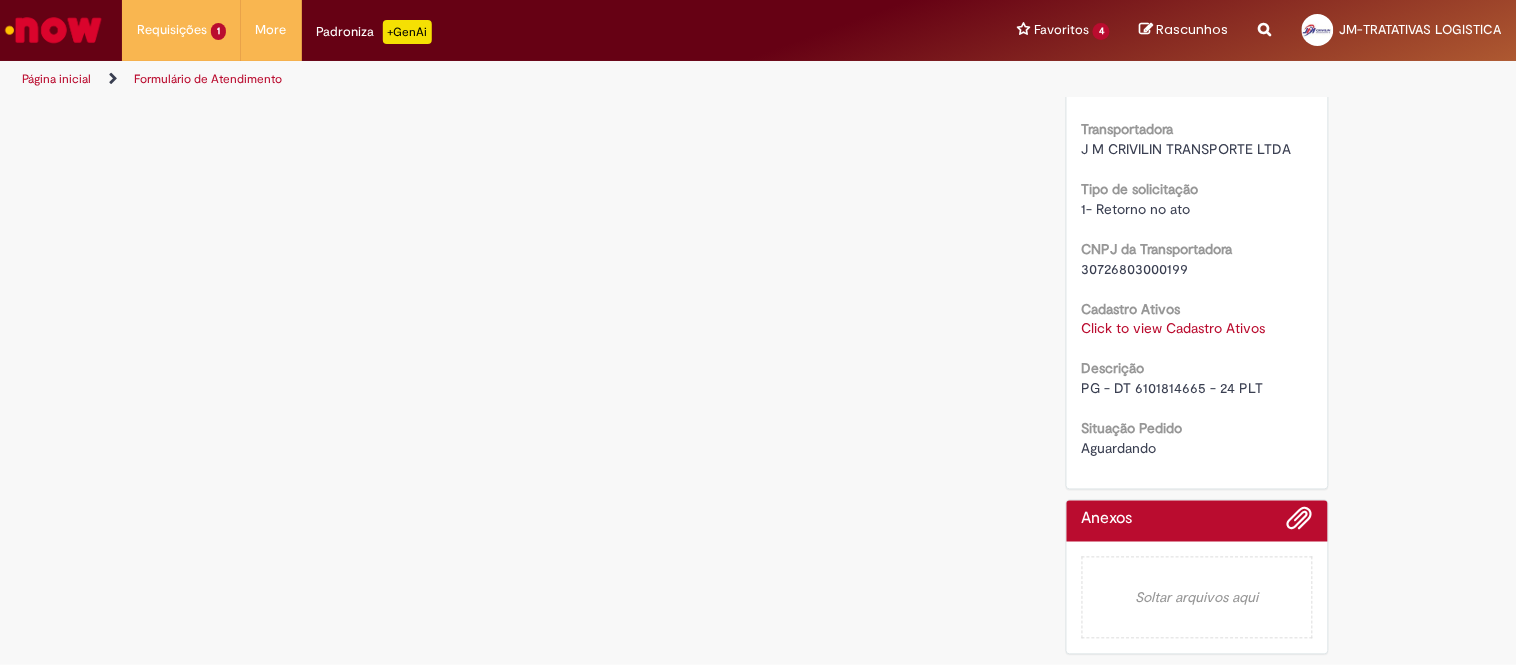 click on "Verificar Código de Barras
Aguardando Aprovação
Aguardando atendimento
Solicitação aprovada
Solicitação aprovada
Validação
Concluído
Emissão de NF de Ativos do ASVD
Enviar
S
Sistema
3m atrás 3 minutos atrás     Comentários adicionais
Olá,  JM-TRATATIVAS ,  Seu chamado foi transferido de fila. Fila Atual:  Controle ASVD Impairment Fila Anterior:  Automações Ambev" at bounding box center (759, 6) 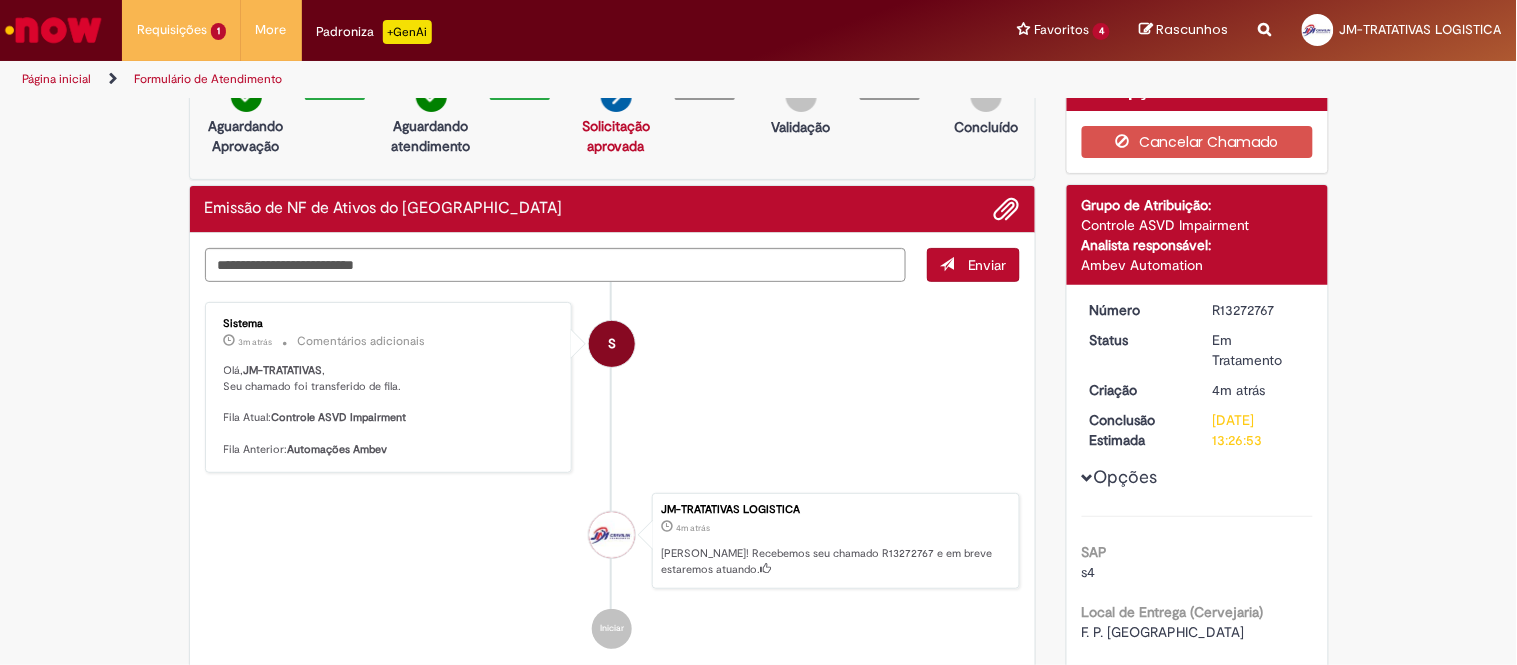 scroll, scrollTop: 0, scrollLeft: 0, axis: both 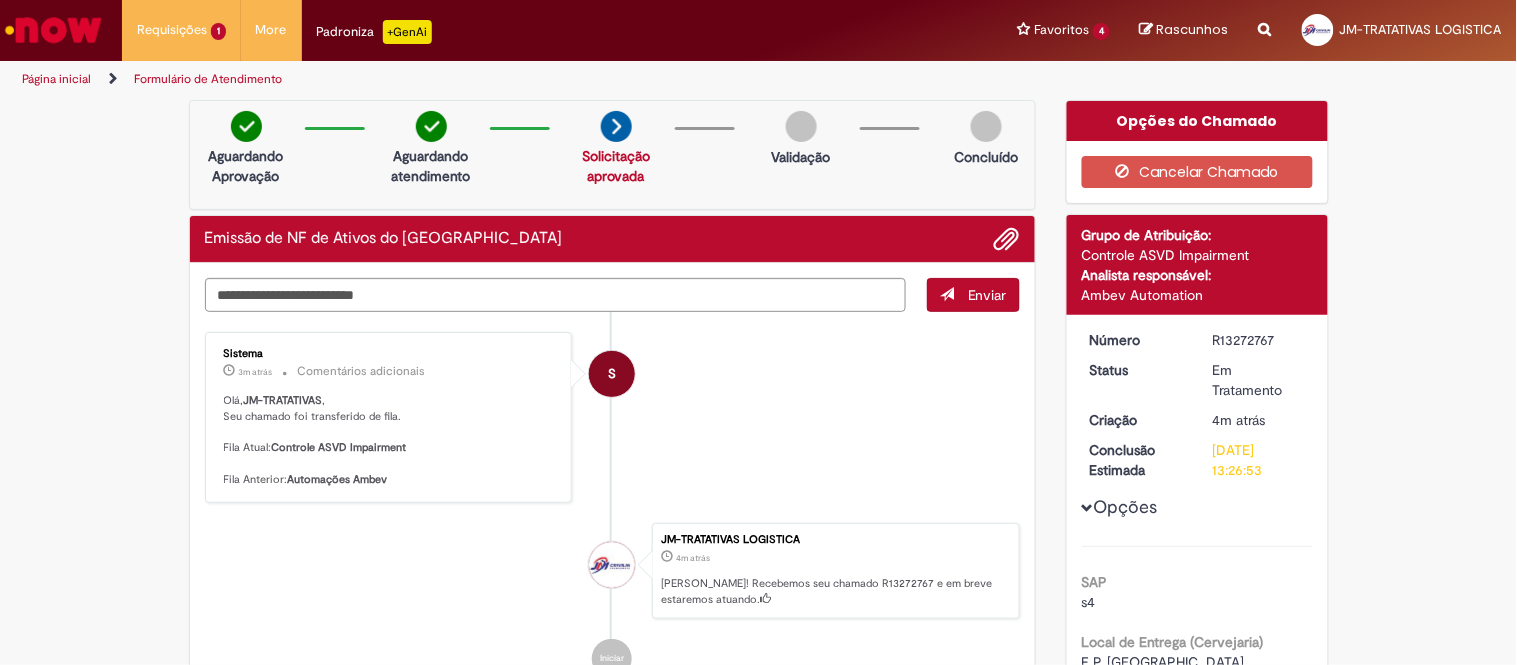 click on "S
Sistema
3m atrás 3 minutos atrás     Comentários adicionais
Olá,  JM-TRATATIVAS ,  Seu chamado foi transferido de fila. Fila Atual:  Controle ASVD Impairment Fila Anterior:  Automações Ambev" at bounding box center (613, 417) 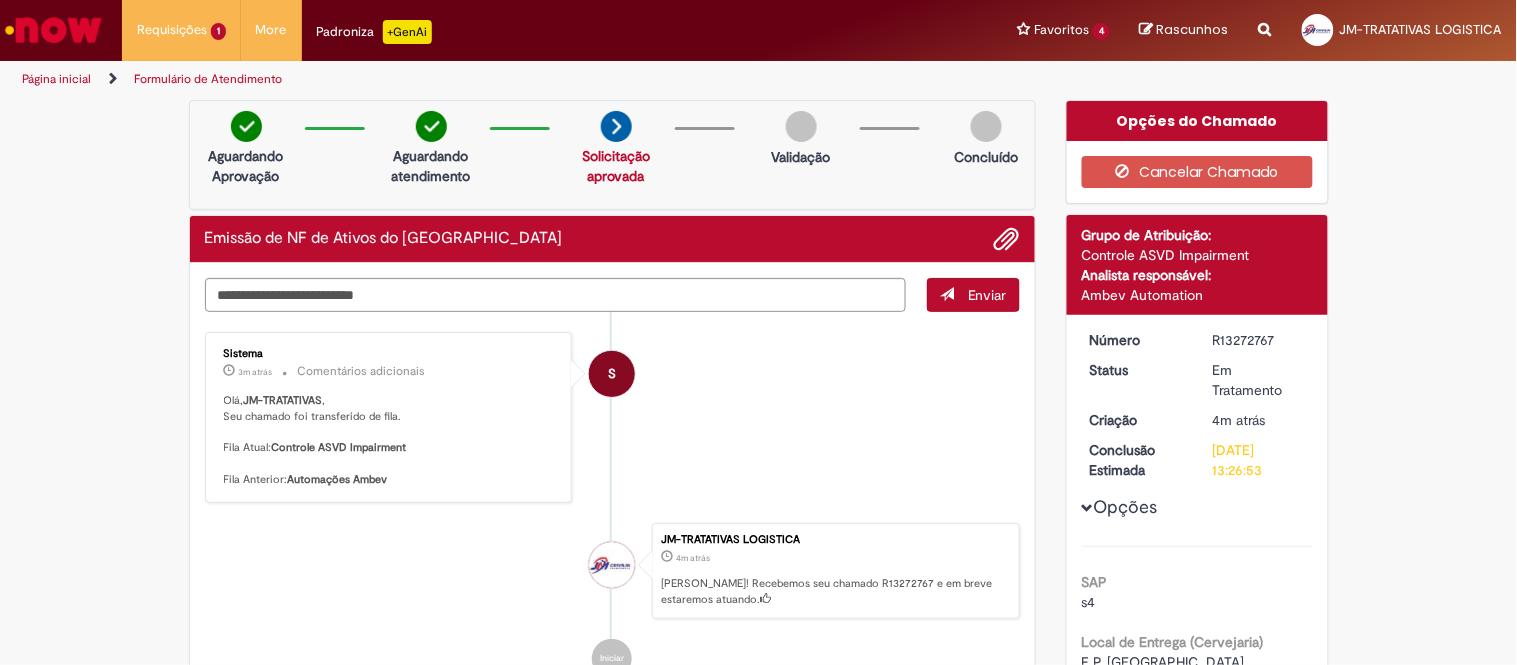 click on "Enviar" at bounding box center [973, 295] 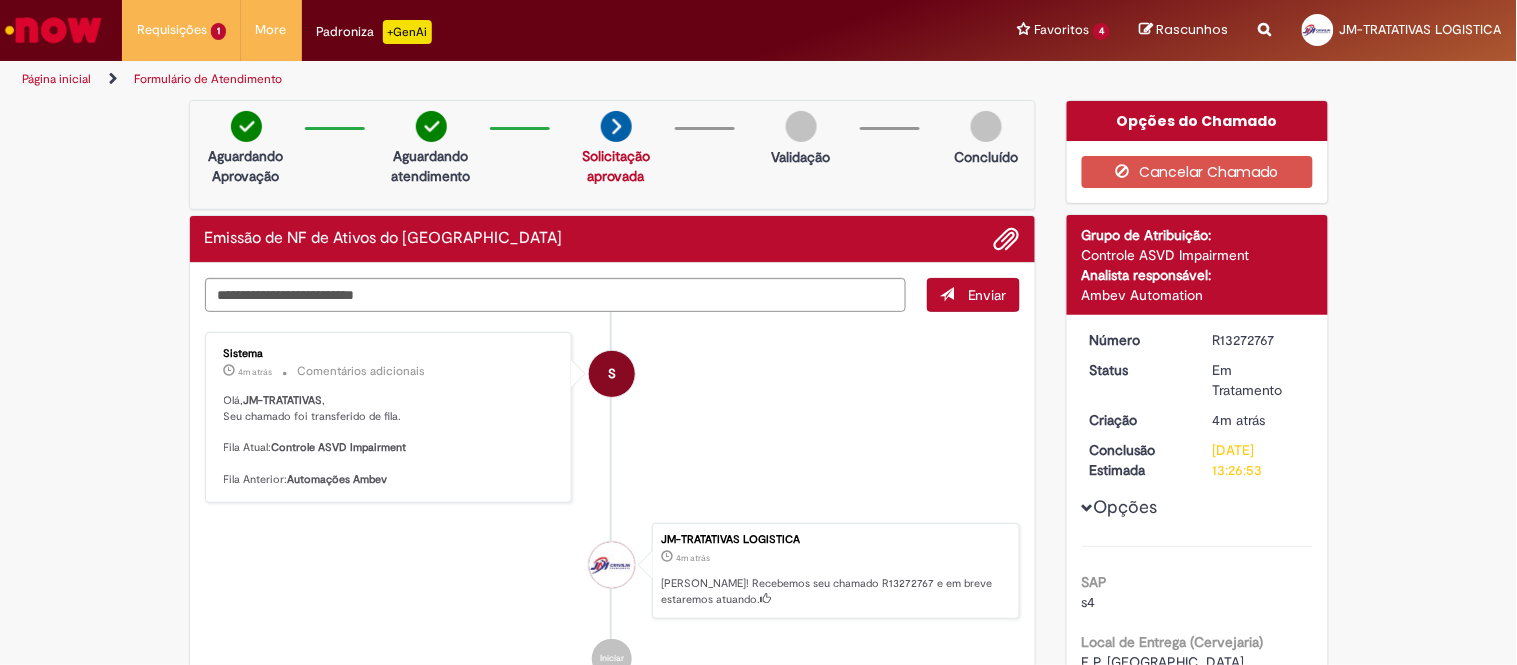 click on "Aguardando Aprovação
Aguardando atendimento
Solicitação aprovada
Solicitação aprovada
Validação
Concluído" at bounding box center (613, 155) 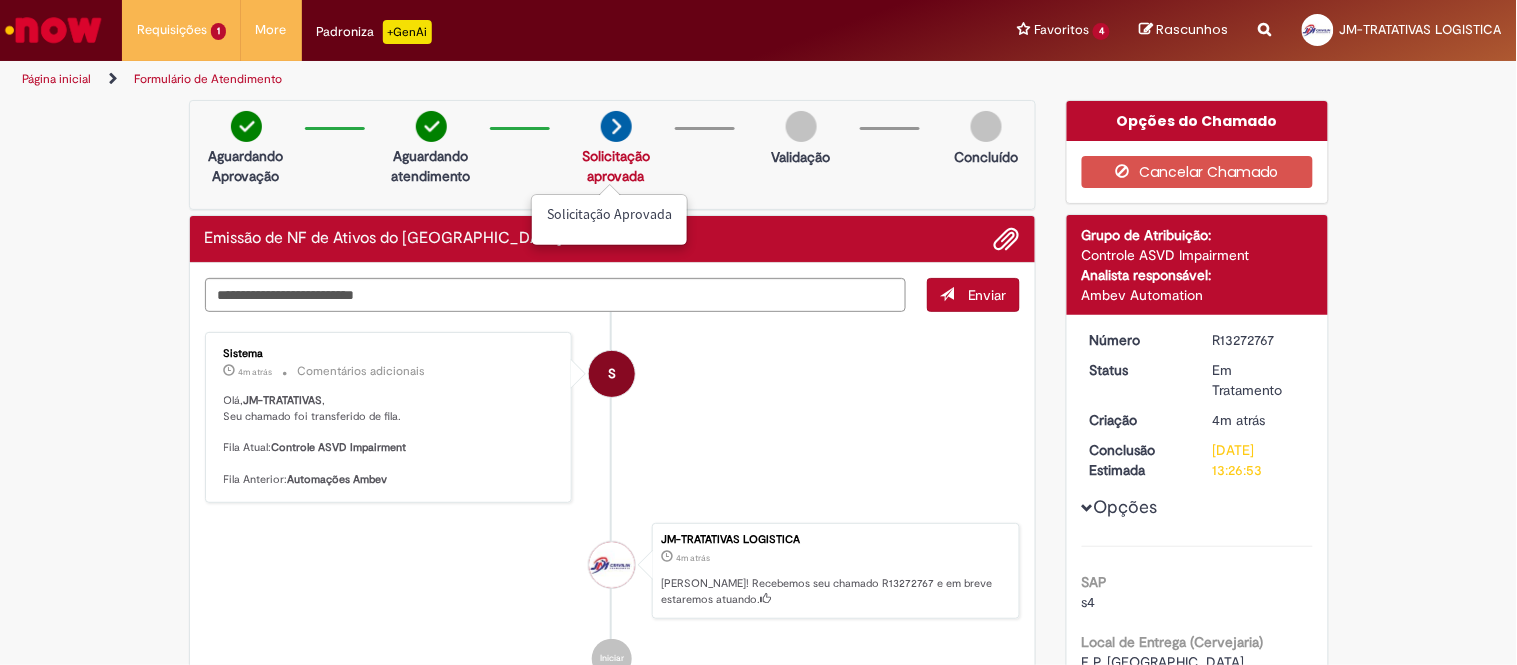 click on "Aguardando Aprovação
Aguardando atendimento
Solicitação aprovada
Solicitação aprovada
Validação
Concluído" at bounding box center (613, 155) 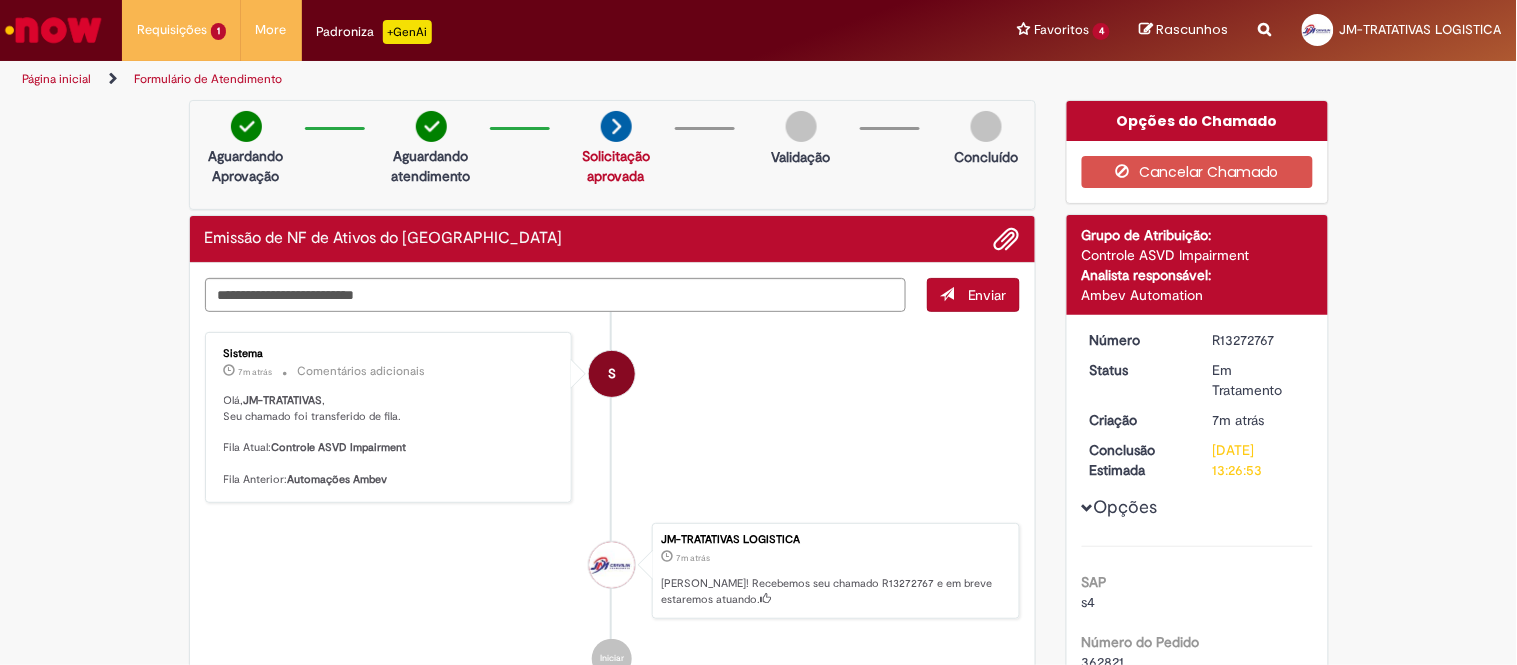 click on "Controle ASVD Impairment" at bounding box center [339, 447] 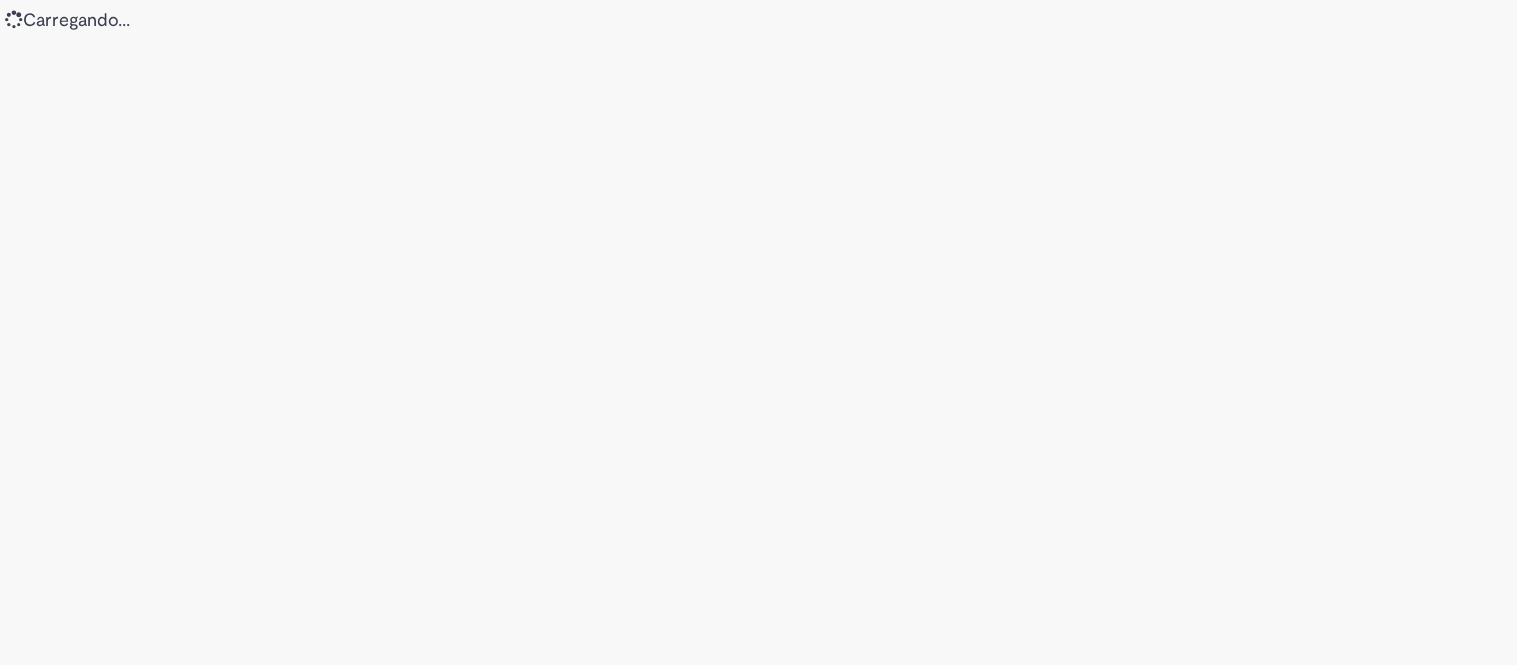 scroll, scrollTop: 0, scrollLeft: 0, axis: both 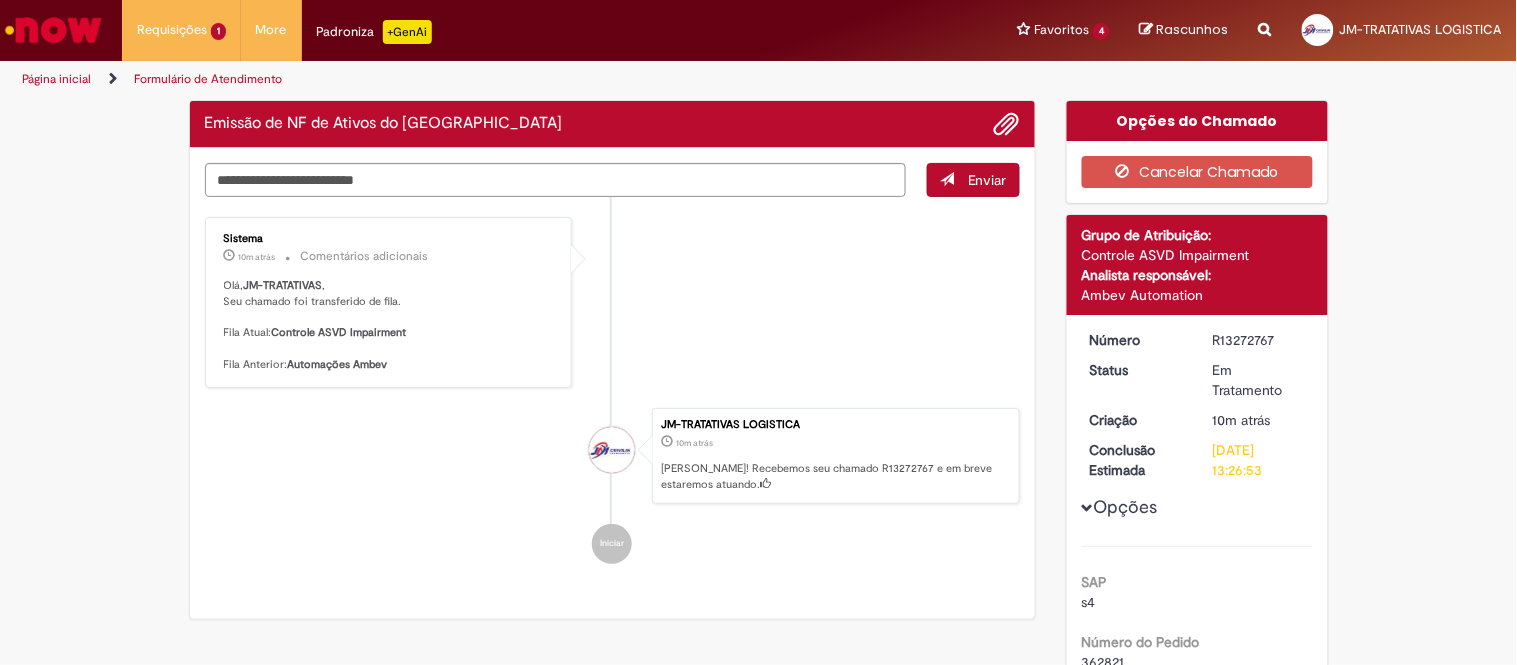 click on "Verificar Código de Barras
Emissão de NF de Ativos do ASVD
Enviar
Sistema
10m atrás 10 minutos atrás     Comentários adicionais
Olá,  JM-TRATATIVAS ,  Seu chamado foi transferido de fila. Fila Atual:  Controle ASVD Impairment Fila Anterior:  Automações Ambev
JM-TRATATIVAS LOGISTICA
10m atrás 10 minutos atrás
[PERSON_NAME]! Recebemos seu chamado R13272767 e em breve estaremos atuando." at bounding box center (758, 1009) 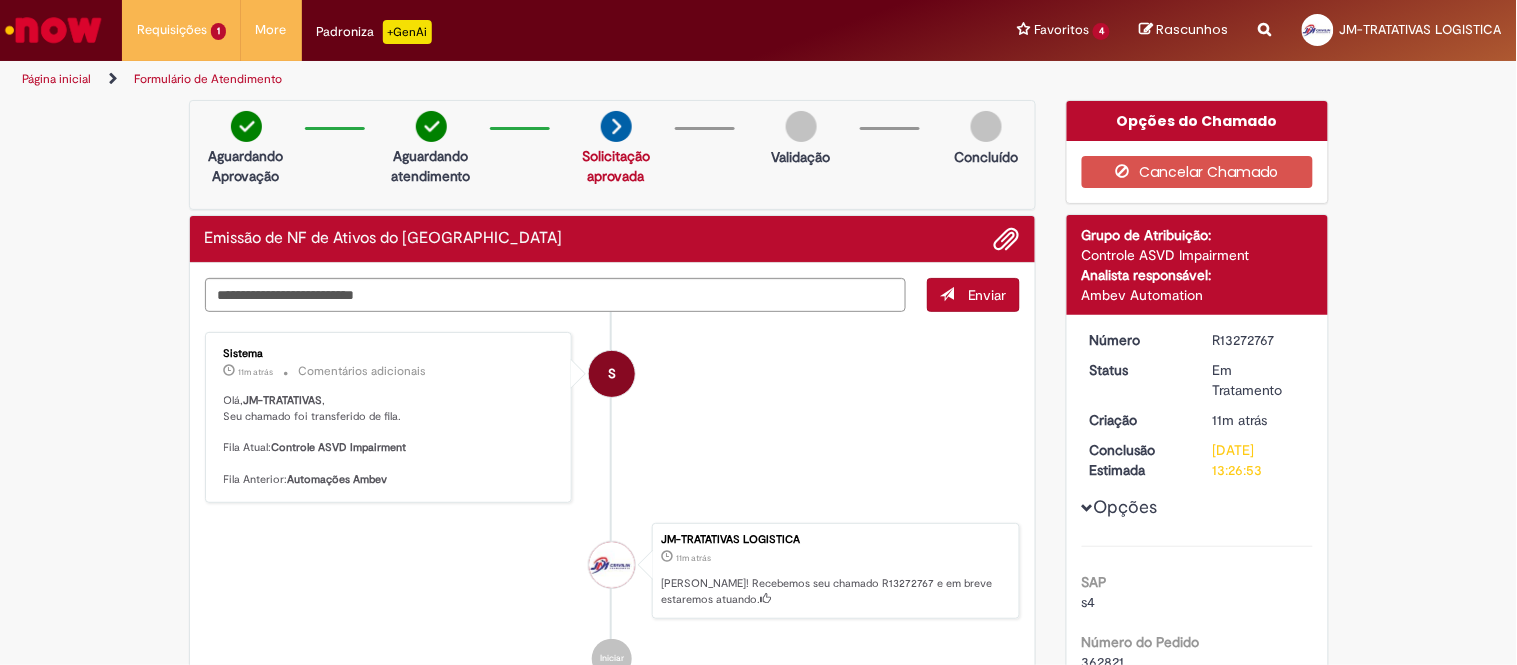 click on "Solicitação aprovada" at bounding box center (616, 166) 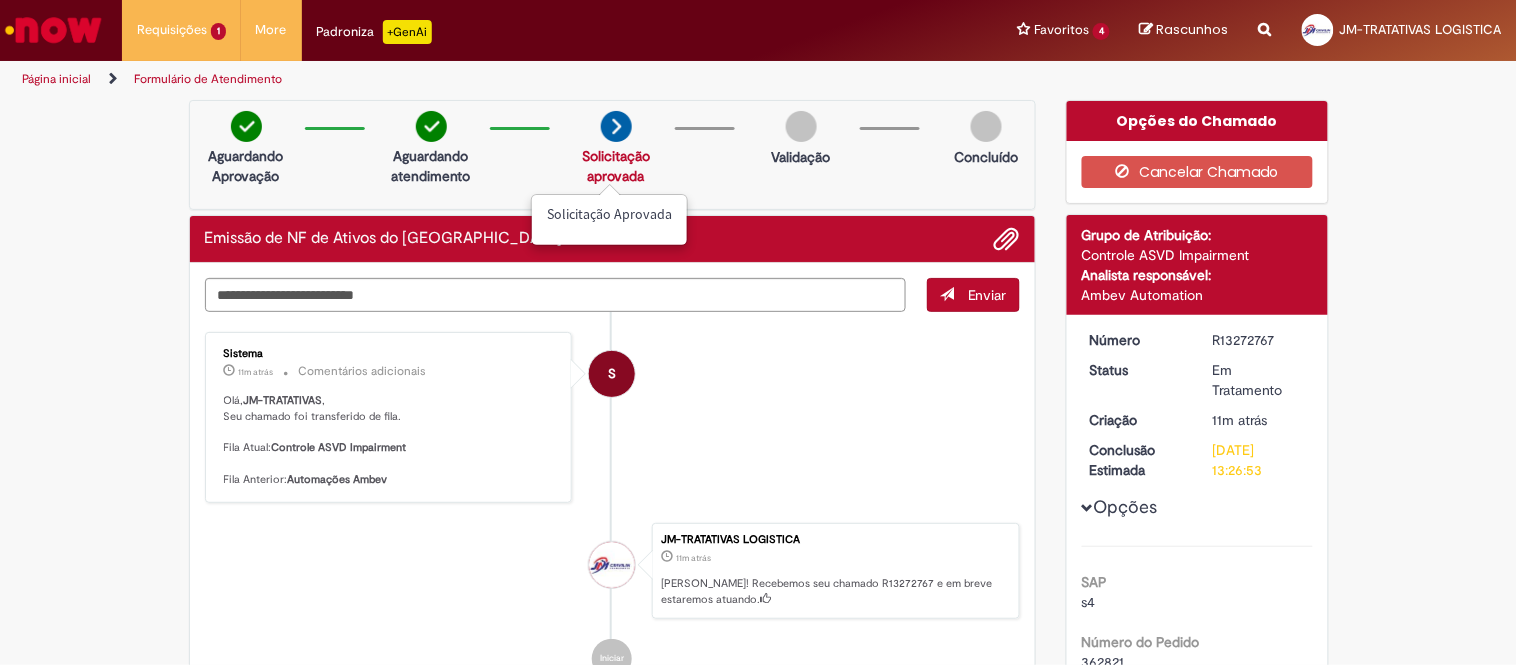 click on "Validação" at bounding box center [801, 144] 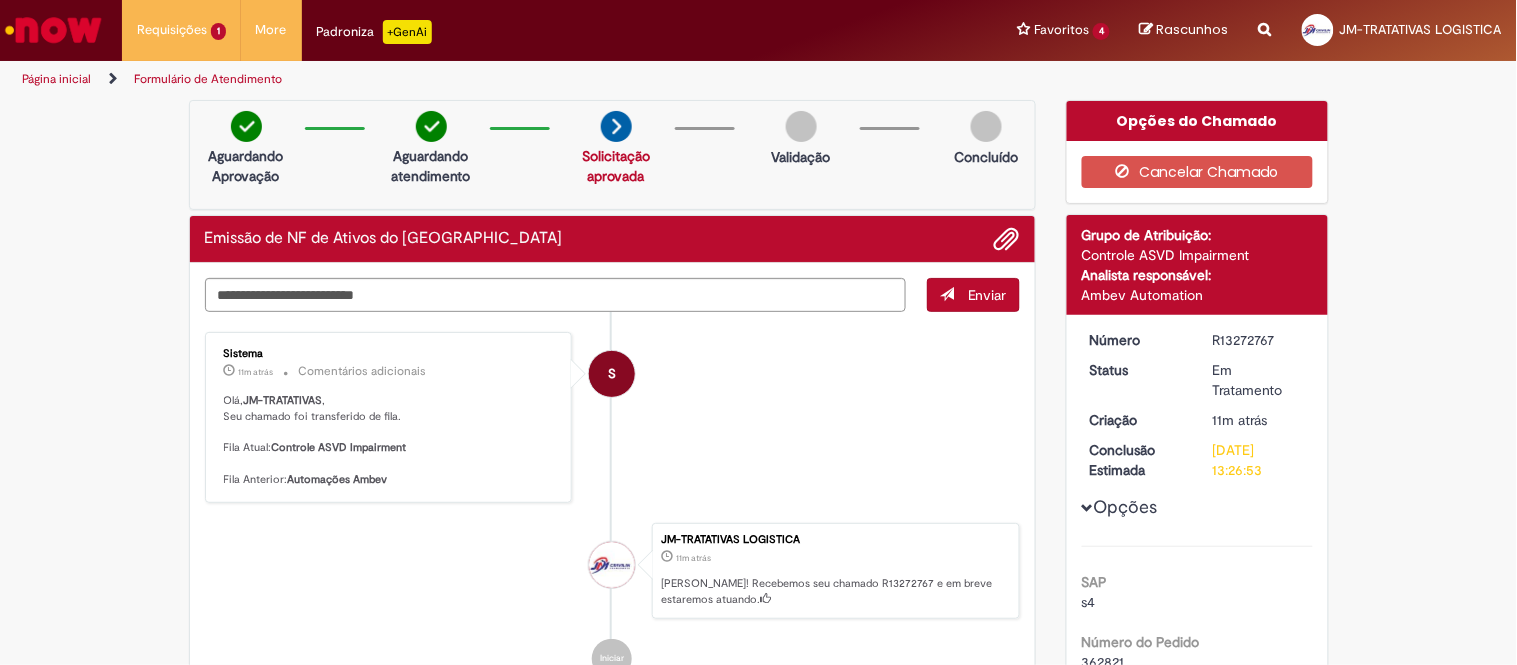 click on "Validação" at bounding box center (801, 157) 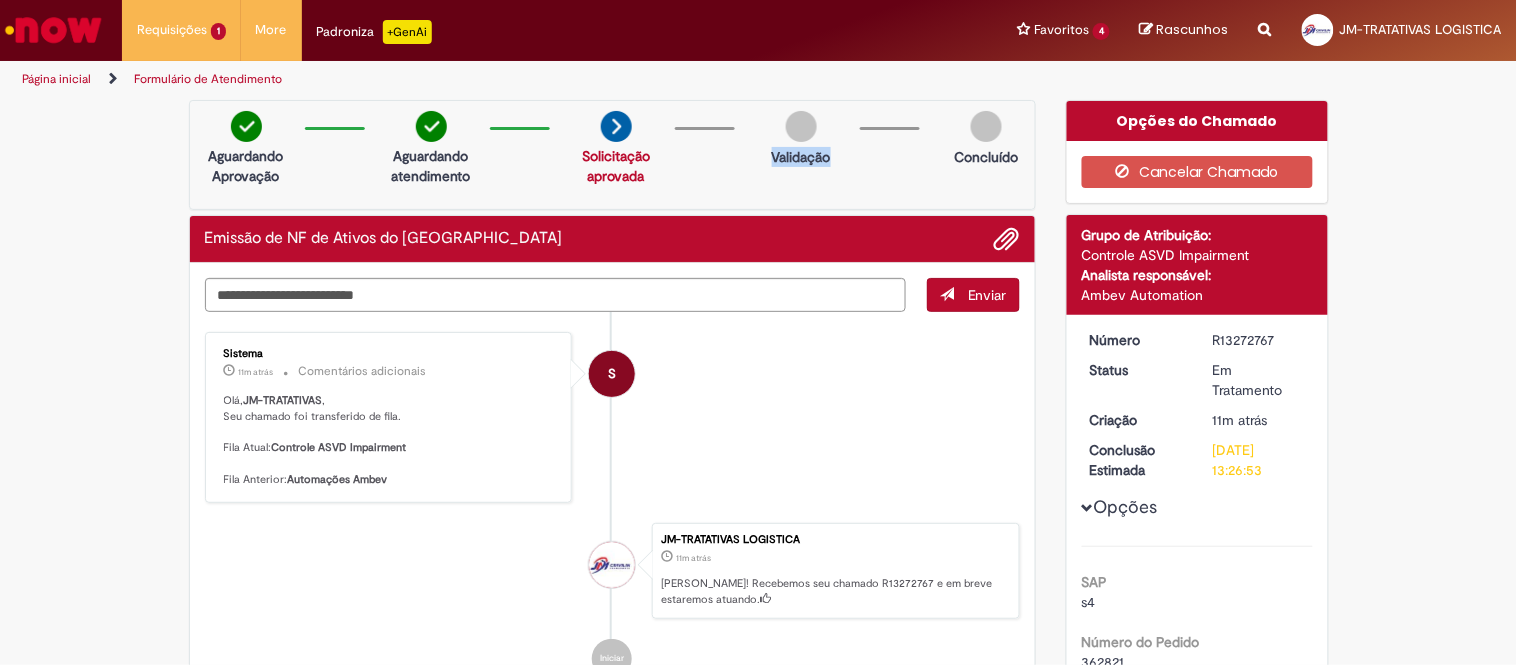 click on "Validação" at bounding box center (801, 157) 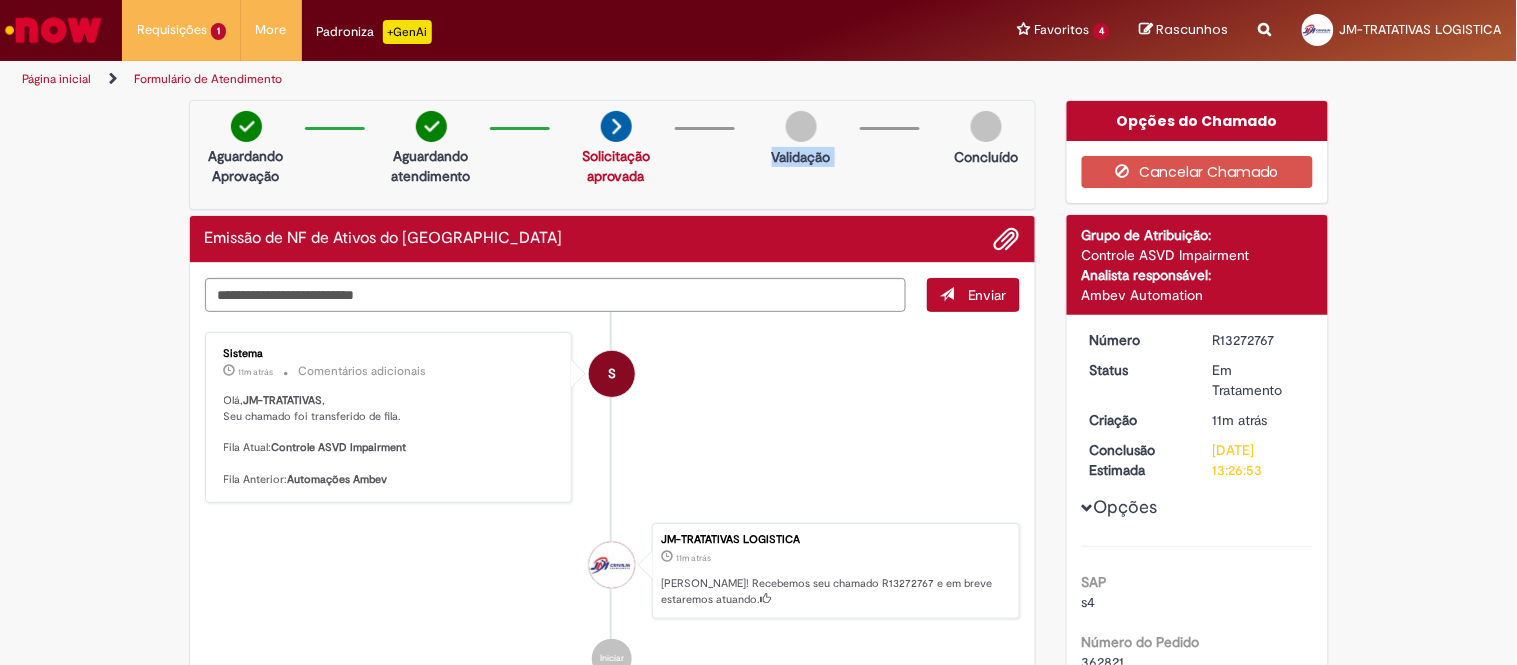 click on "Validação" at bounding box center (801, 157) 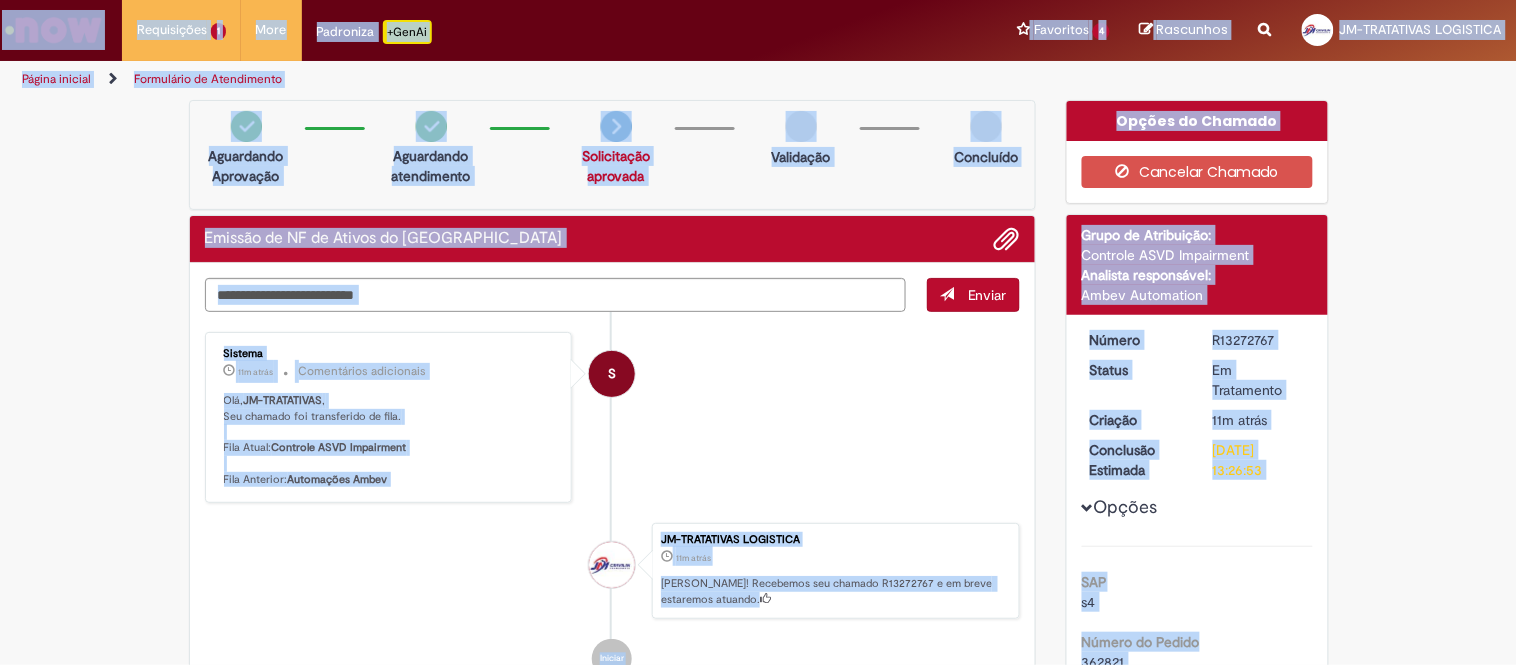 click on "Validação" at bounding box center [801, 162] 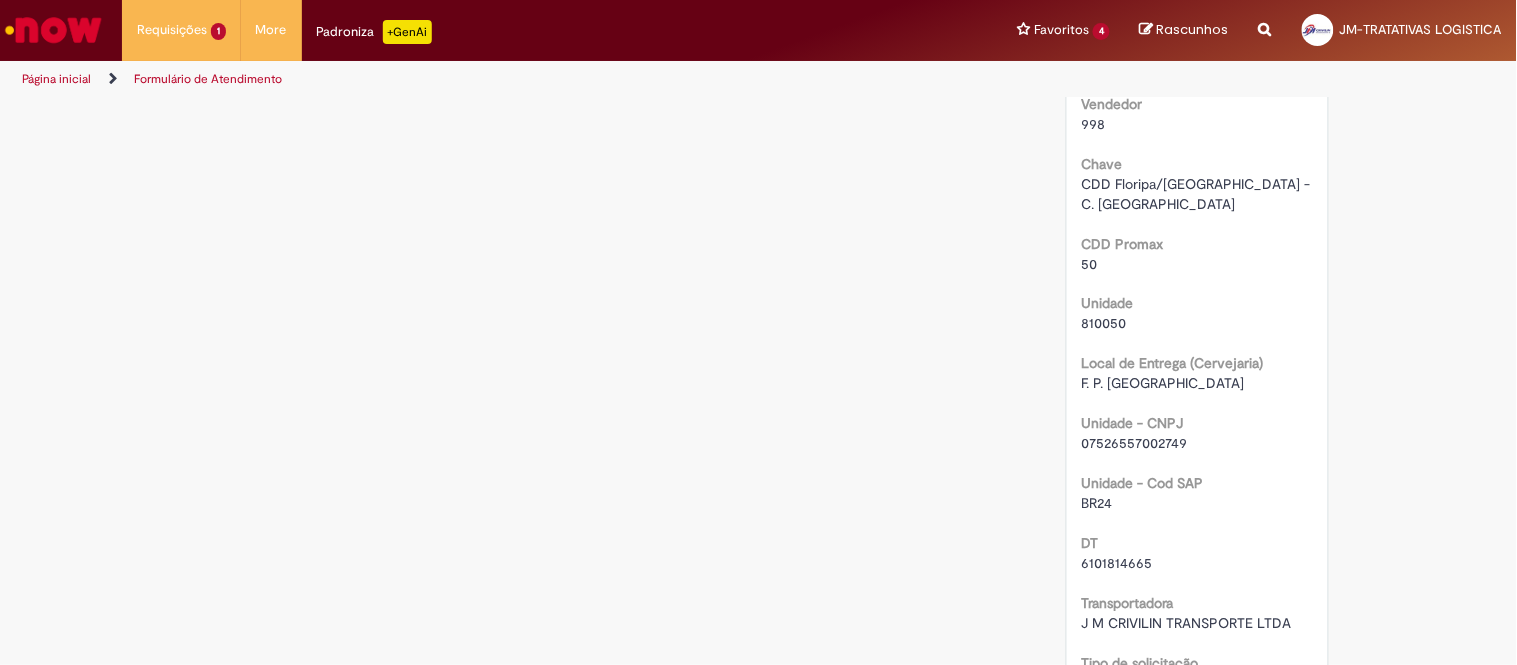 scroll, scrollTop: 0, scrollLeft: 0, axis: both 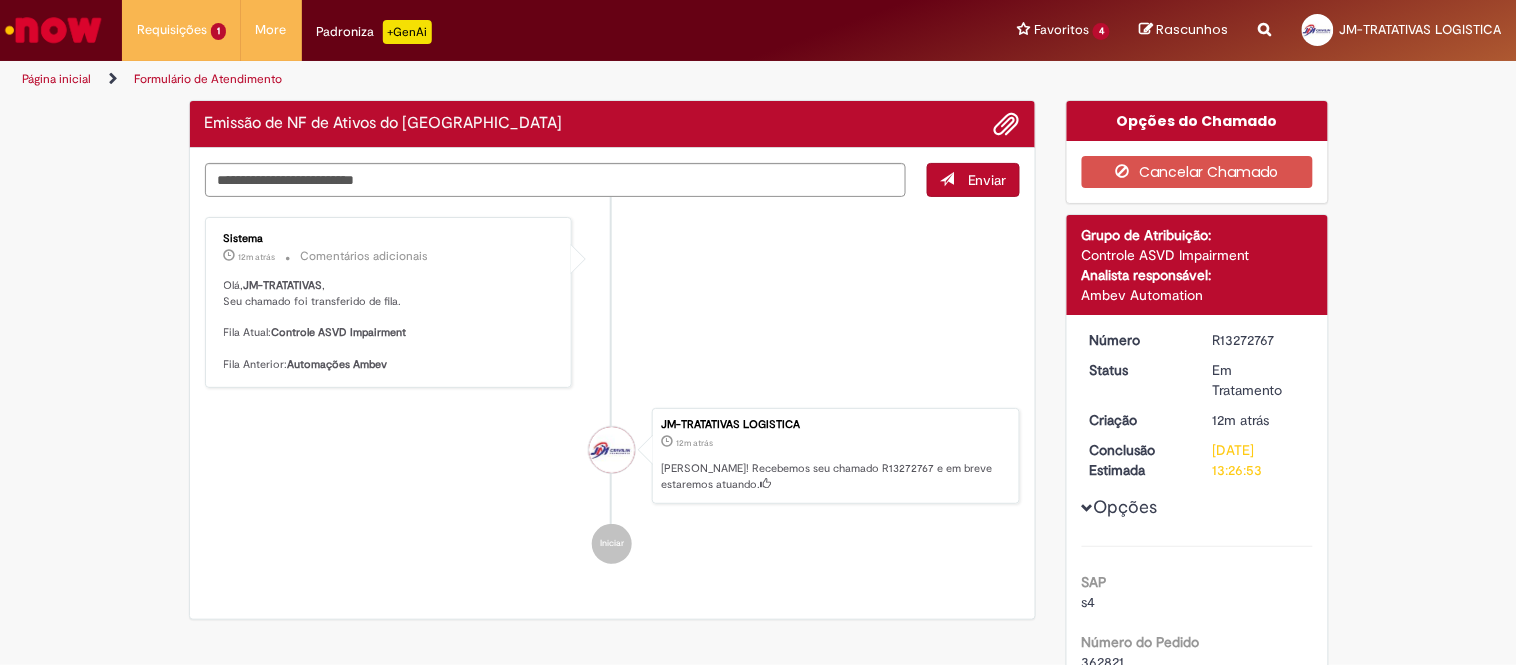 click on "JM-TRATATIVAS LOGISTICA
12m atrás 12 minutos atrás
Ola! Recebemos seu chamado R13272767 e em breve estaremos atuando." at bounding box center [836, 456] 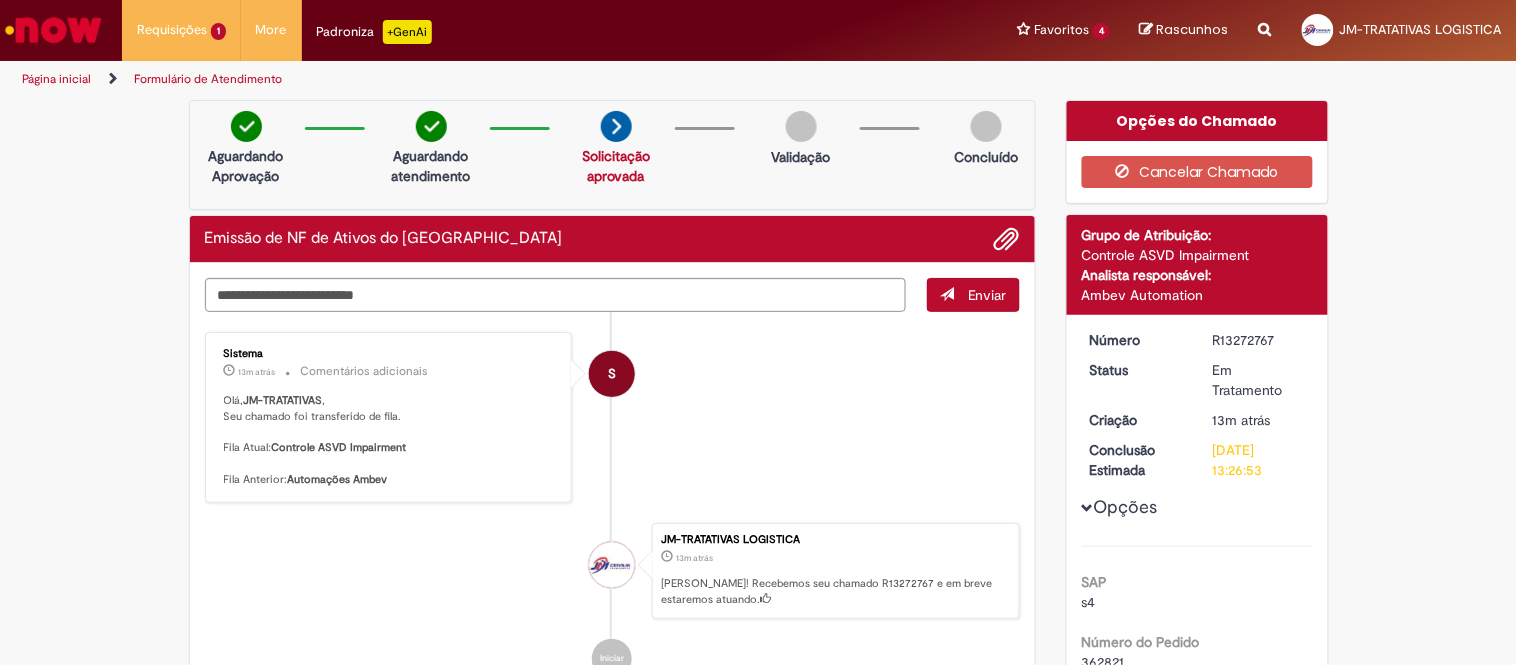 click on "S
Sistema
13m atrás 13 minutos atrás     Comentários adicionais
Olá,  JM-TRATATIVAS ,  Seu chamado foi transferido de fila. Fila Atual:  Controle ASVD Impairment Fila Anterior:  Automações Ambev" at bounding box center (613, 417) 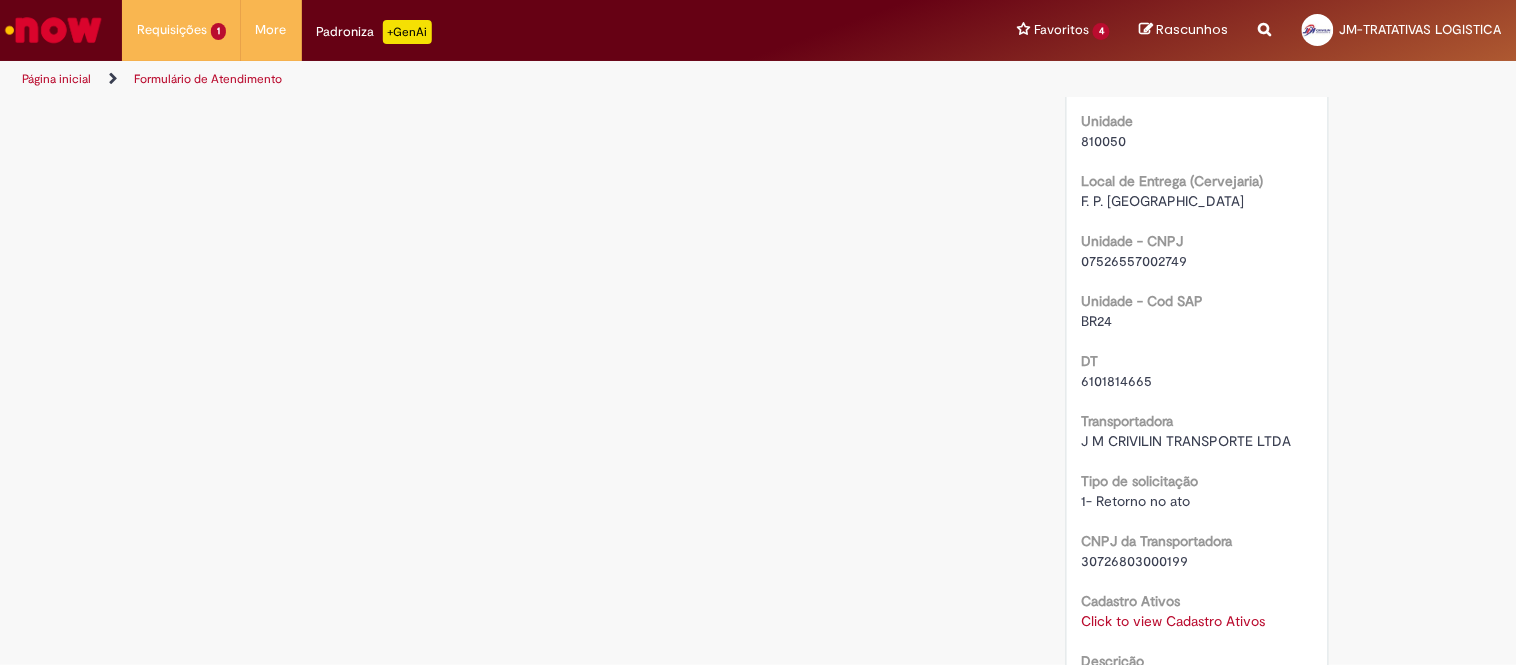 scroll, scrollTop: 1111, scrollLeft: 0, axis: vertical 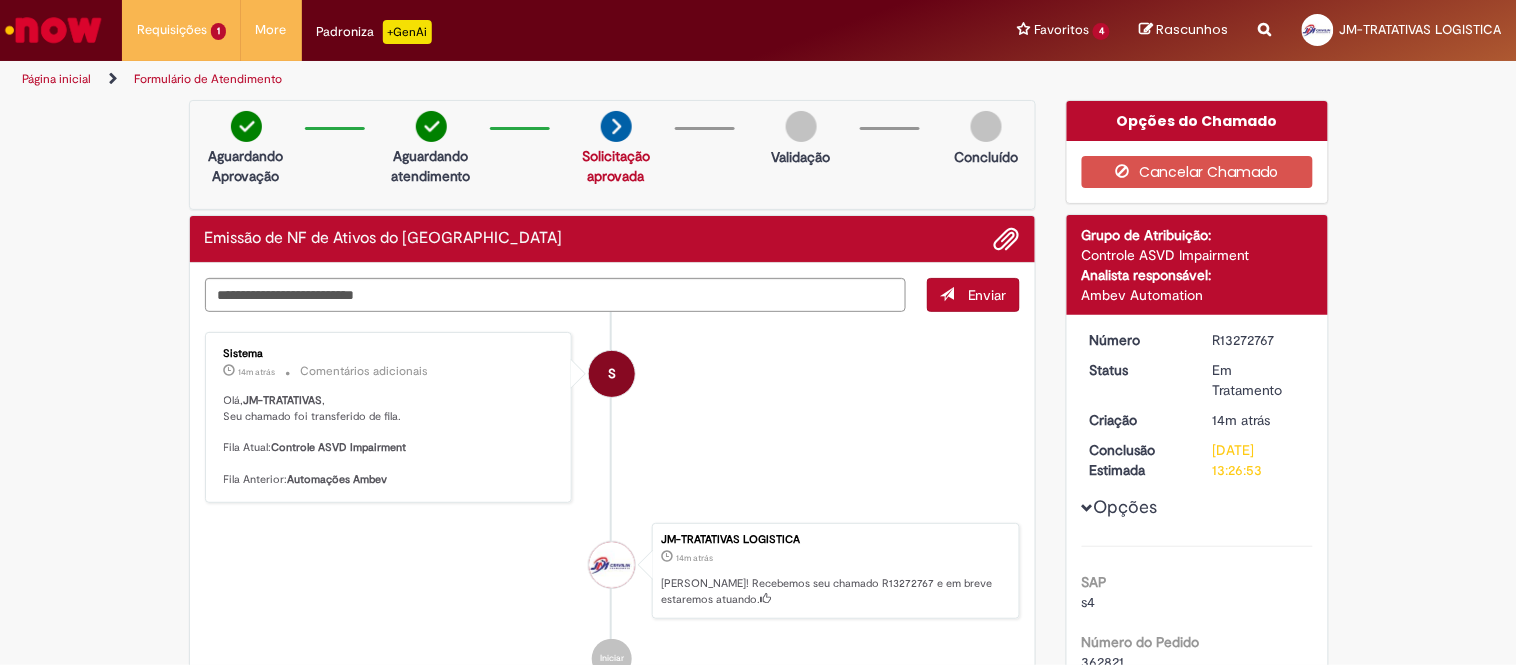 click on "Olá,  JM-TRATATIVAS ,  Seu chamado foi transferido de fila. Fila Atual:  Controle ASVD Impairment Fila Anterior:  Automações Ambev" at bounding box center [390, 440] 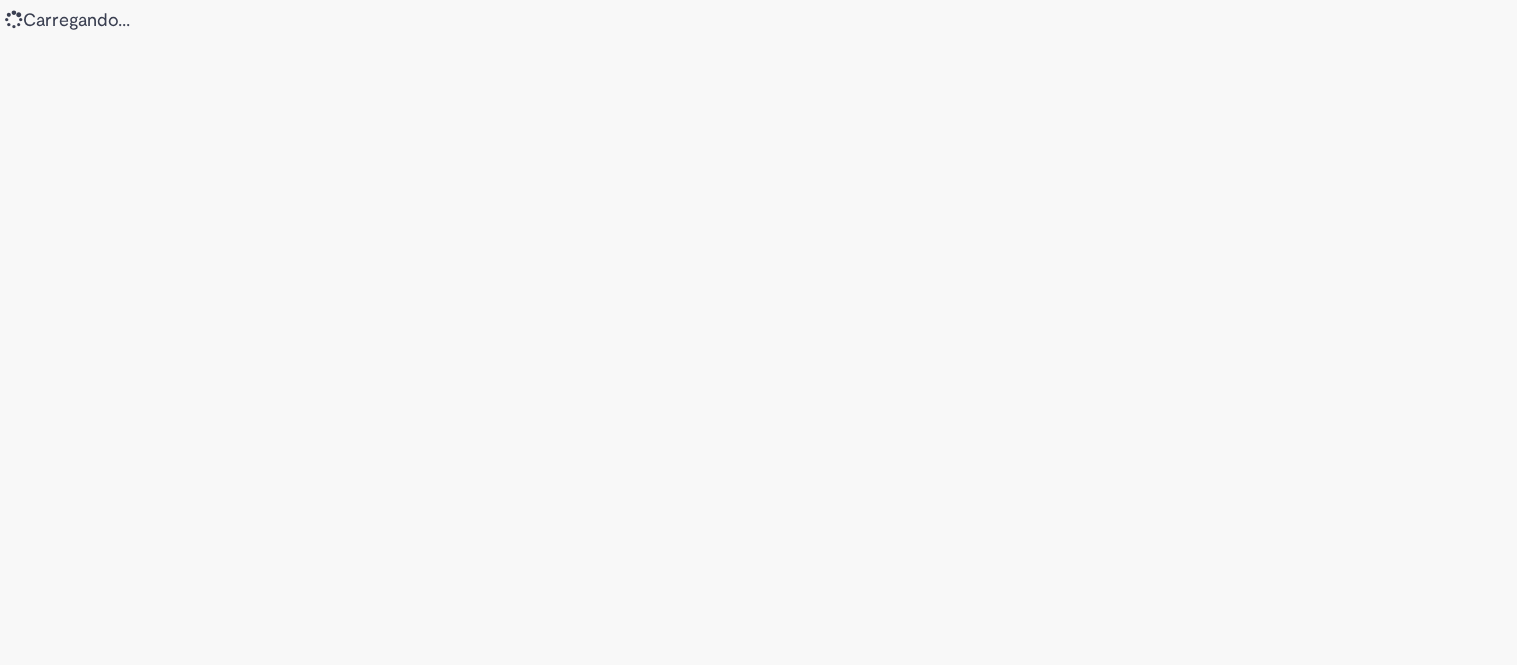 scroll, scrollTop: 0, scrollLeft: 0, axis: both 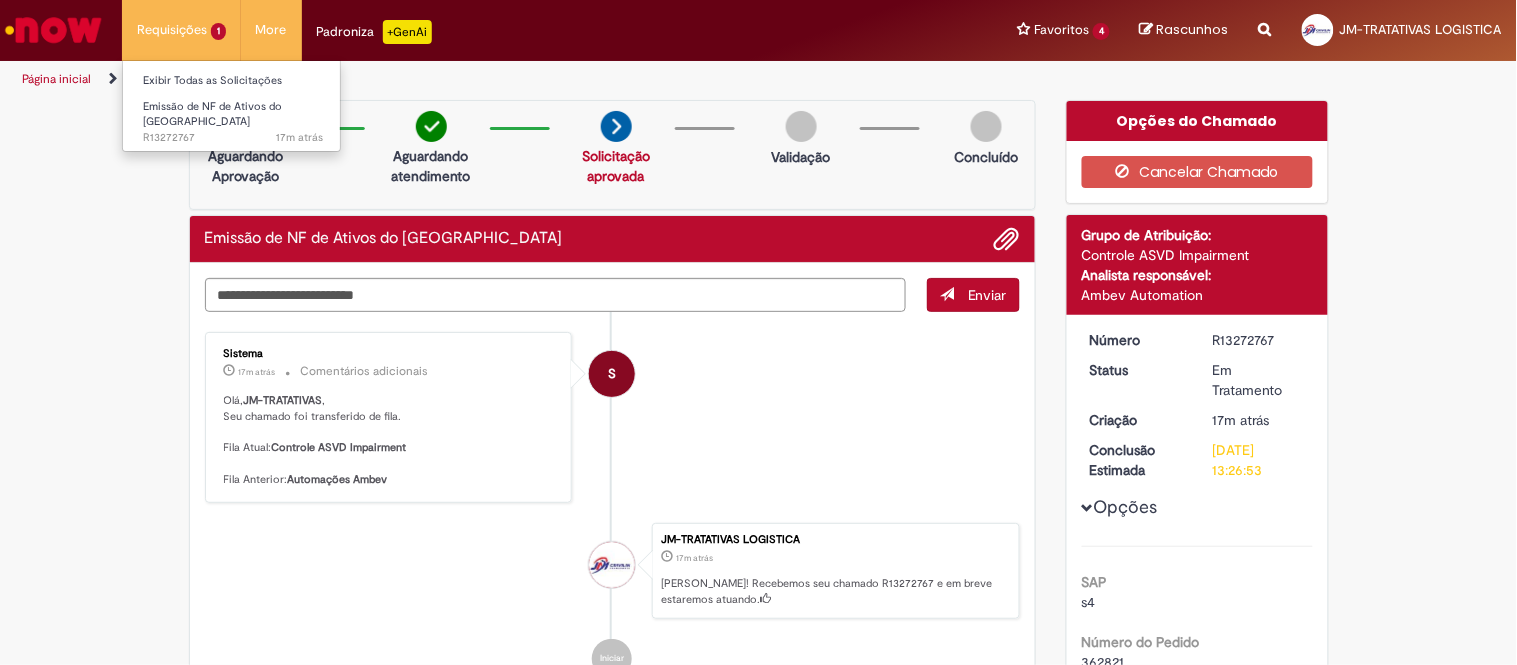 click on "Requisições   1
Exibir Todas as Solicitações
Emissão de NF de Ativos do ASVD
17m atrás 17 minutos atrás  R13272767" at bounding box center (181, 30) 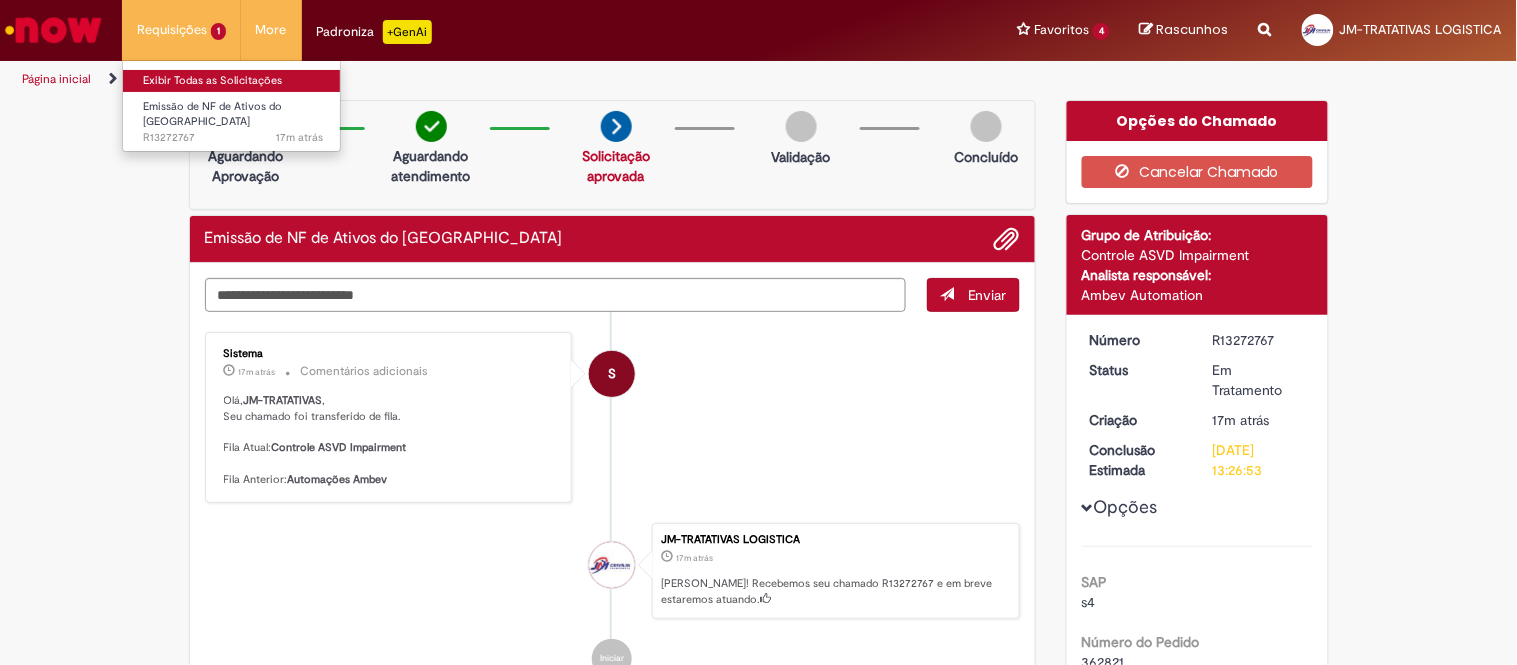 click on "Exibir Todas as Solicitações" at bounding box center [233, 81] 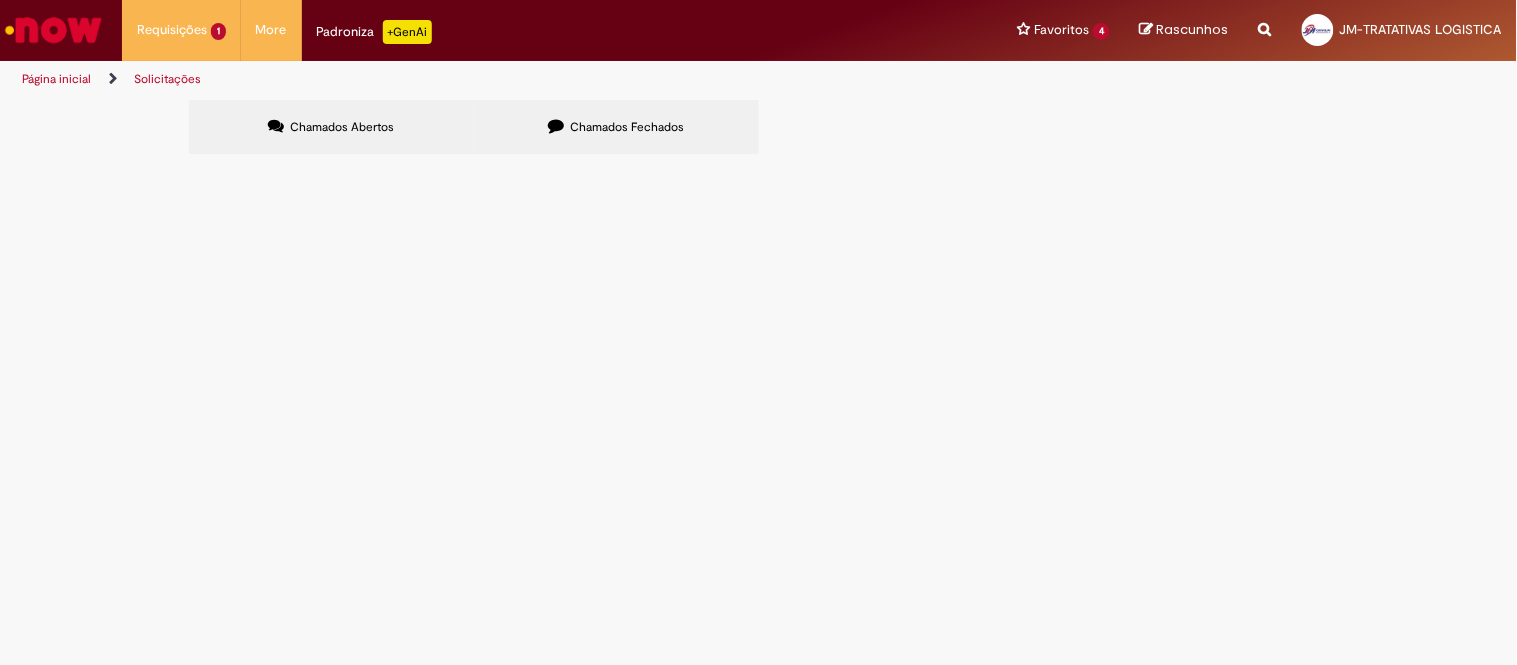 click on "PG - DT 6101814665 - 24 PLT" at bounding box center [0, 0] 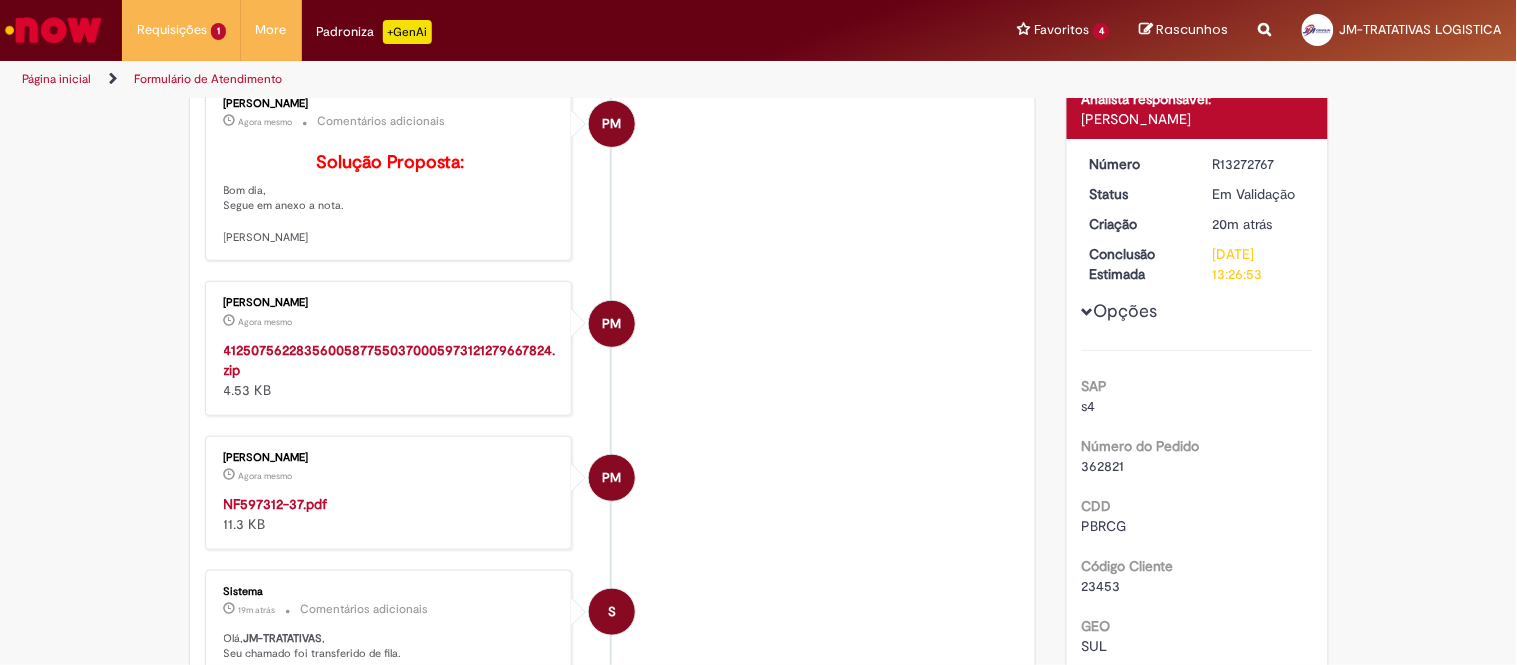 scroll, scrollTop: 333, scrollLeft: 0, axis: vertical 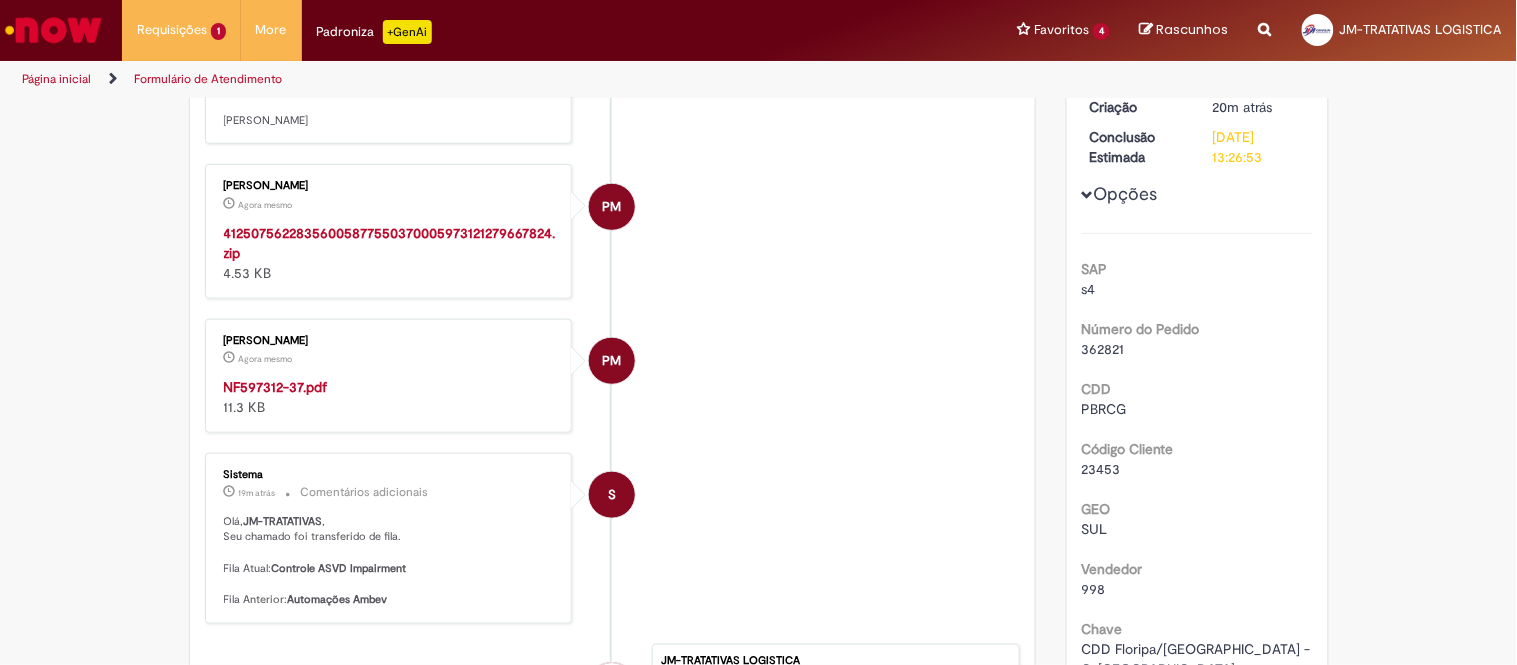 click on "NF597312-37.pdf" at bounding box center [276, 387] 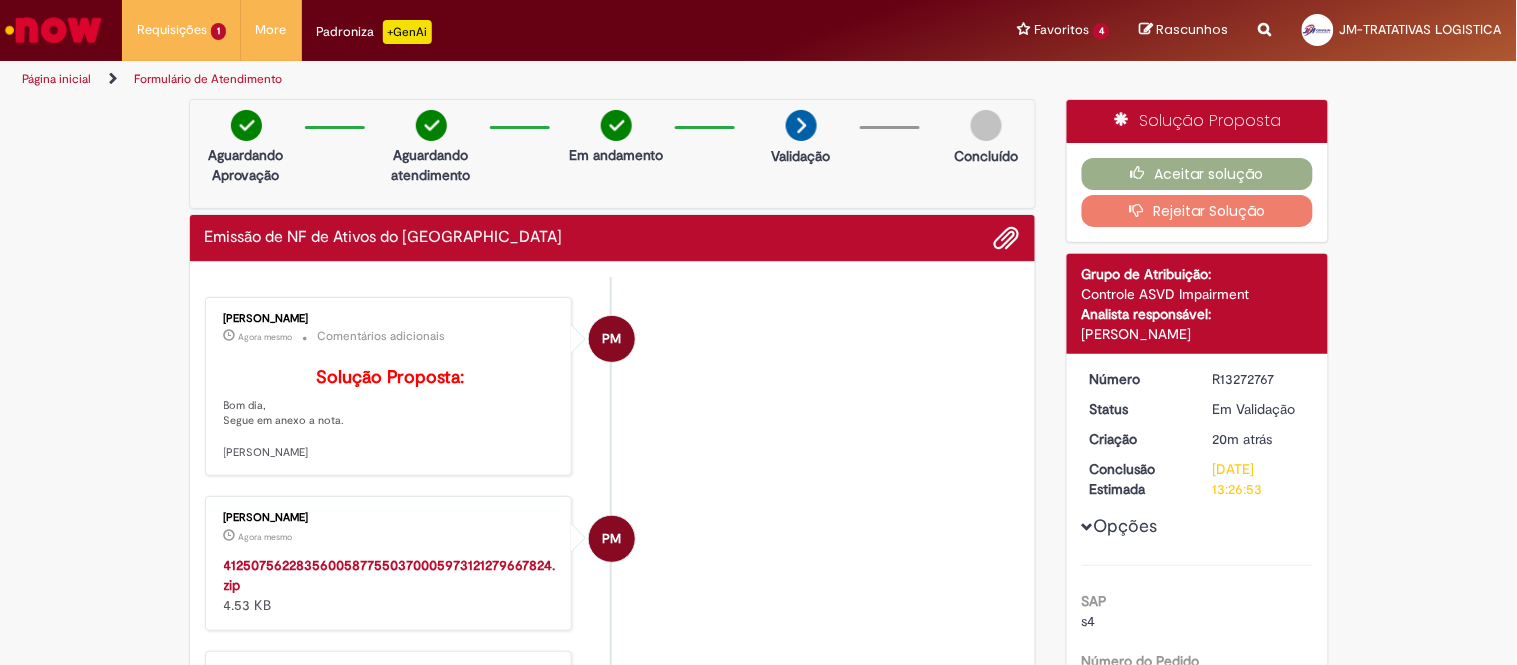 scroll, scrollTop: 0, scrollLeft: 0, axis: both 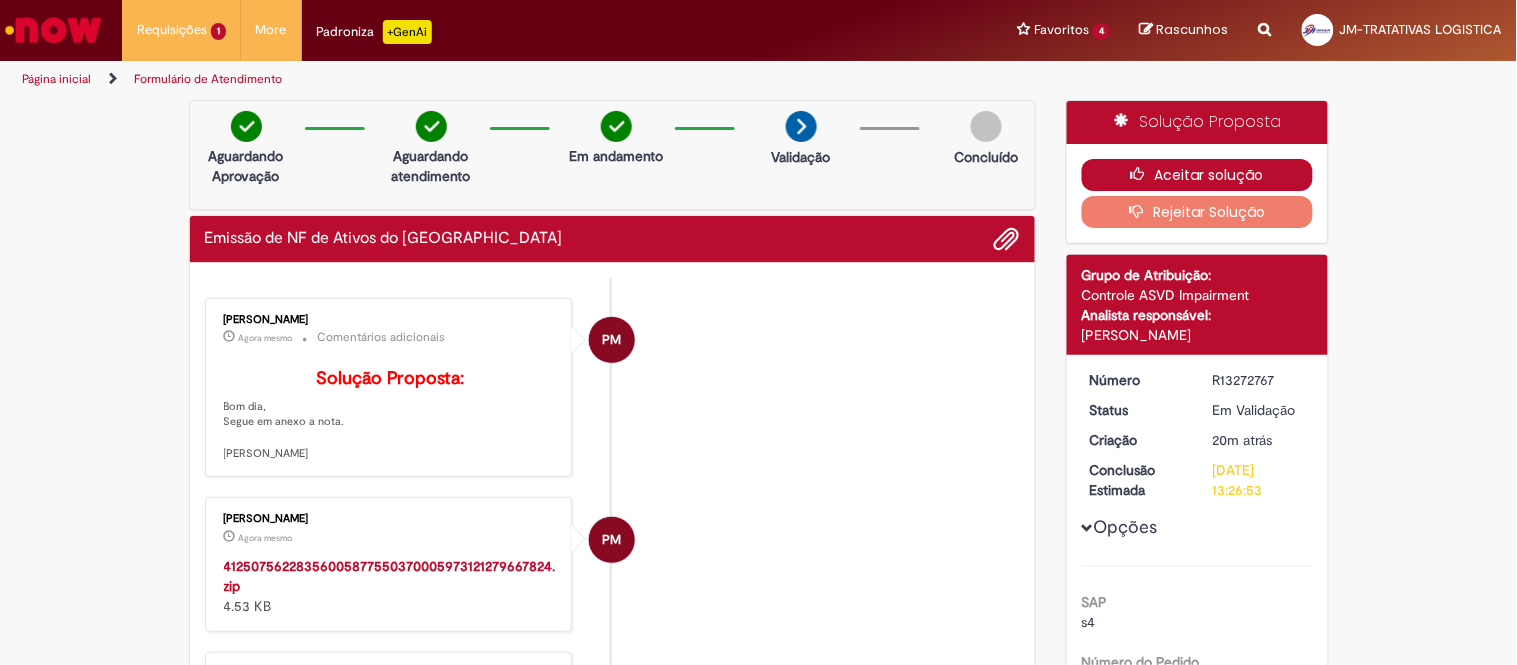 click on "Aceitar solução" at bounding box center [1197, 175] 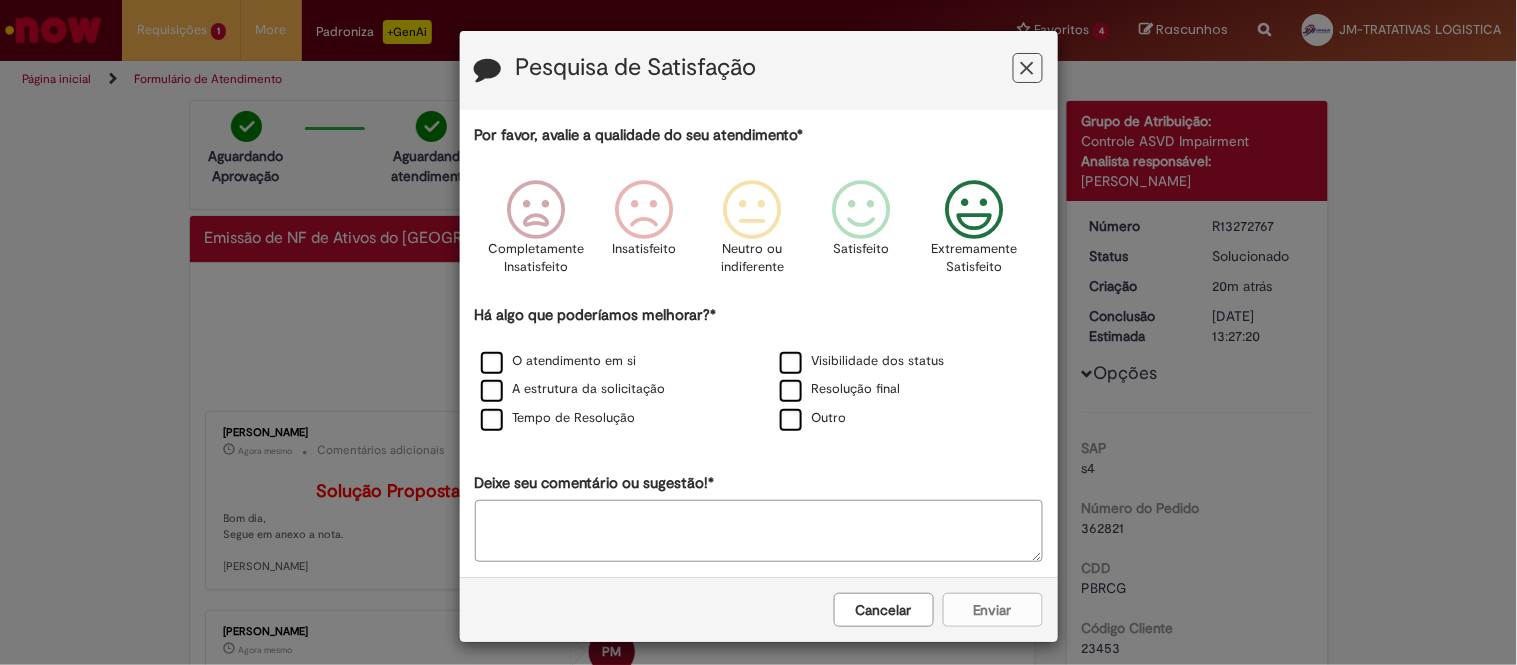 click on "Extremamente Satisfeito" at bounding box center [975, 258] 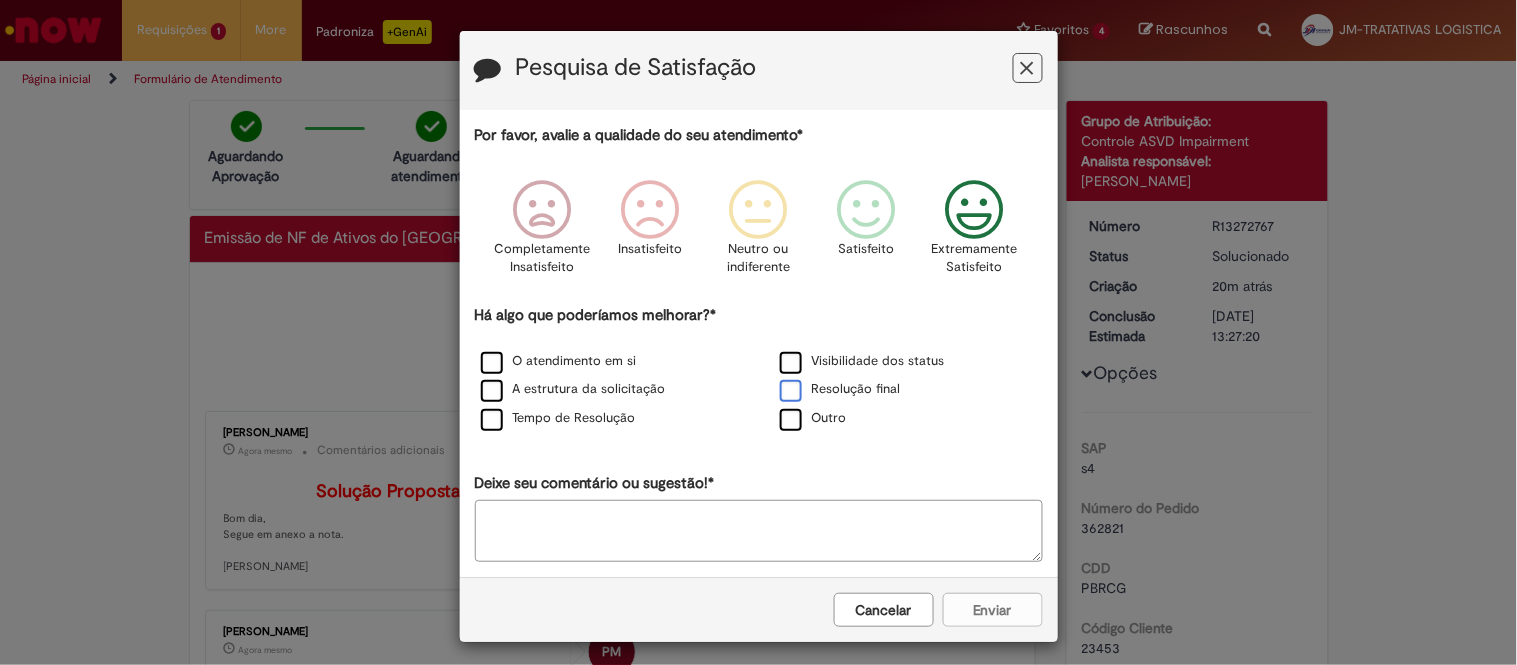 click on "Resolução final" at bounding box center (840, 389) 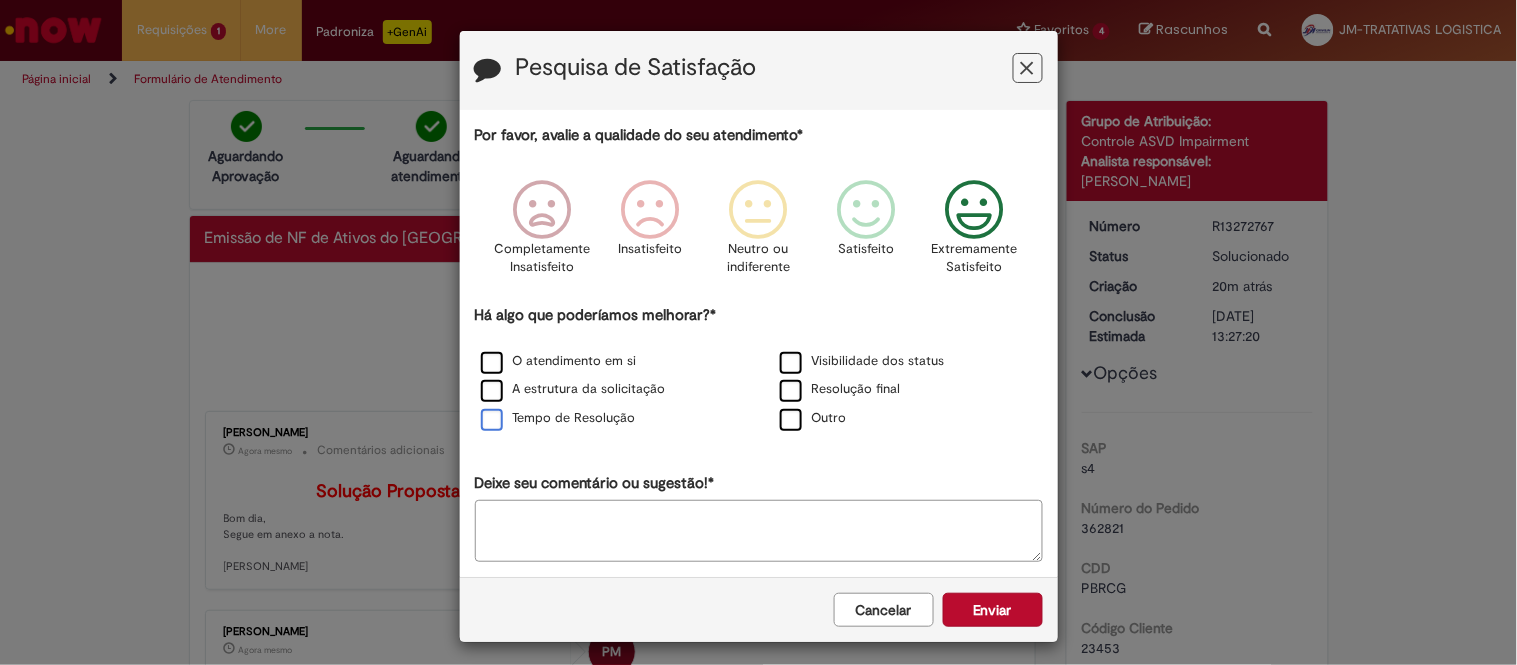 click on "Tempo de Resolução" at bounding box center (558, 418) 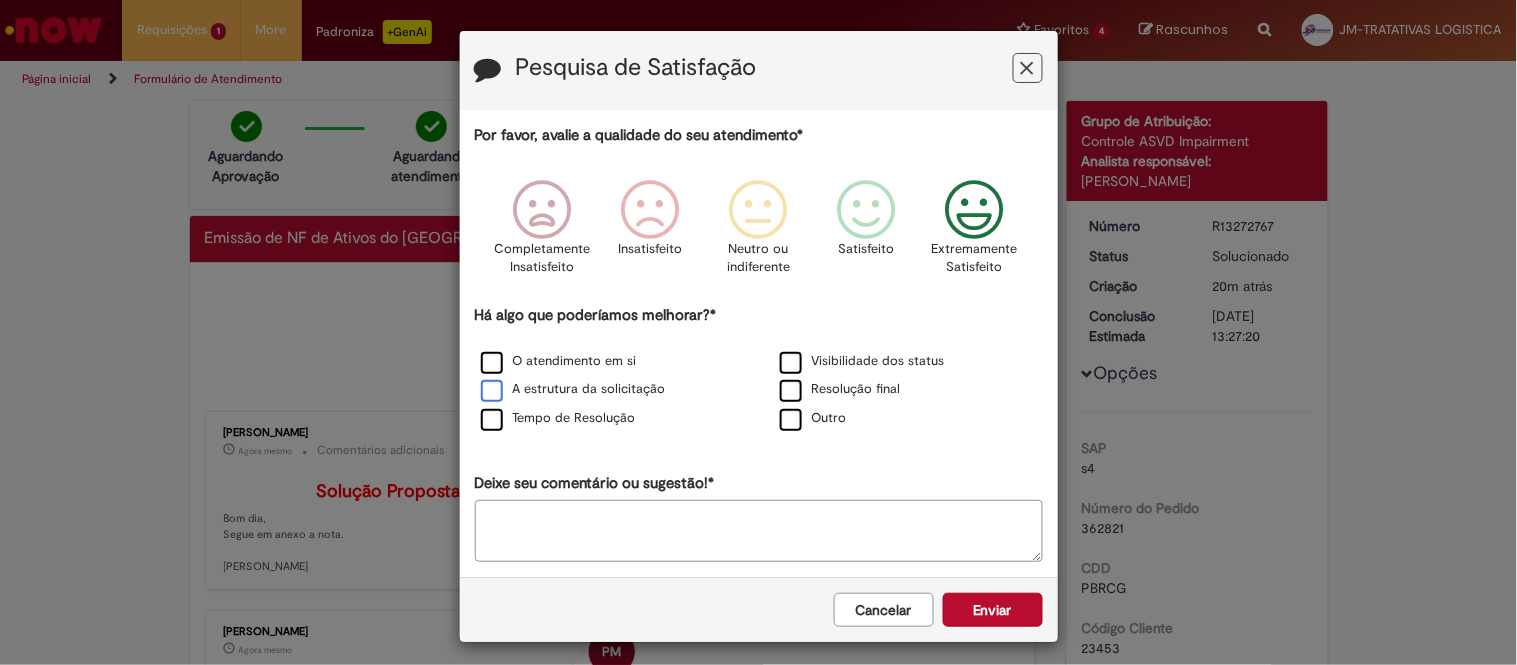 click on "A estrutura da solicitação" at bounding box center [573, 389] 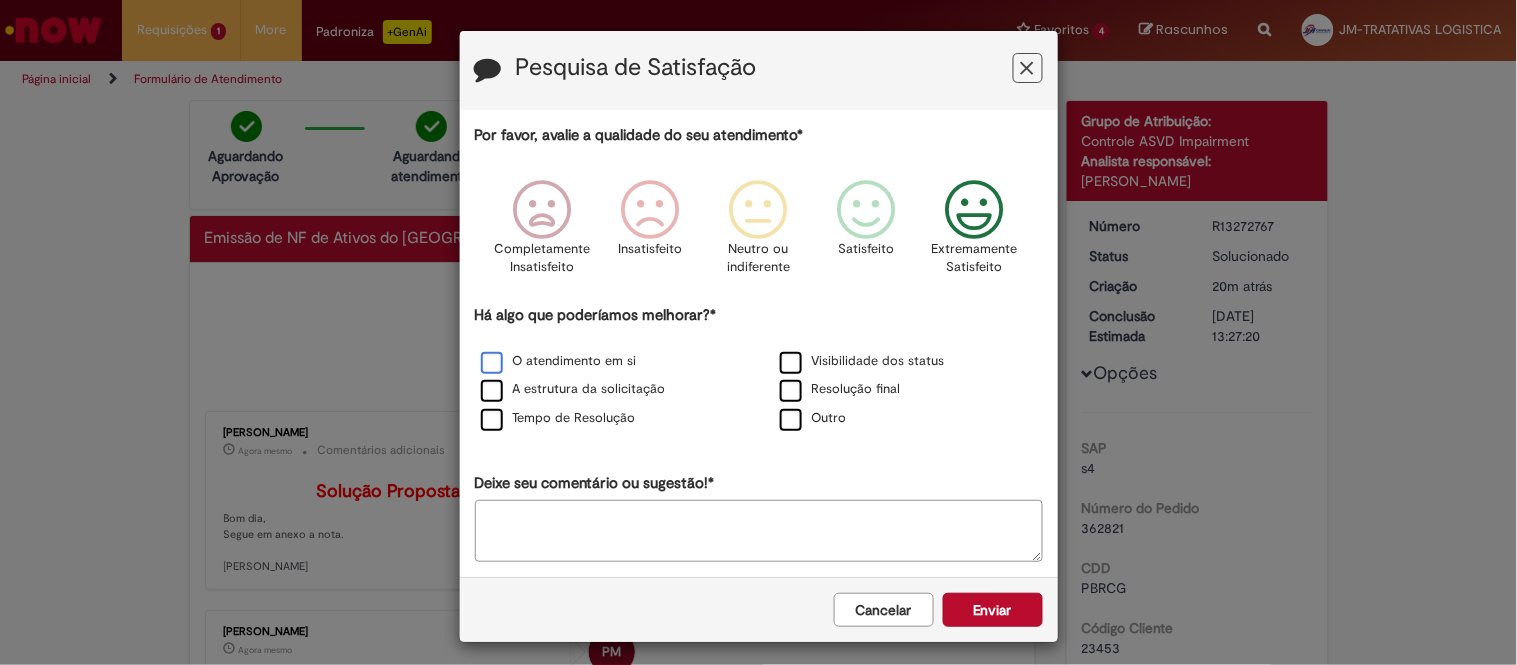 click on "O atendimento em si" at bounding box center [559, 361] 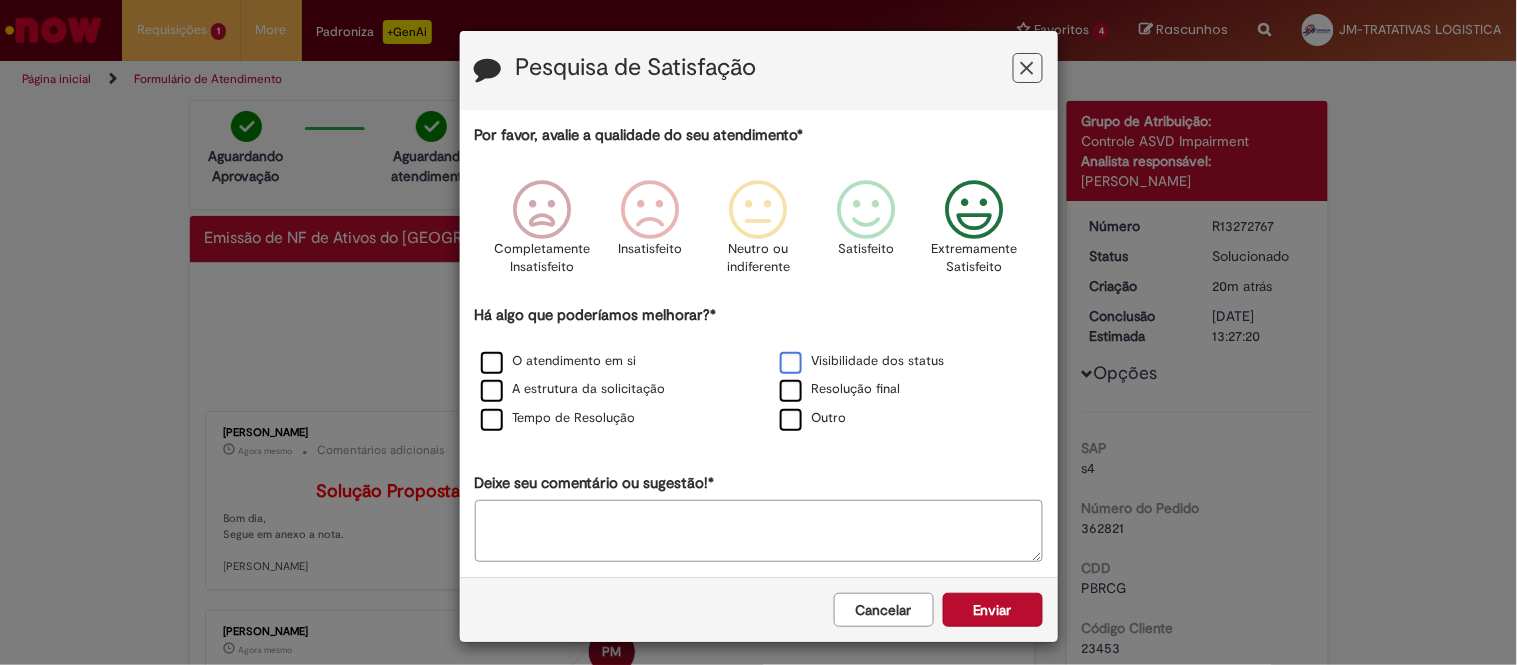 click on "Visibilidade dos status" at bounding box center (862, 361) 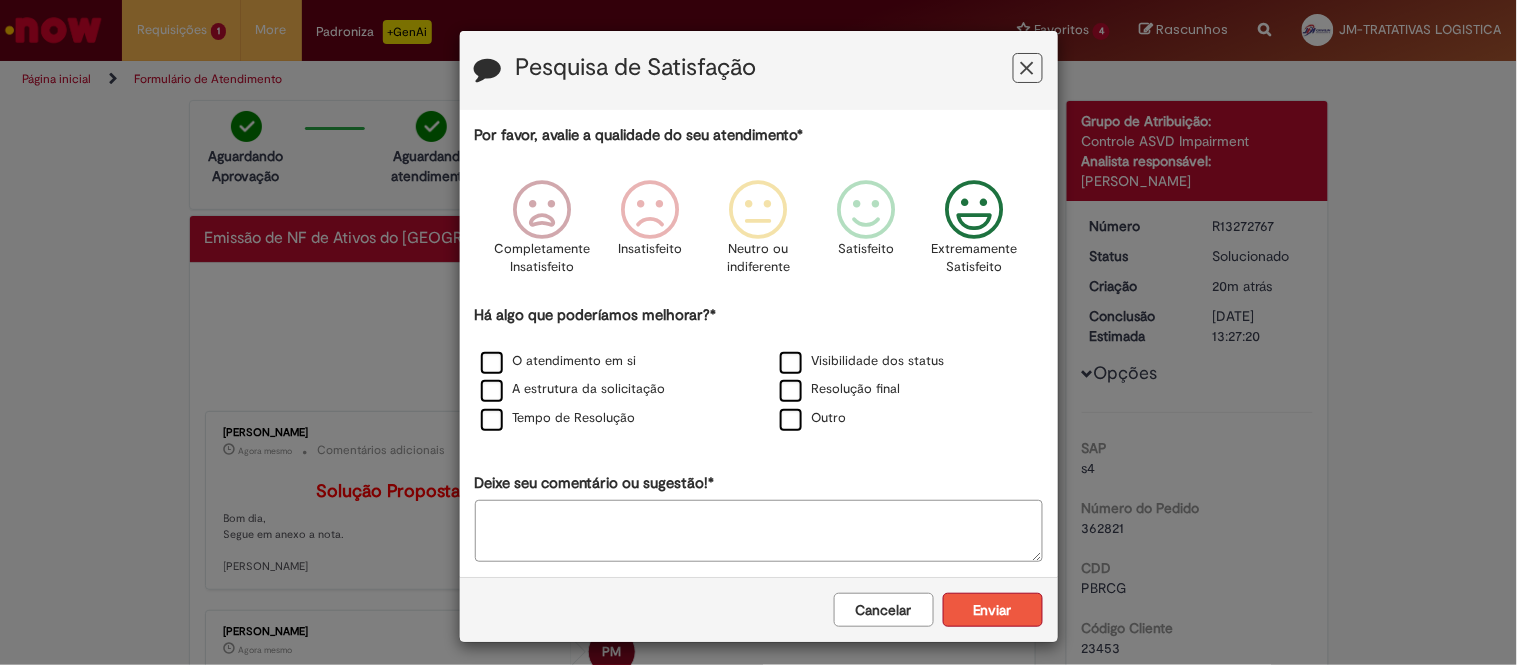click on "Enviar" at bounding box center [993, 610] 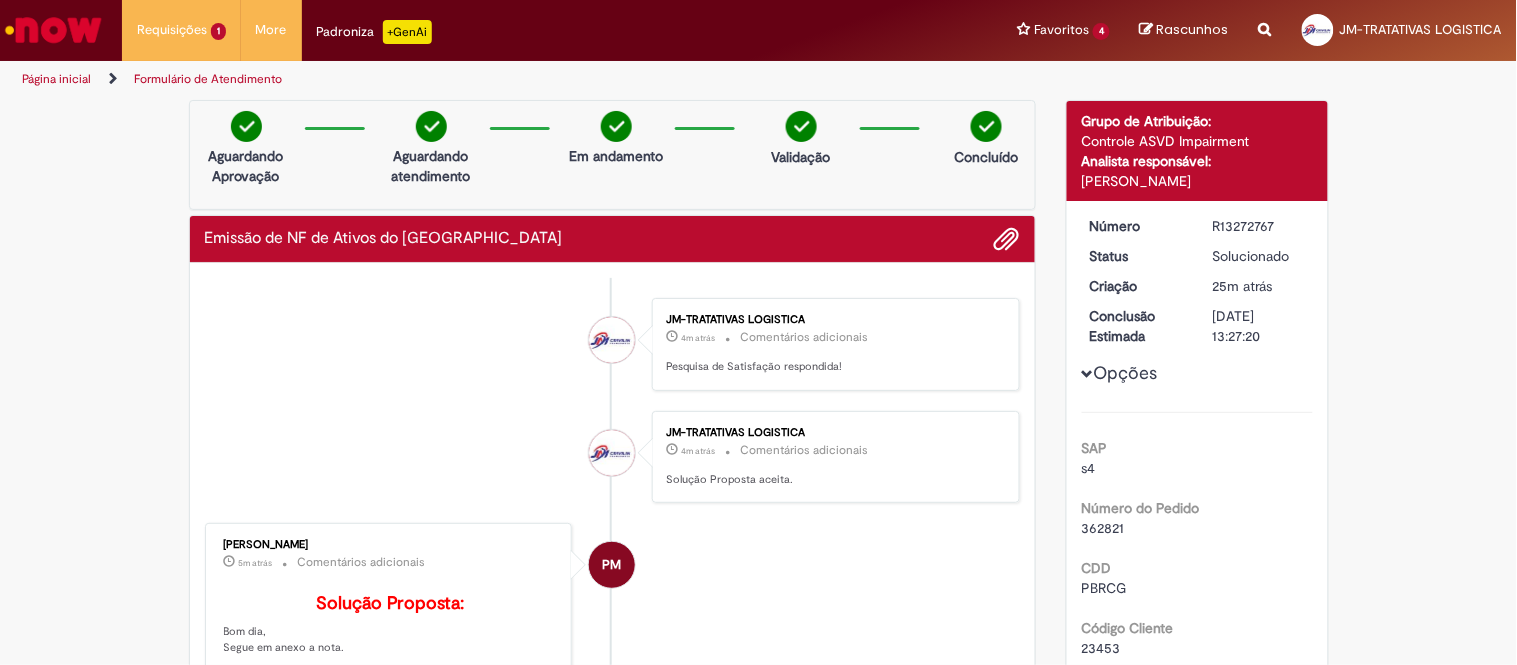click on "Detalhes do tíquete
Grupo de Atribuição:
Controle ASVD Impairment
Analista responsável:
Paola Machado
Número
R13272767
Status
Solucionado
Criação
25m atrás 25 minutos atrás
Conclusão Estimada
10/07/2025 13:27:20
Opções
SAP
s4
Número do Pedido
362821
CDD
PBRCG
Código Cliente
23453
GEO
SUL
Vendedor
998
Chave
CDD Floripa/São José - C. Ponta Grossa
CDD Promax
50
Unidade
810050" at bounding box center (1197, 1014) 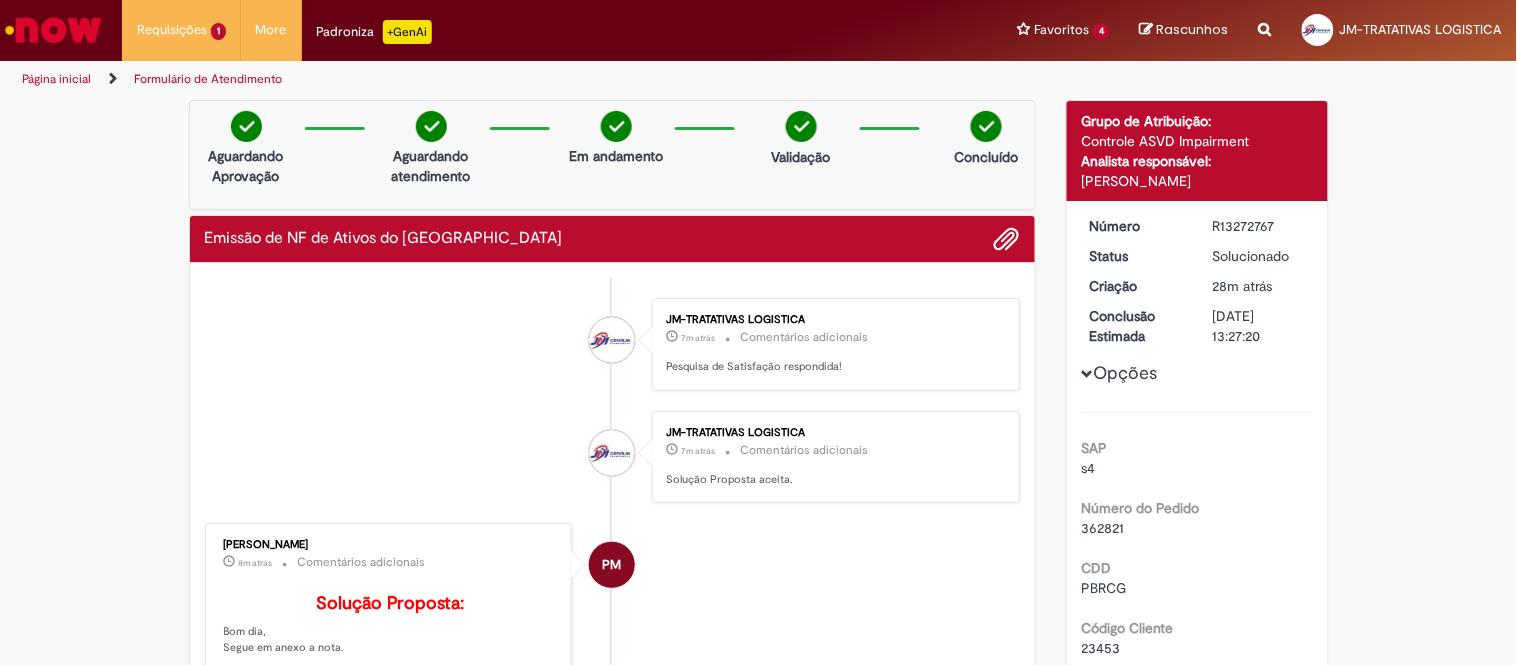 click on "Detalhes do tíquete
Grupo de Atribuição:
Controle ASVD Impairment
Analista responsável:
Paola Machado
Número
R13272767
Status
Solucionado
Criação
28m atrás 28 minutos atrás
Conclusão Estimada
10/07/2025 13:27:20
Opções
SAP
s4
Número do Pedido
362821
CDD
PBRCG
Código Cliente
23453
GEO
SUL
Vendedor
998
Chave
CDD Floripa/São José - C. Ponta Grossa
CDD Promax
50
Unidade
810050" at bounding box center [1197, 1014] 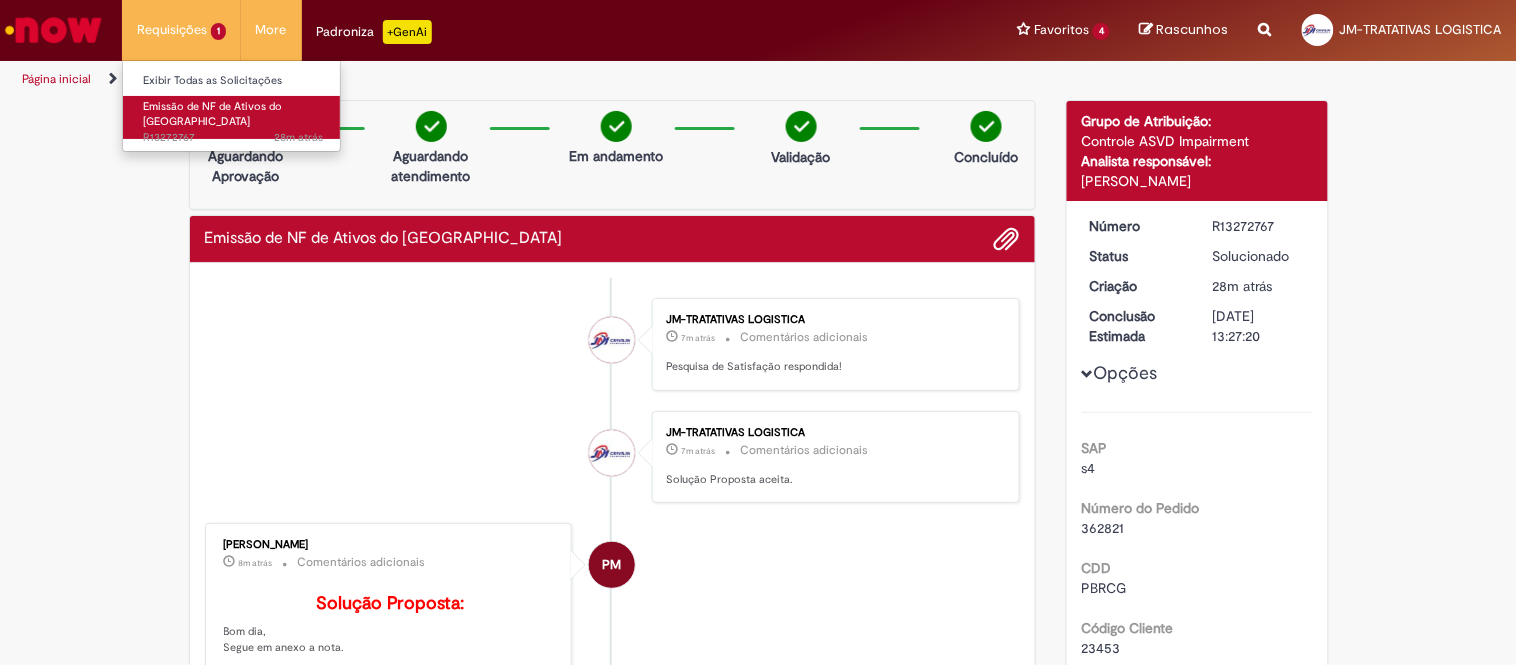 click on "Emissão de NF de Ativos do [GEOGRAPHIC_DATA]" at bounding box center (212, 114) 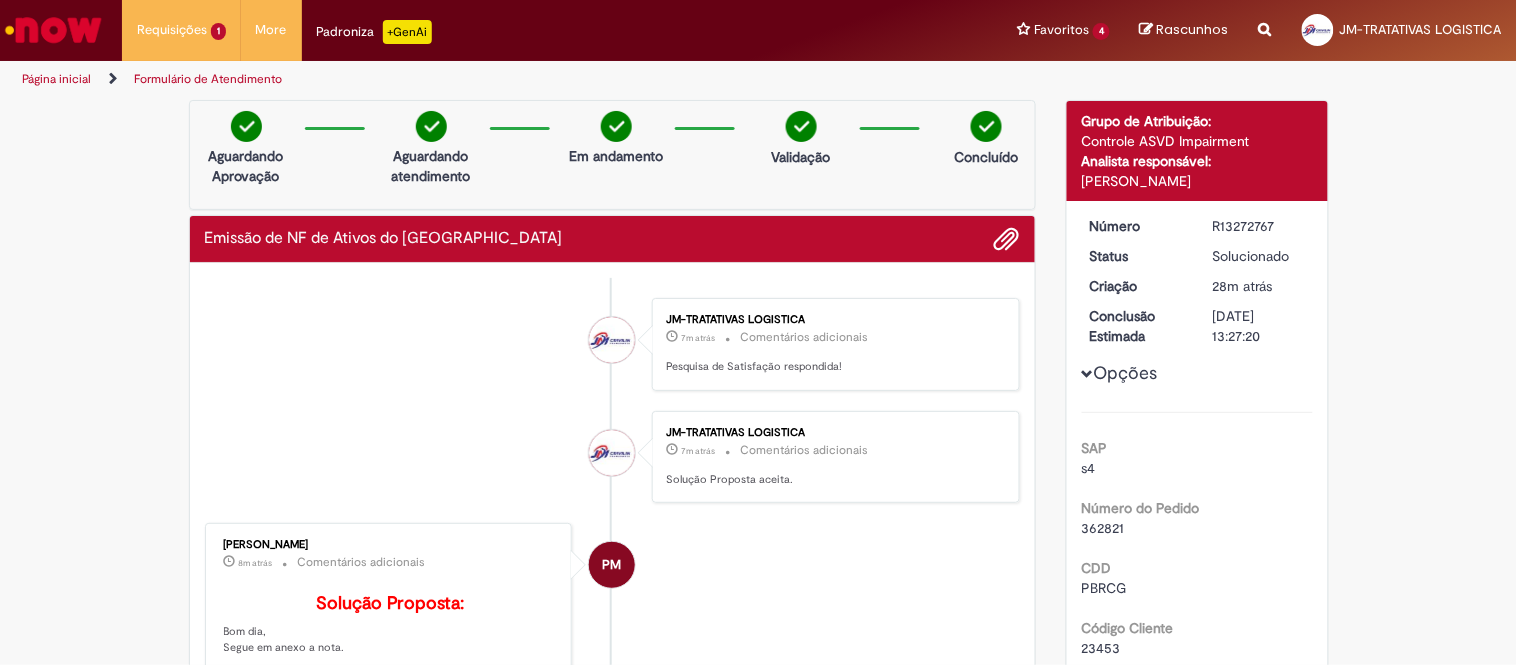 click at bounding box center [53, 30] 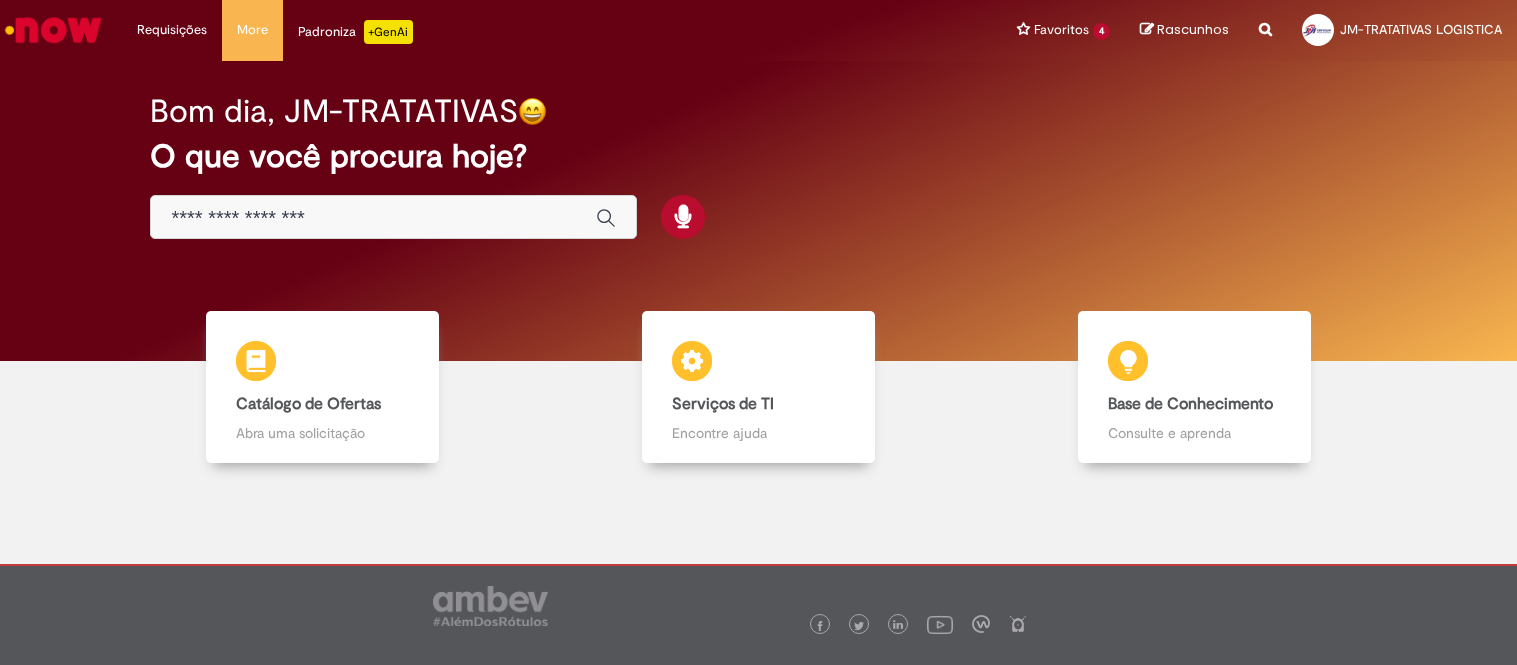 scroll, scrollTop: 0, scrollLeft: 0, axis: both 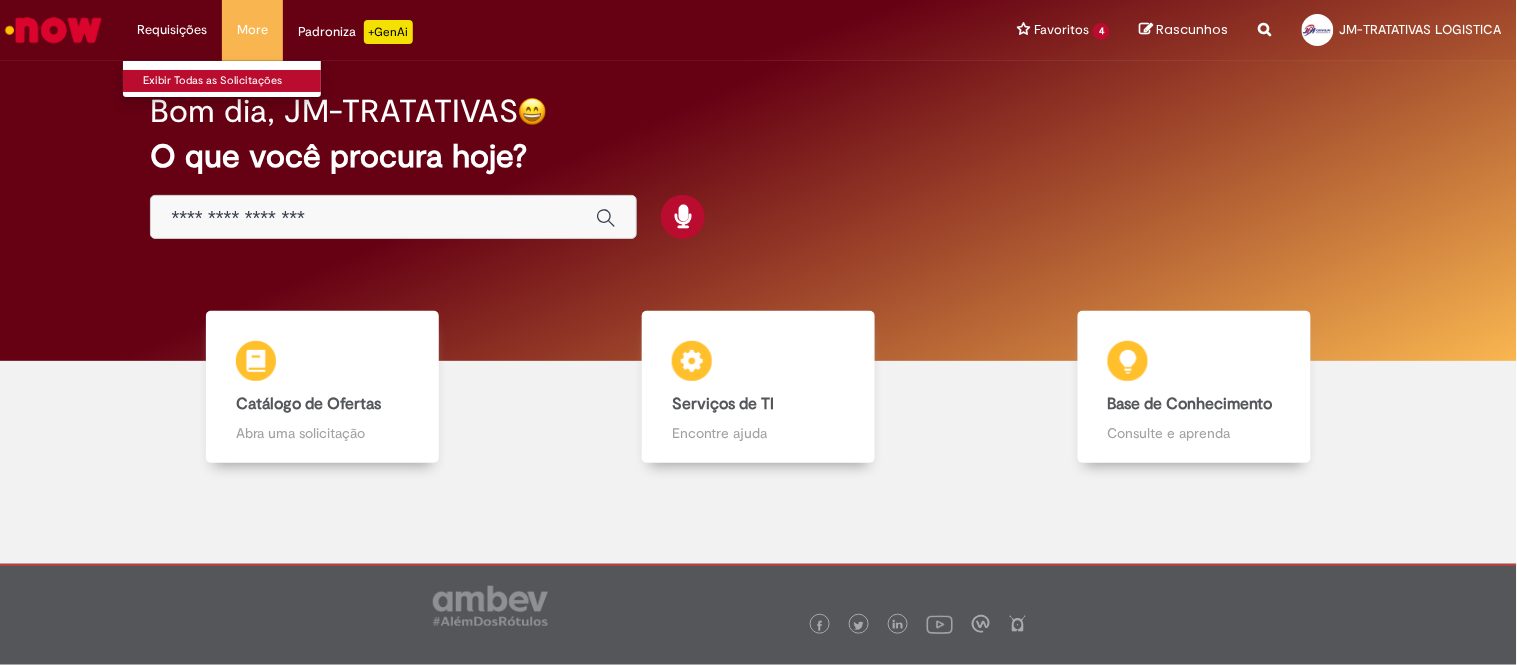click on "Exibir Todas as Solicitações" at bounding box center [233, 81] 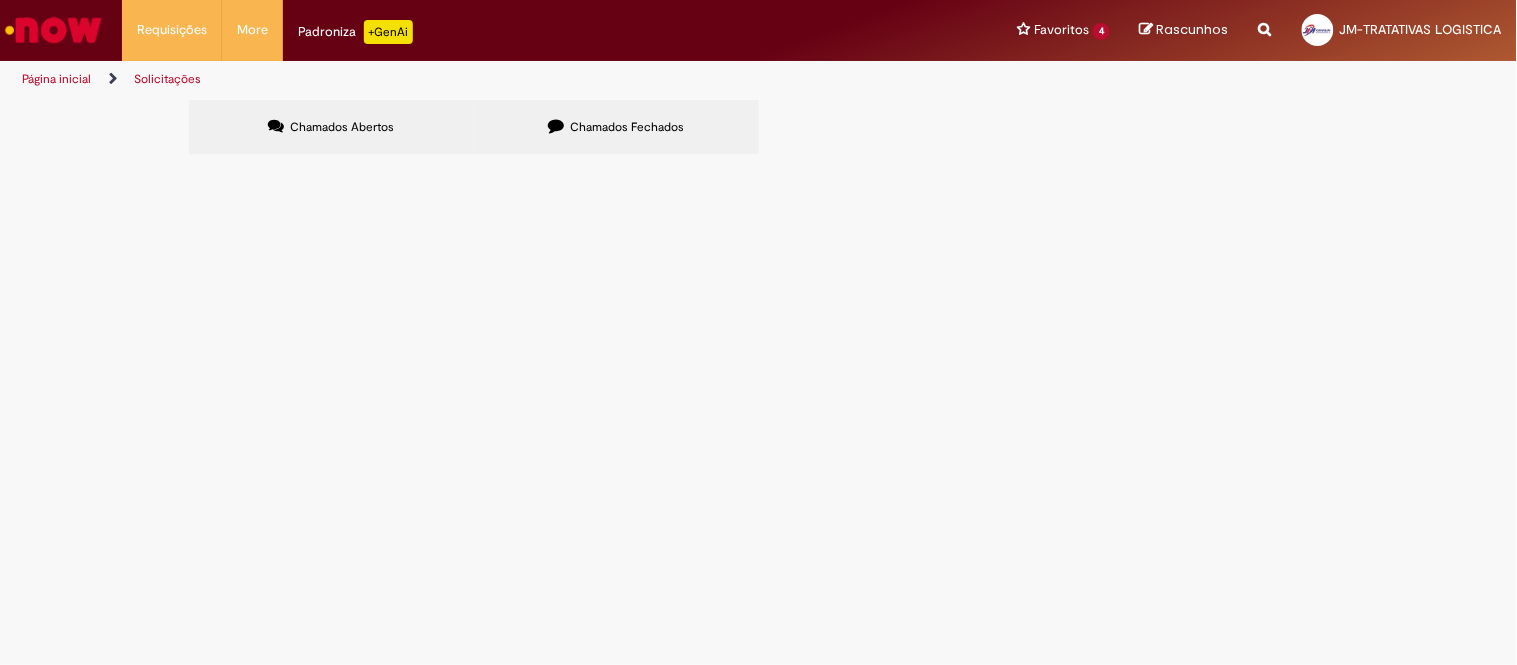 click on "Chamados Fechados" at bounding box center [616, 127] 